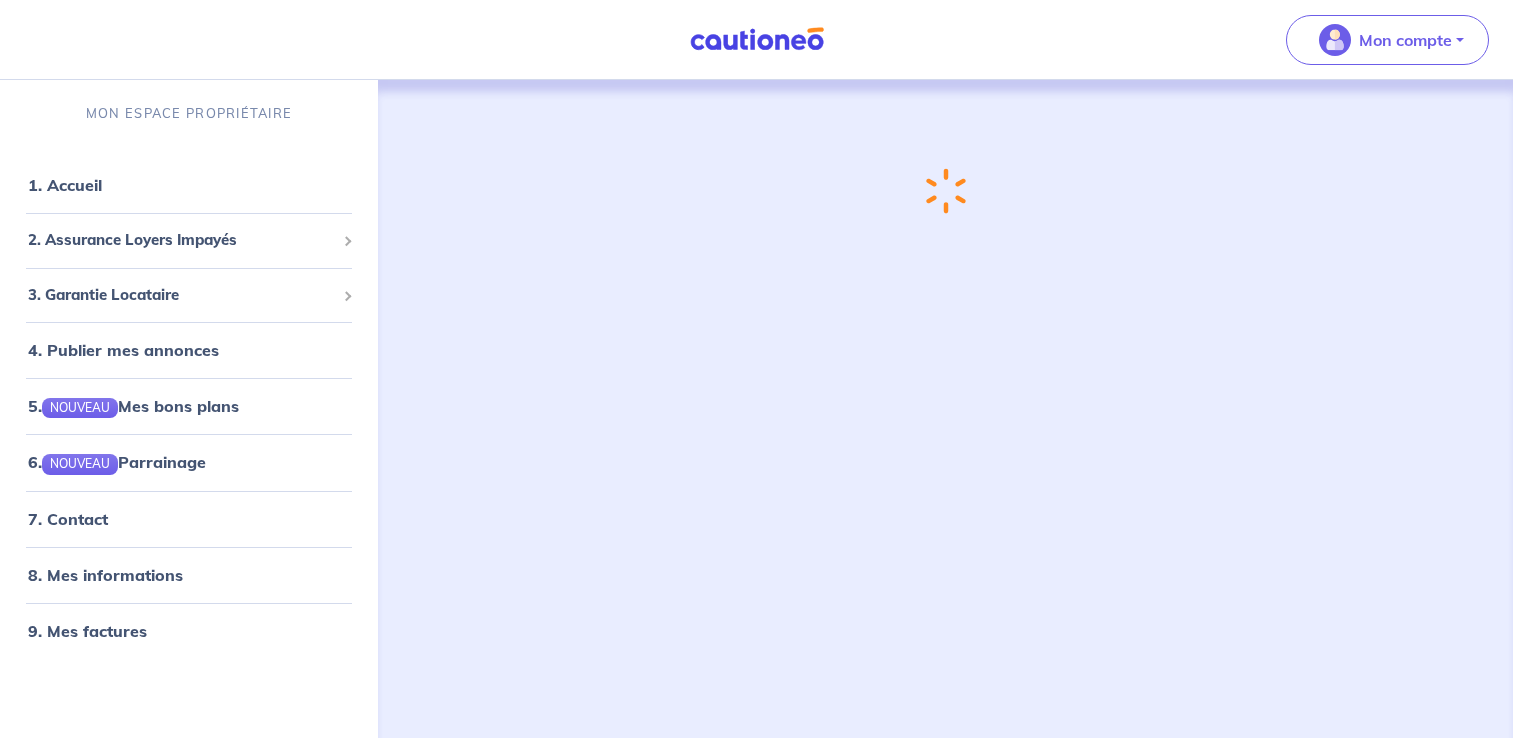 scroll, scrollTop: 0, scrollLeft: 0, axis: both 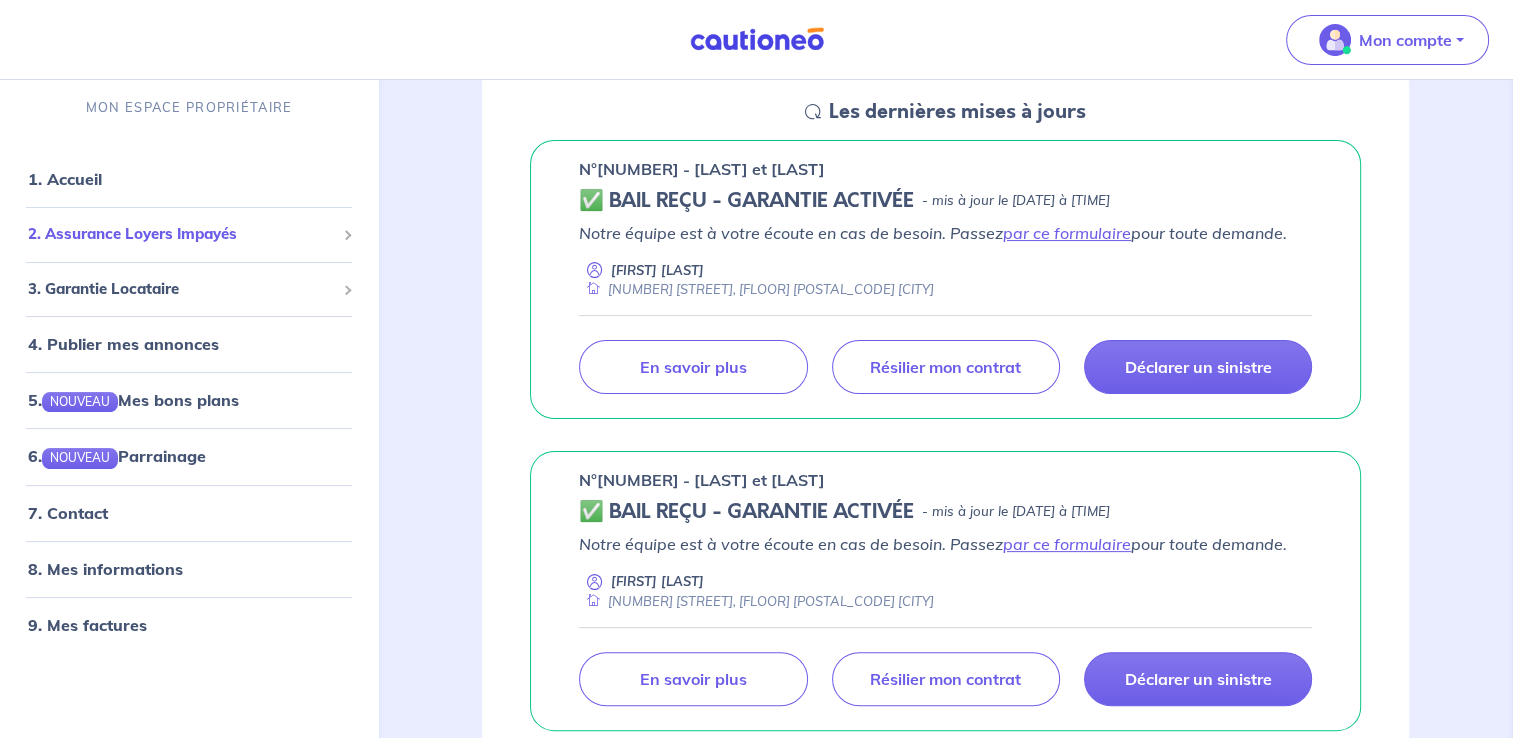 click on "2. Assurance Loyers Impayés" at bounding box center (181, 234) 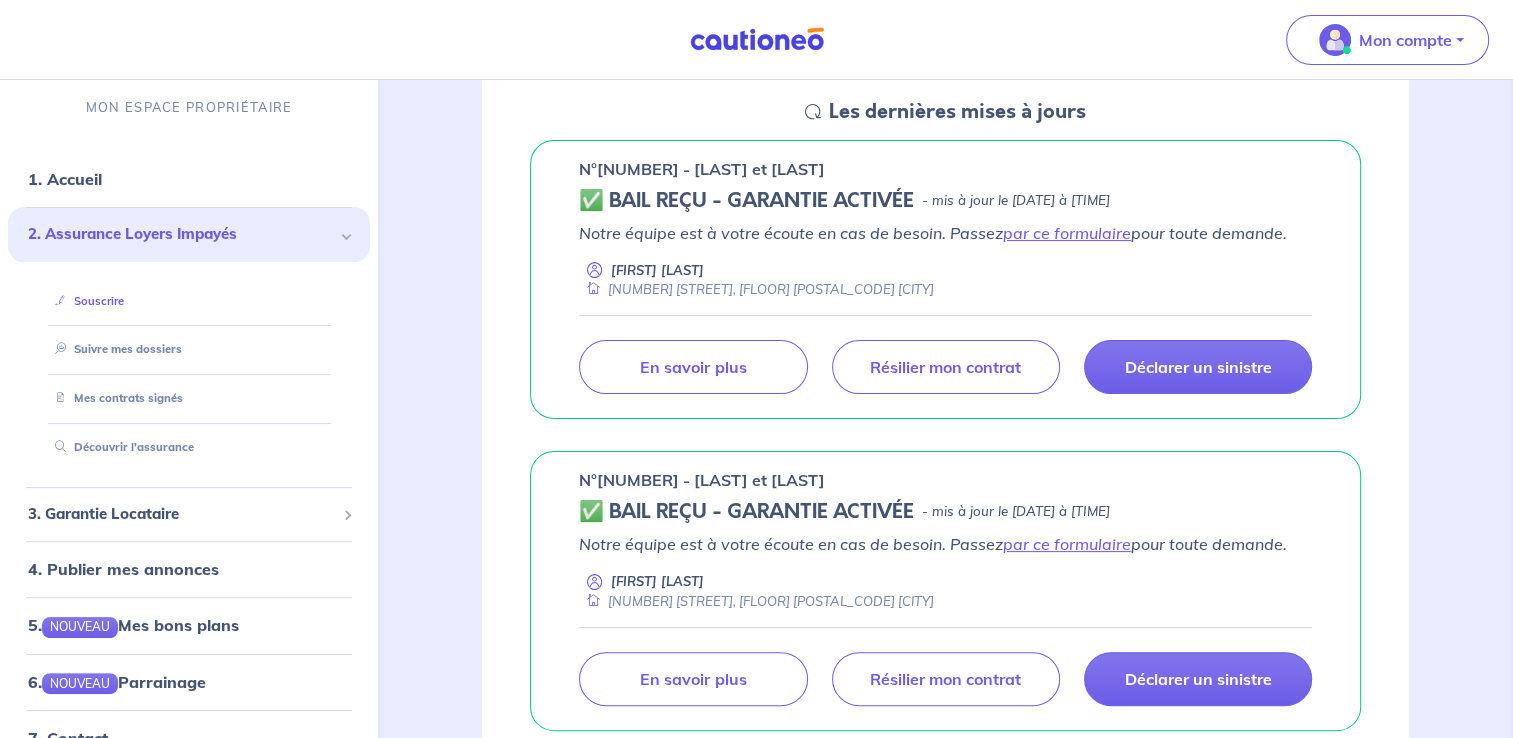 click on "Souscrire" at bounding box center [85, 300] 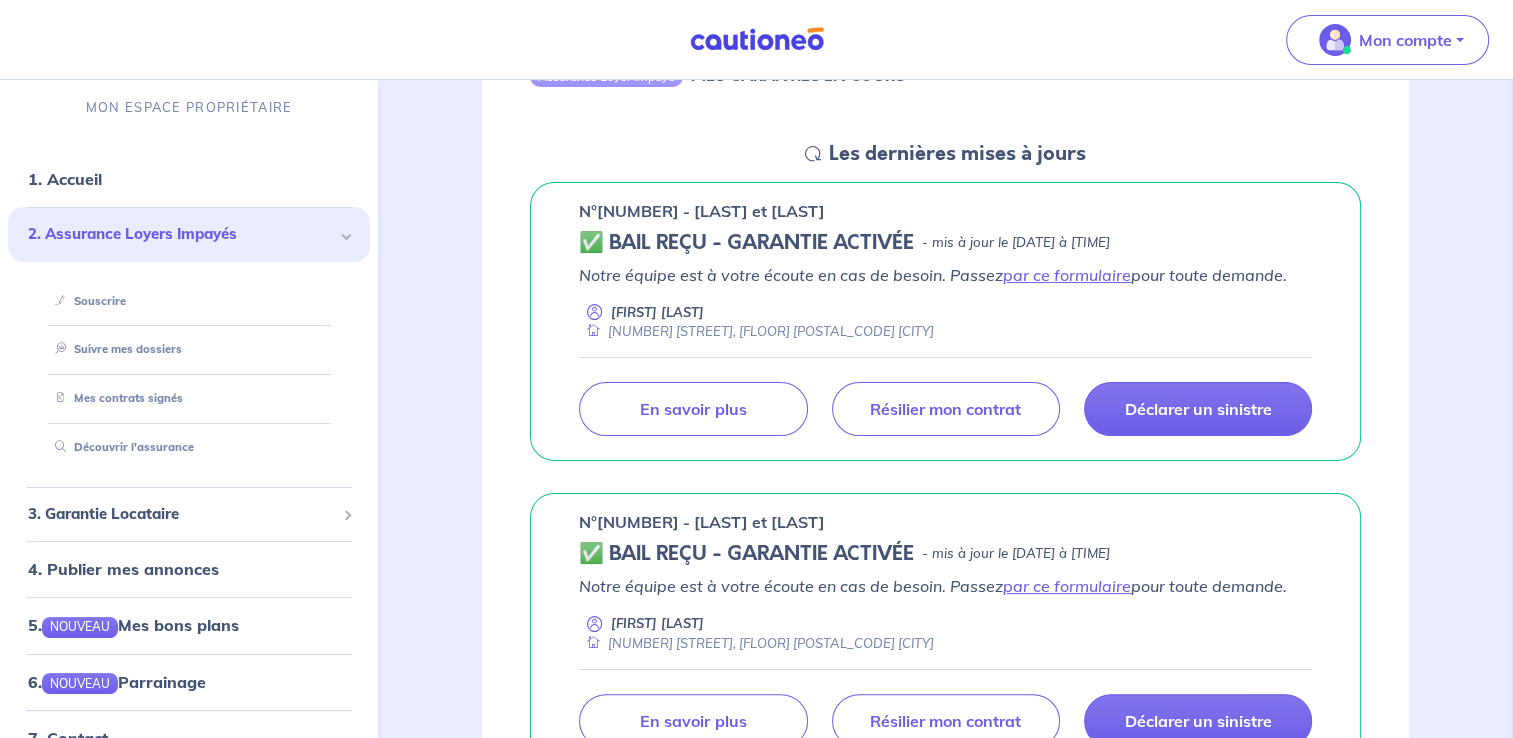 scroll, scrollTop: 0, scrollLeft: 0, axis: both 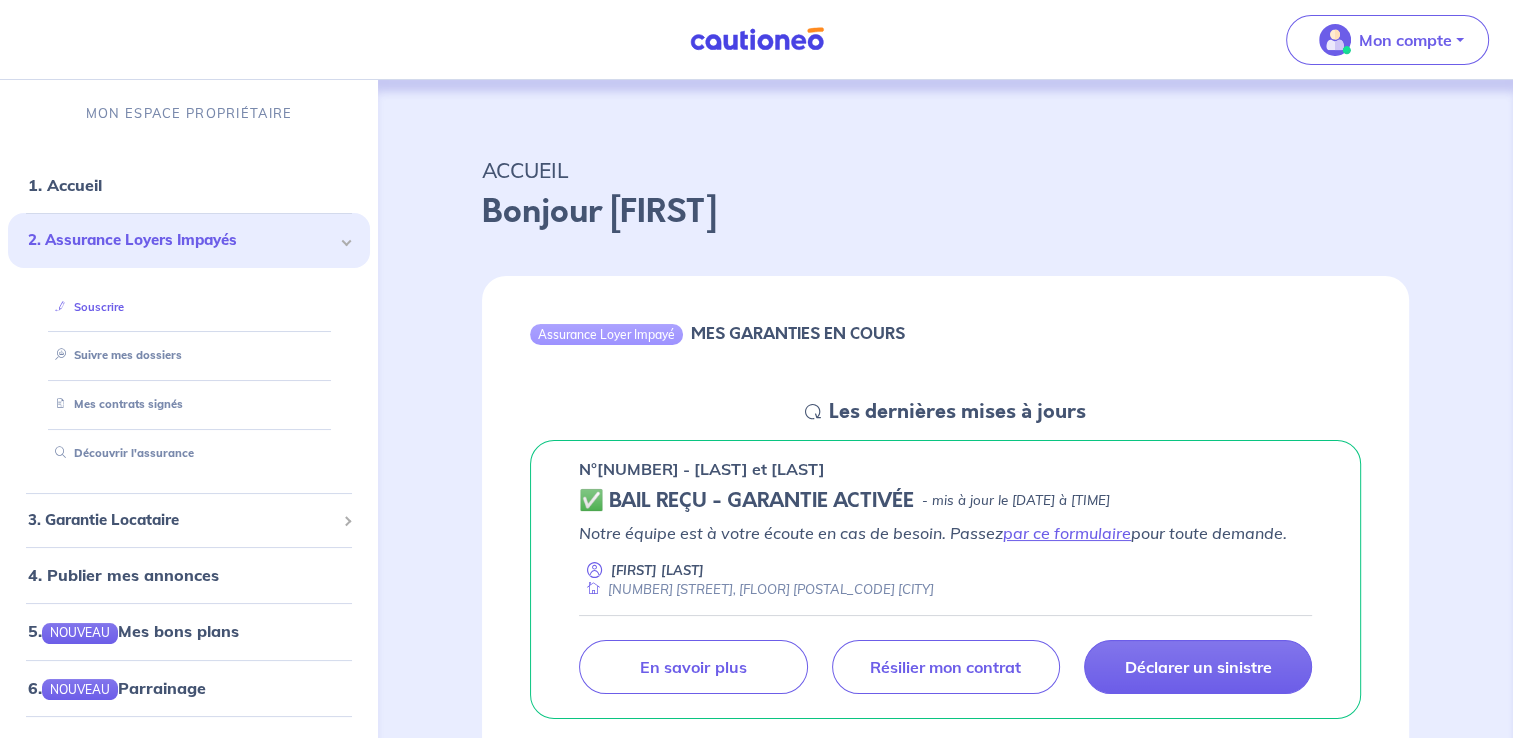 click on "Souscrire" at bounding box center [85, 307] 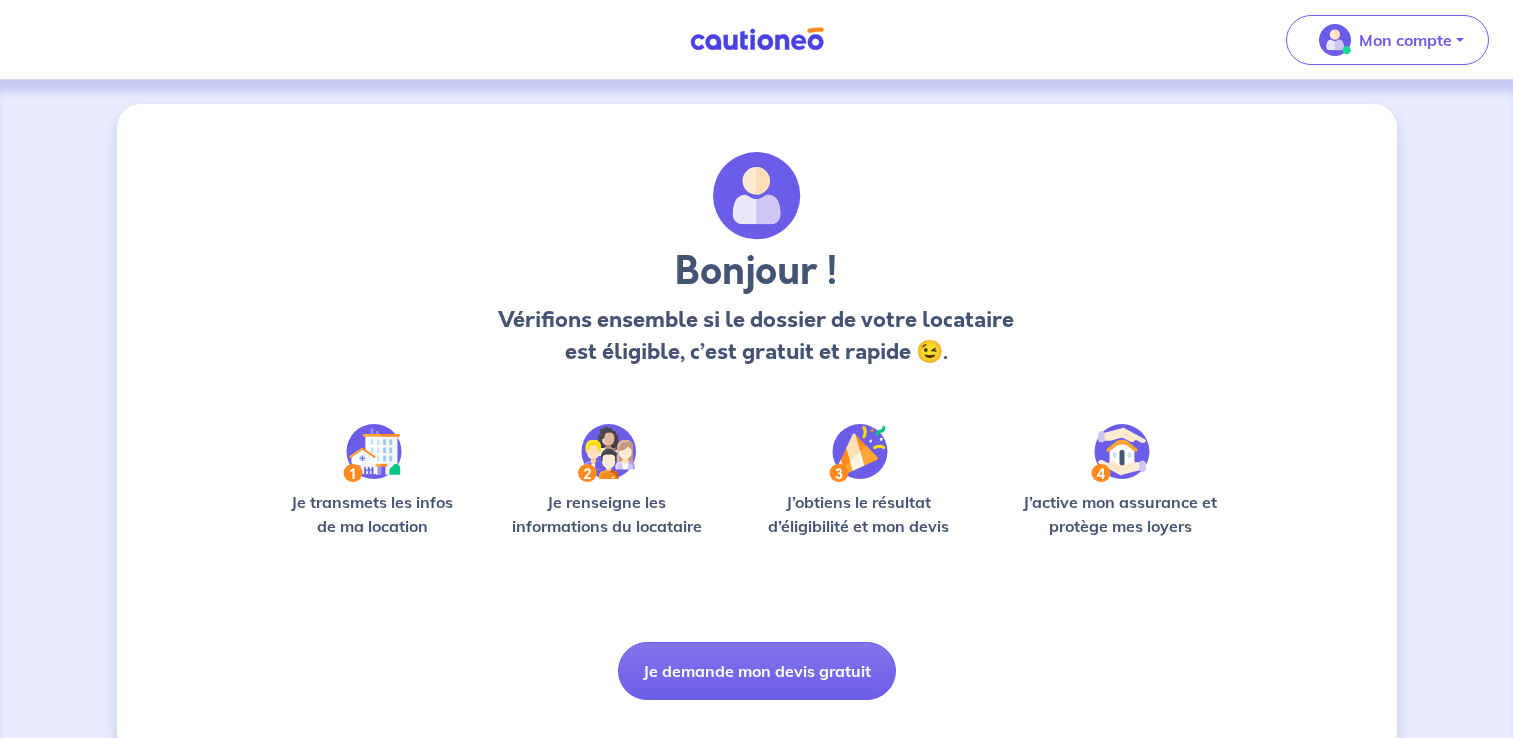 scroll, scrollTop: 0, scrollLeft: 0, axis: both 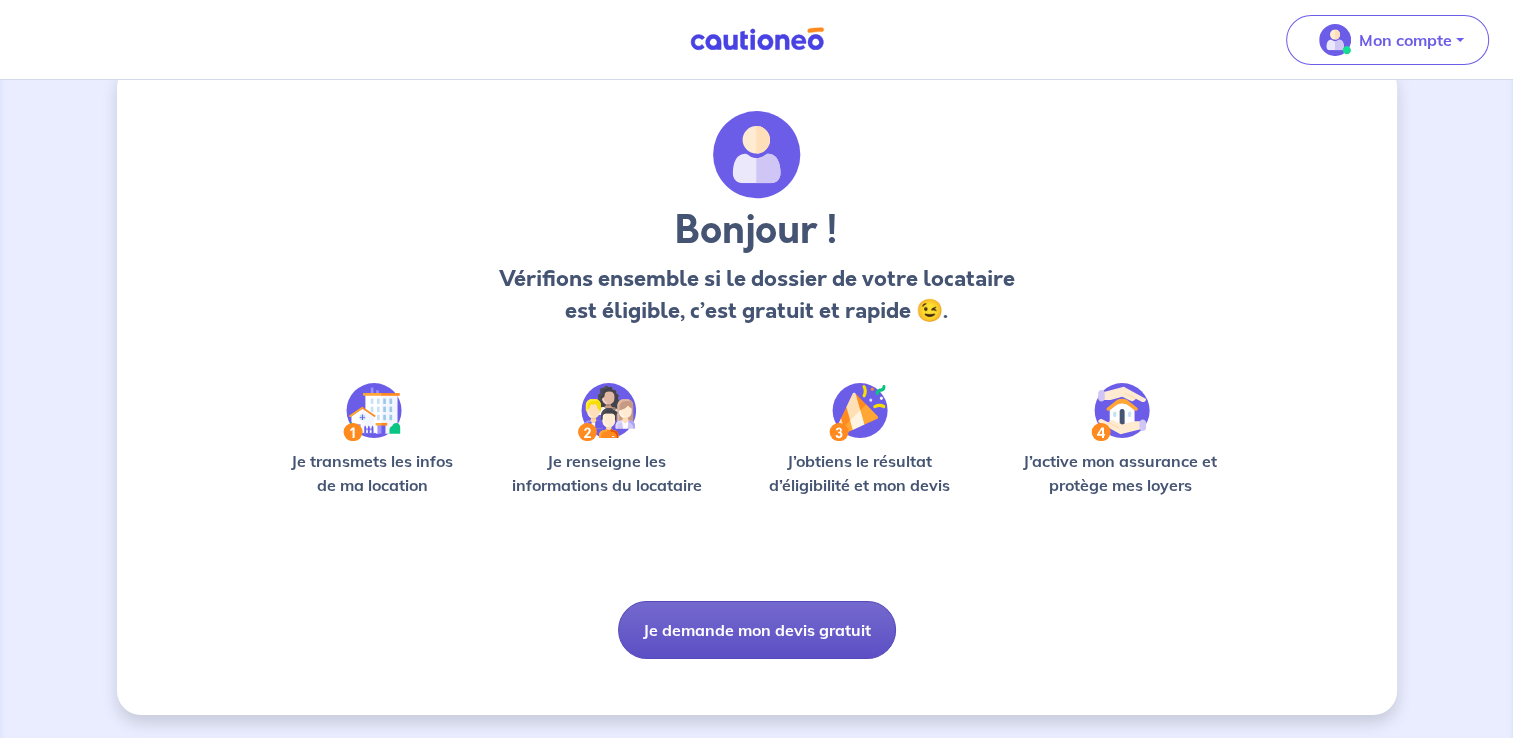 click on "Je demande mon devis gratuit" at bounding box center [757, 630] 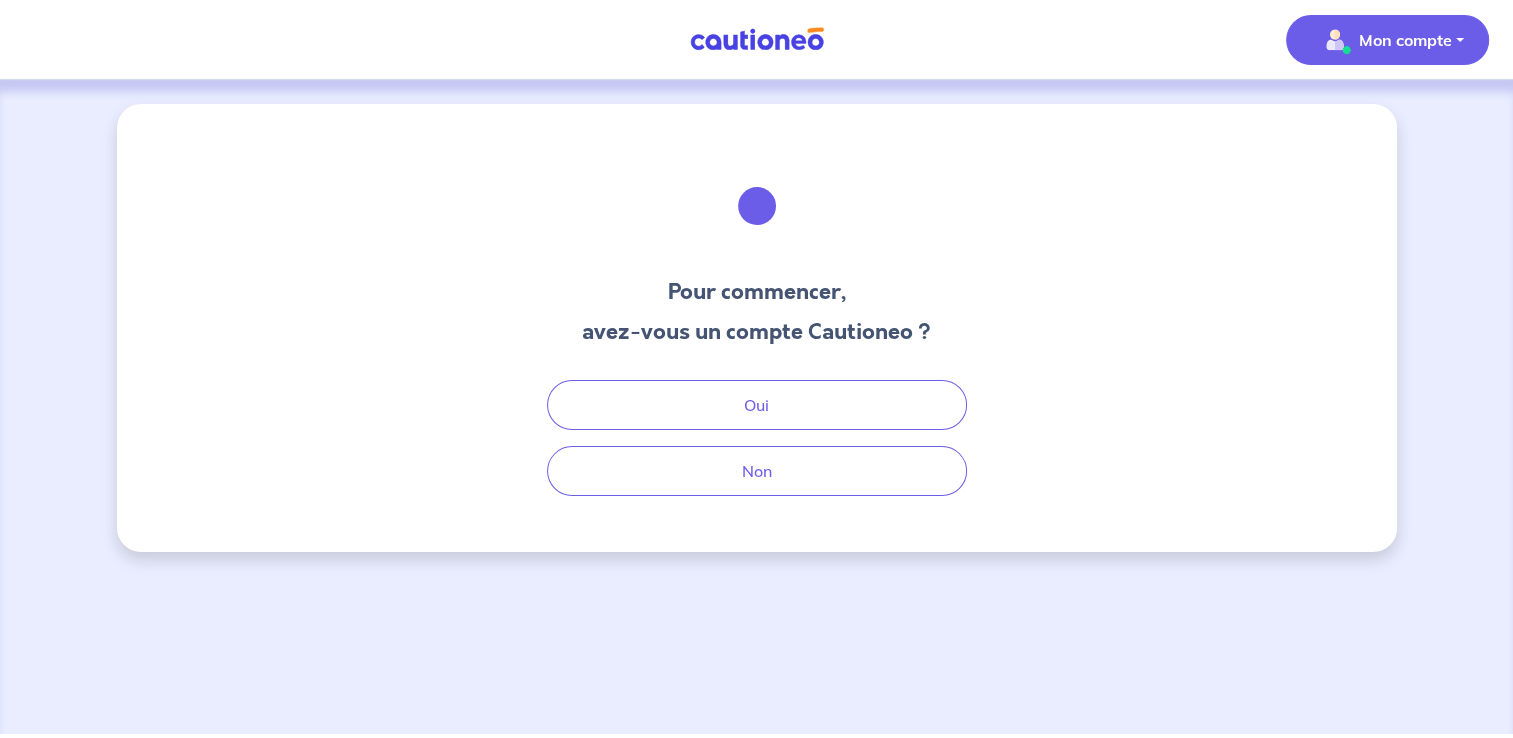 scroll, scrollTop: 0, scrollLeft: 0, axis: both 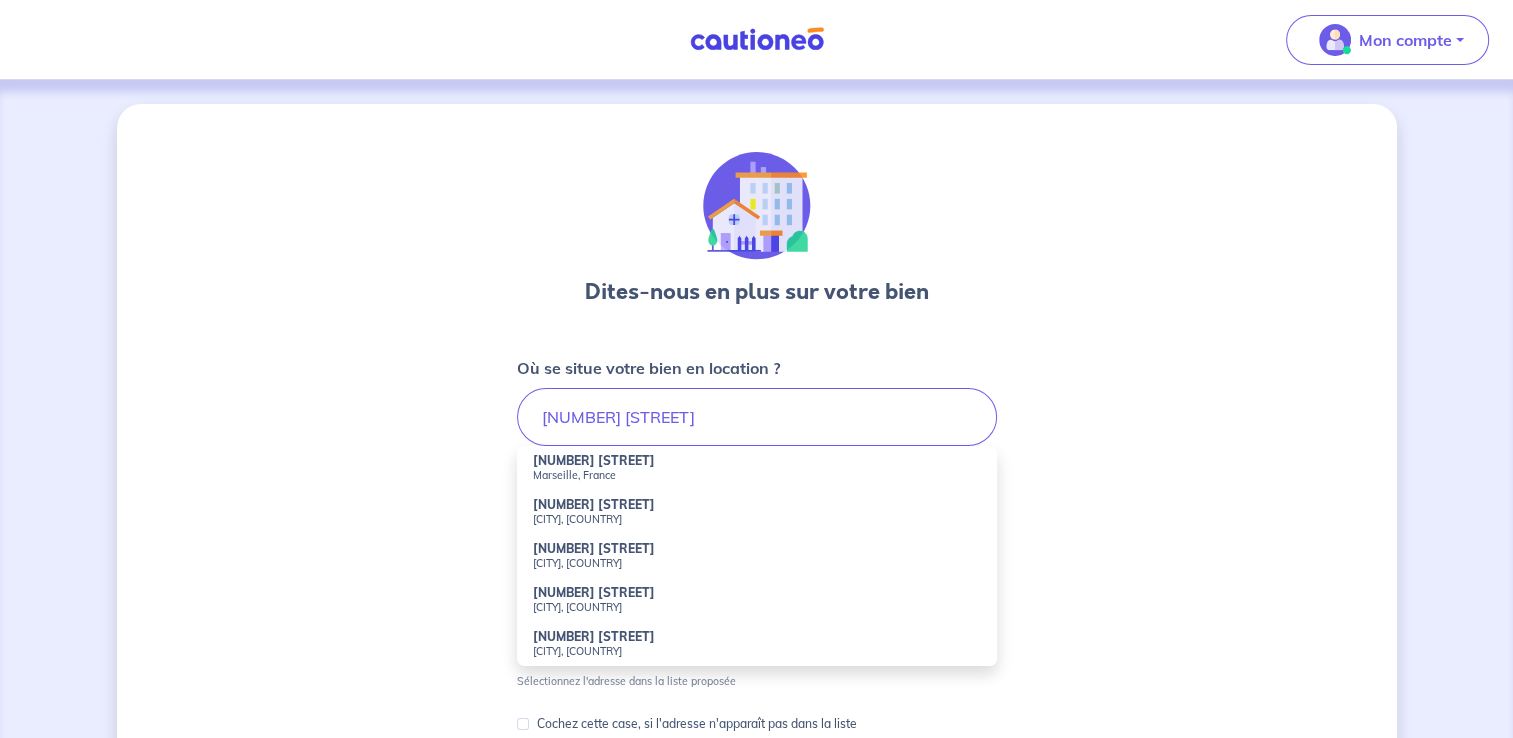 click on "Marseille, France" at bounding box center (757, 475) 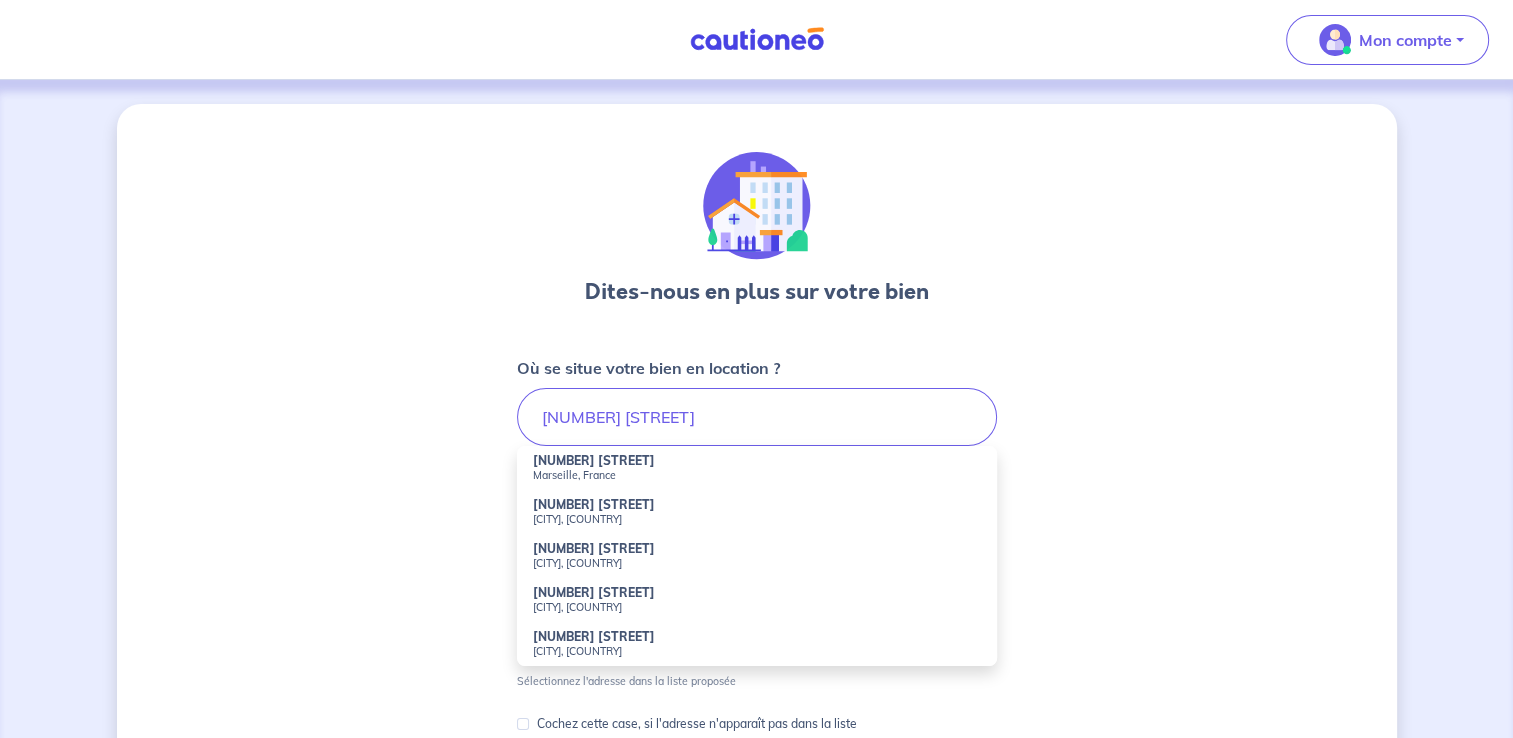 type on "[NUMBER] [STREET], [CITY], [COUNTRY]" 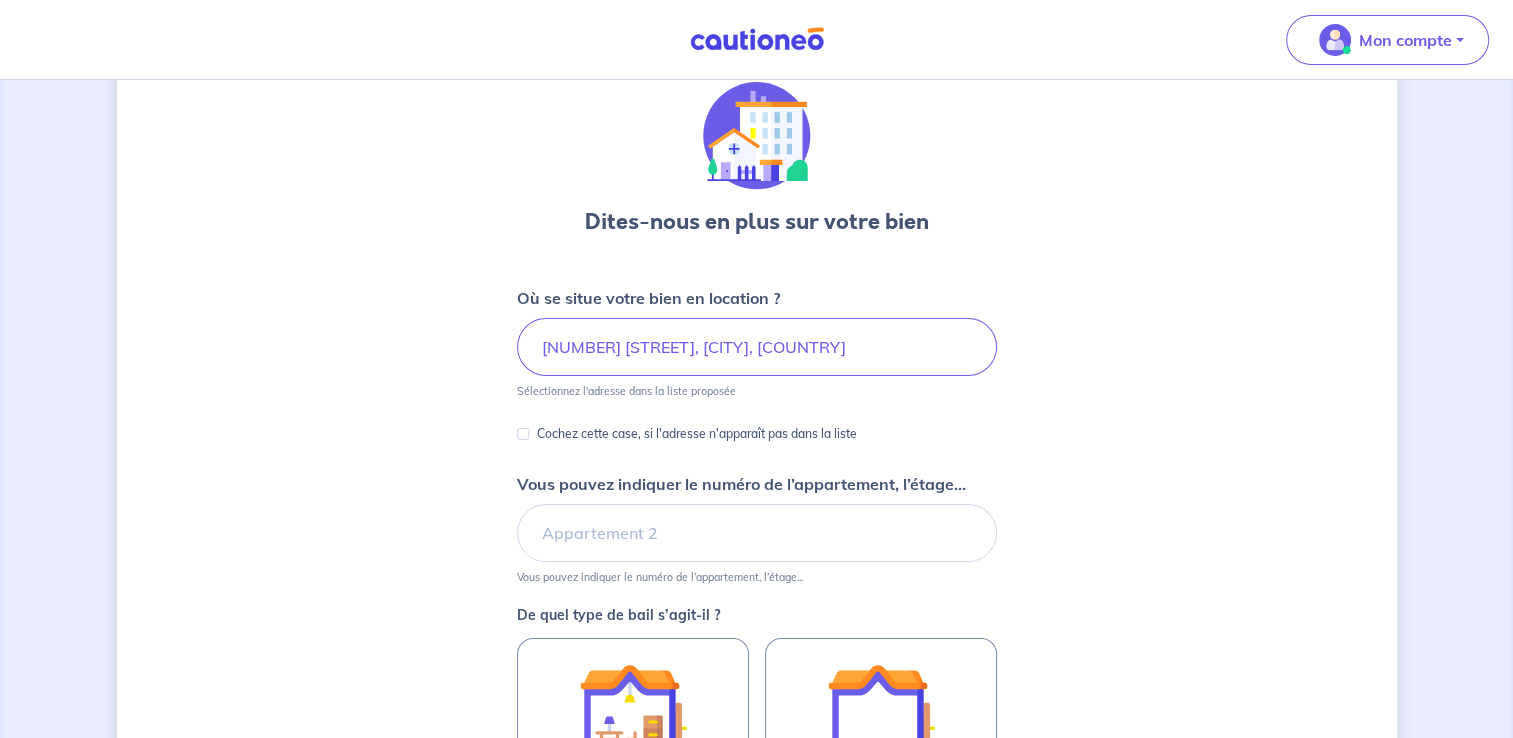 scroll, scrollTop: 100, scrollLeft: 0, axis: vertical 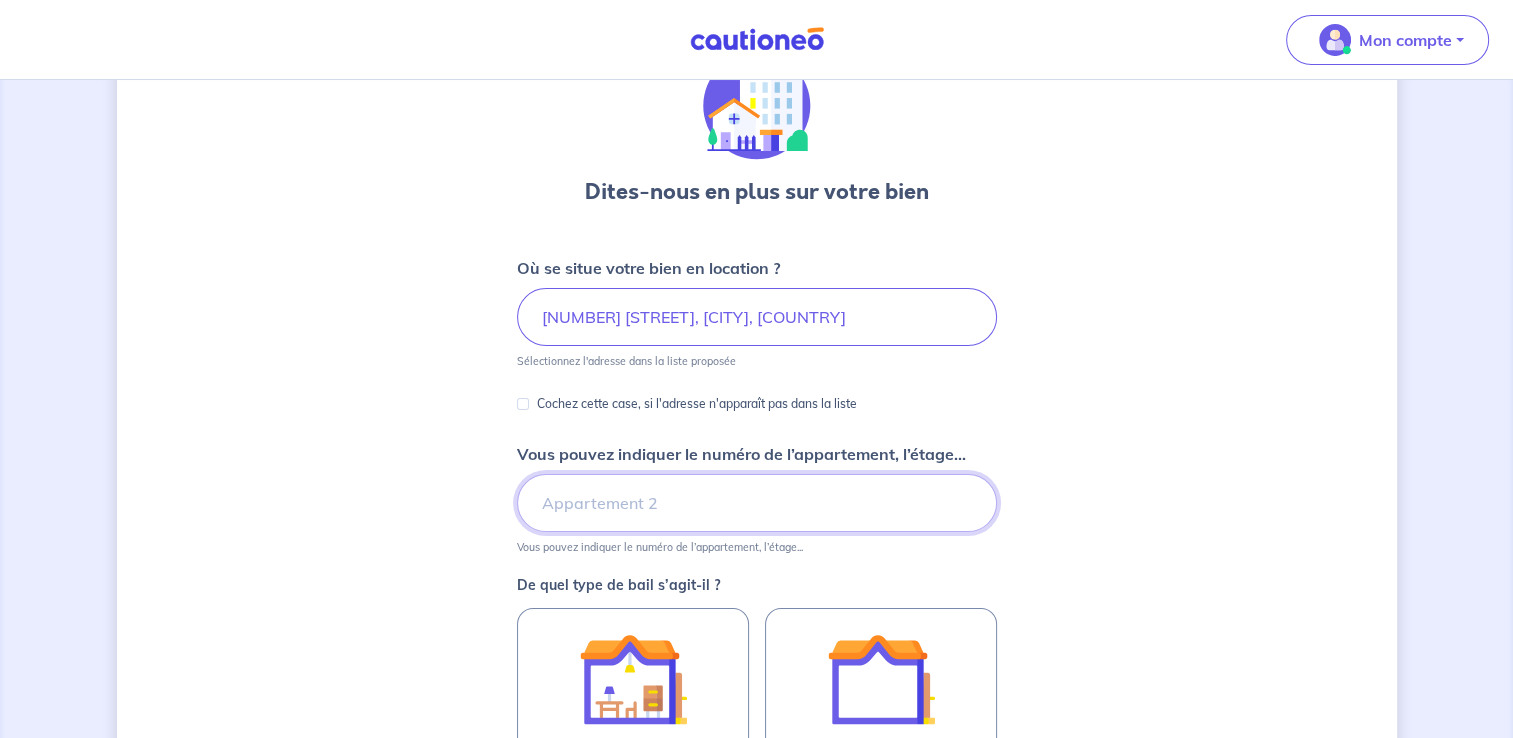 click on "Vous pouvez indiquer le numéro de l’appartement, l’étage..." at bounding box center (757, 503) 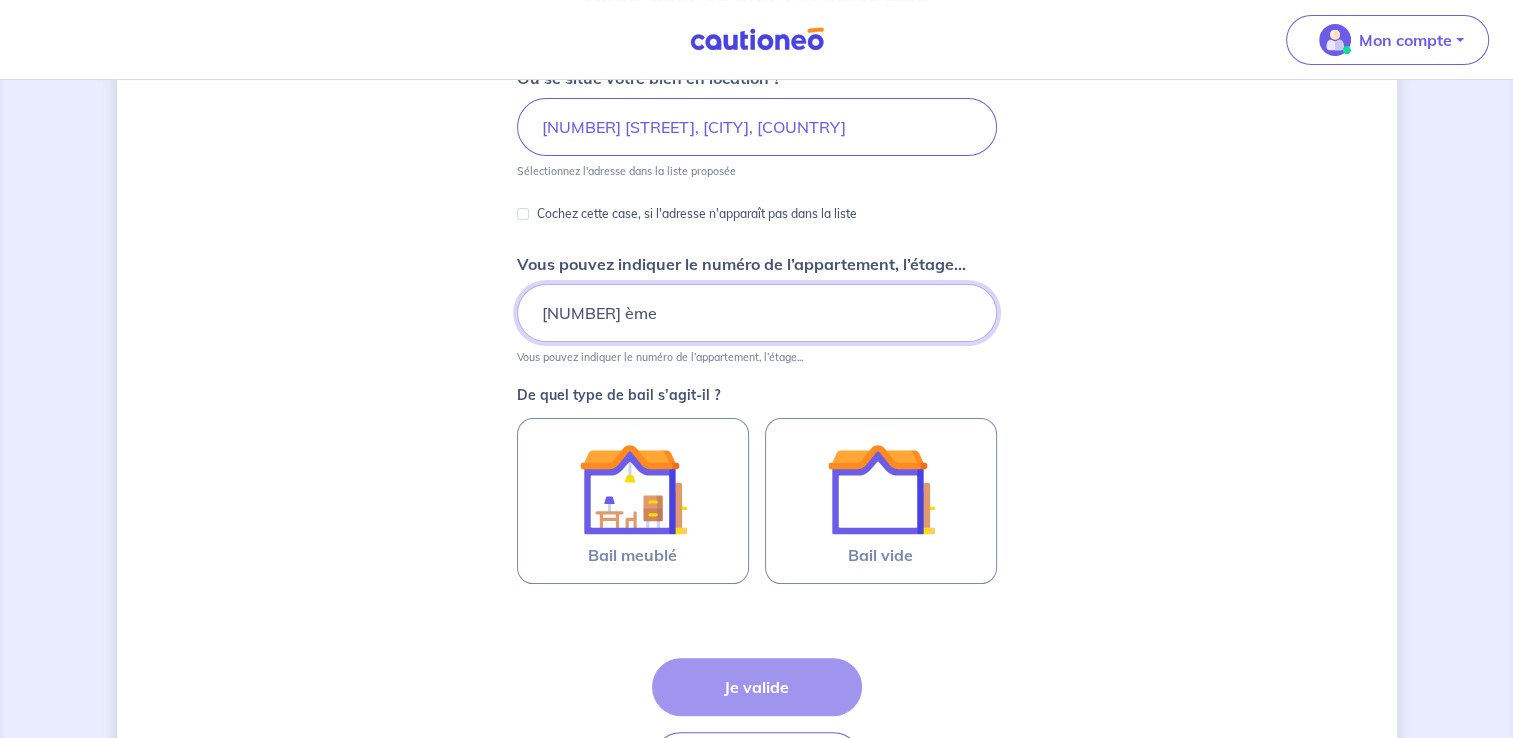 scroll, scrollTop: 300, scrollLeft: 0, axis: vertical 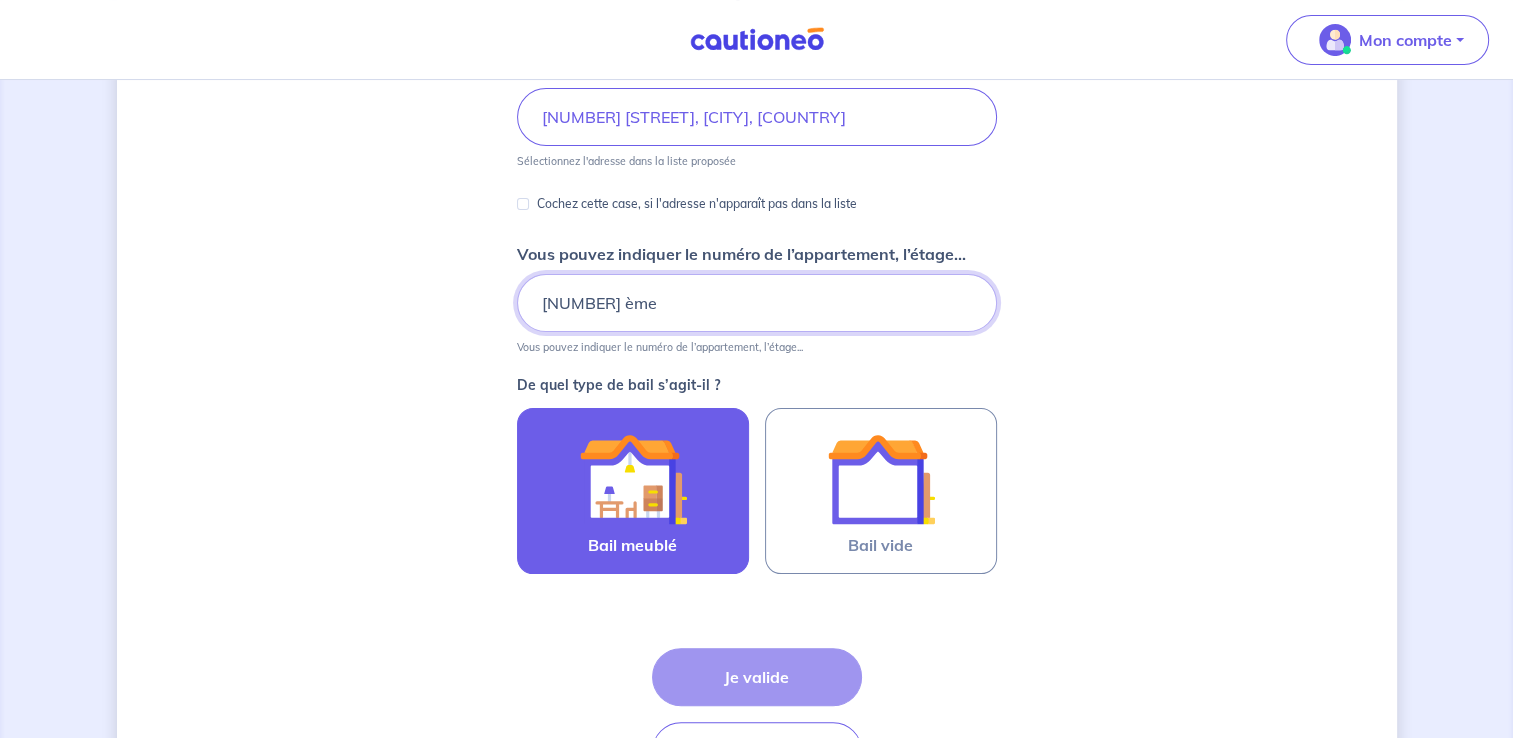 type on "[NUMBER] ème" 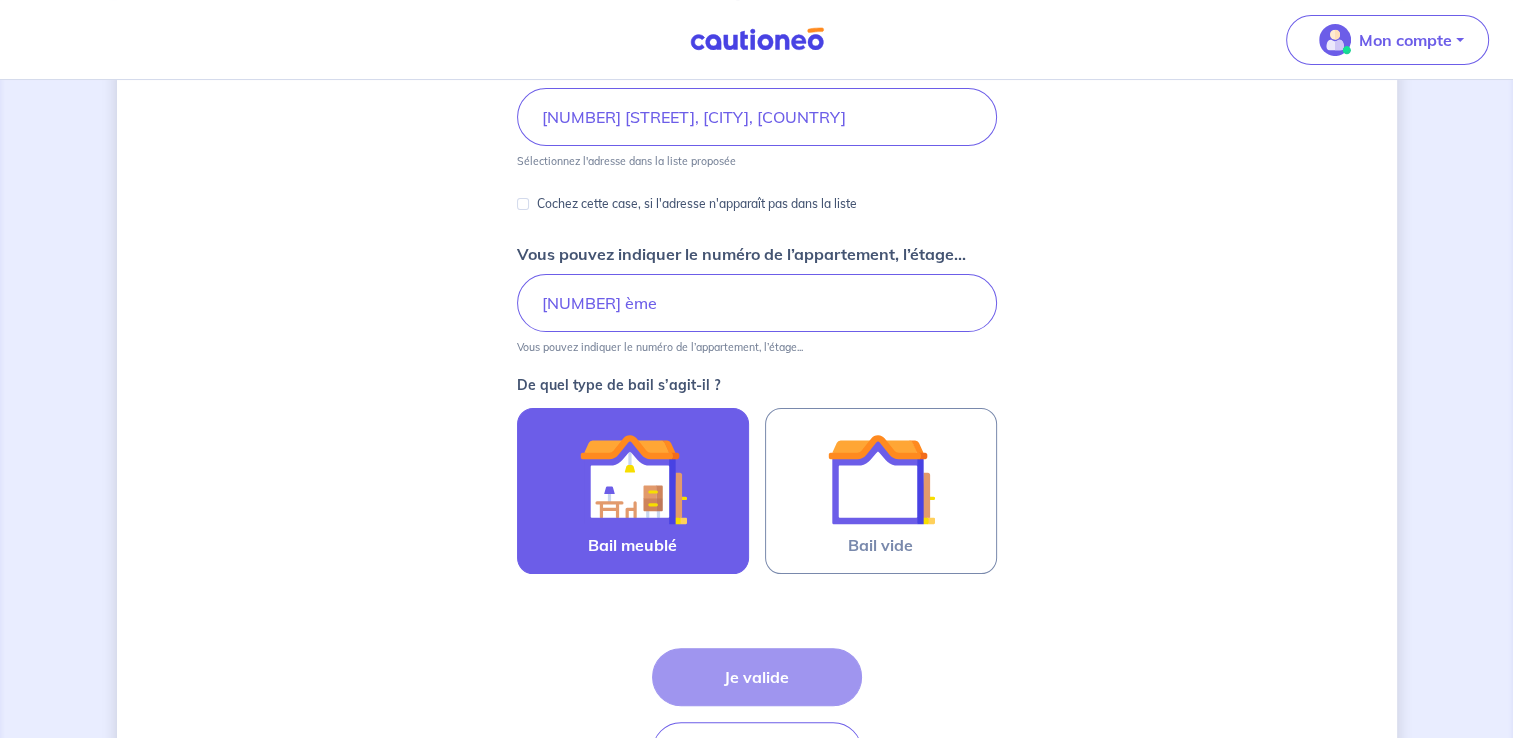 click at bounding box center [633, 479] 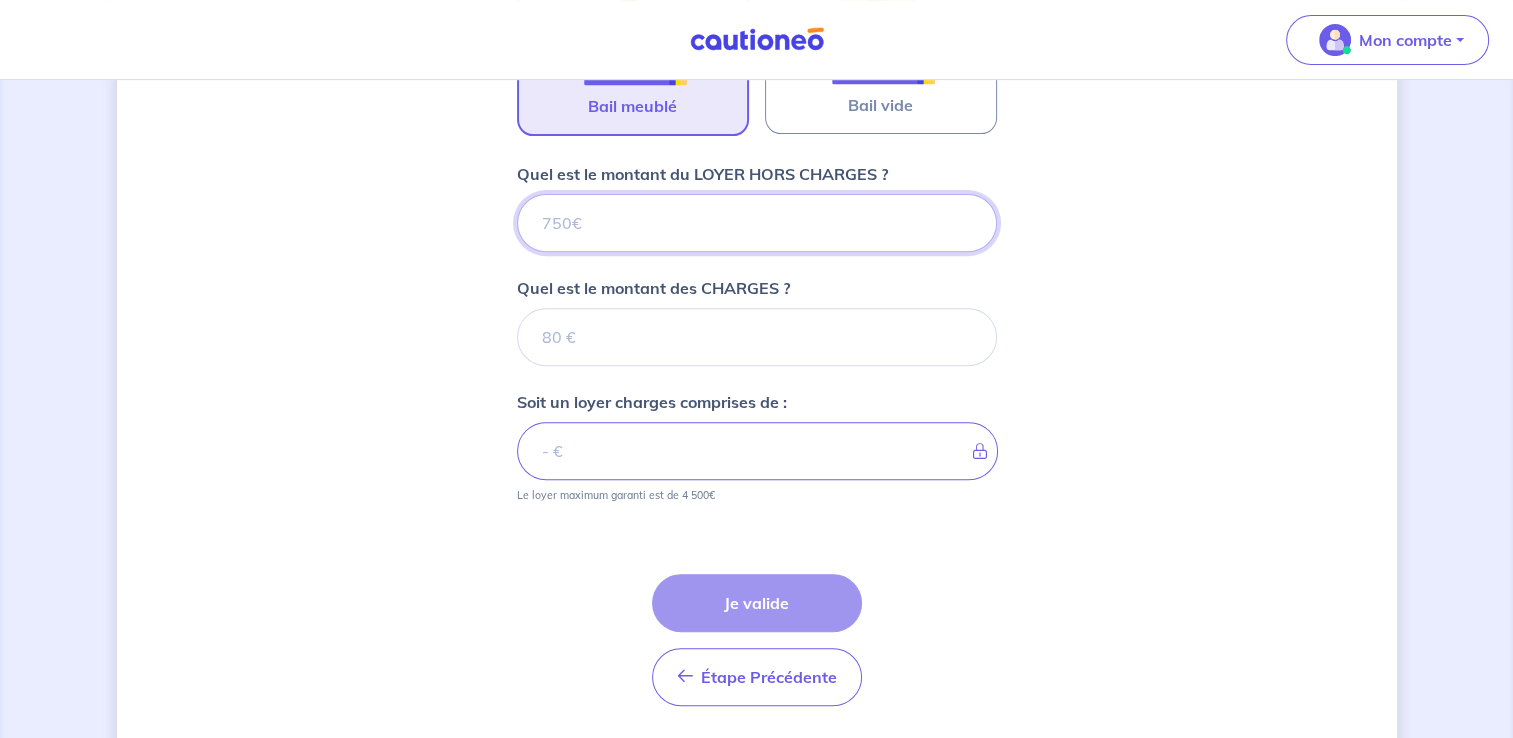 scroll, scrollTop: 800, scrollLeft: 0, axis: vertical 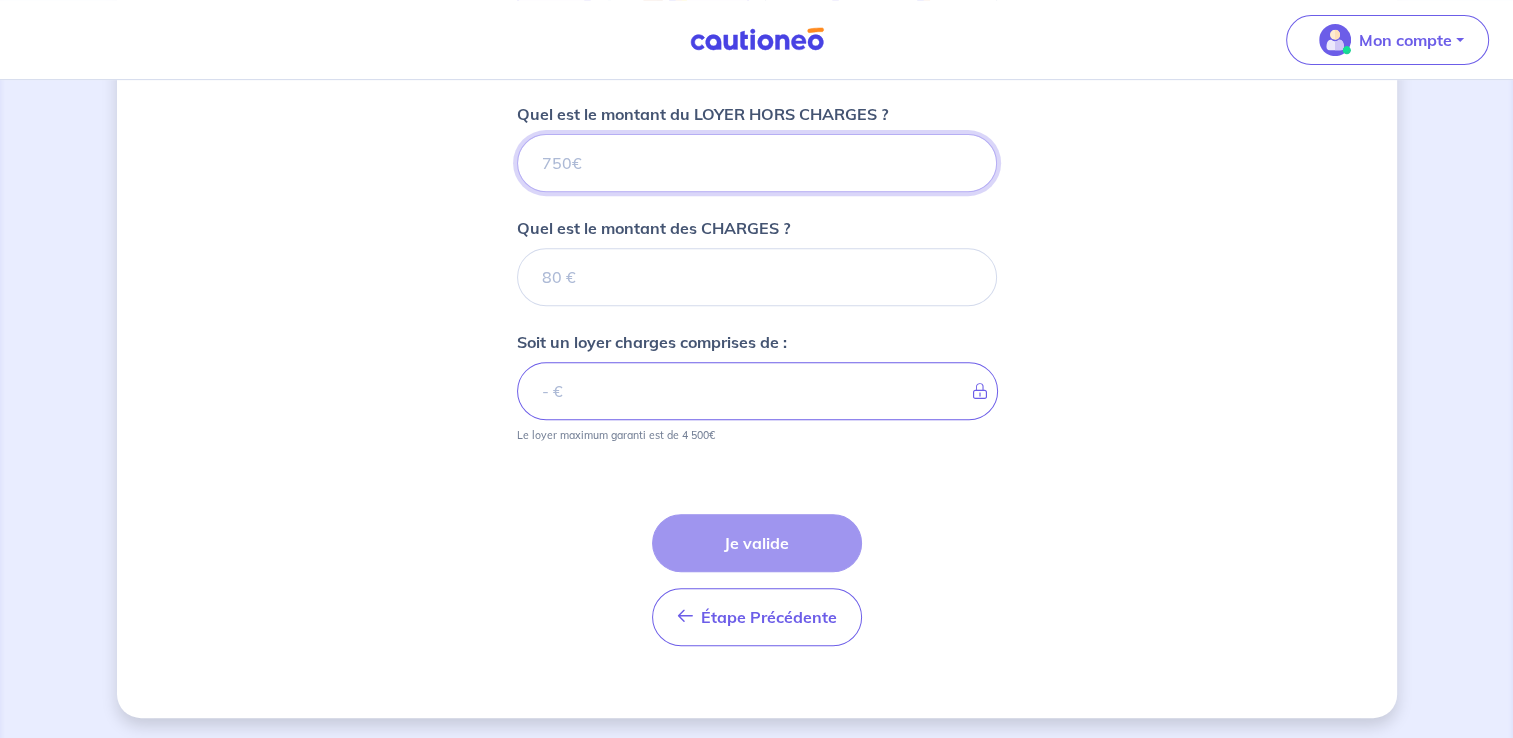 click on "Quel est le montant du LOYER HORS CHARGES ?" at bounding box center [757, 163] 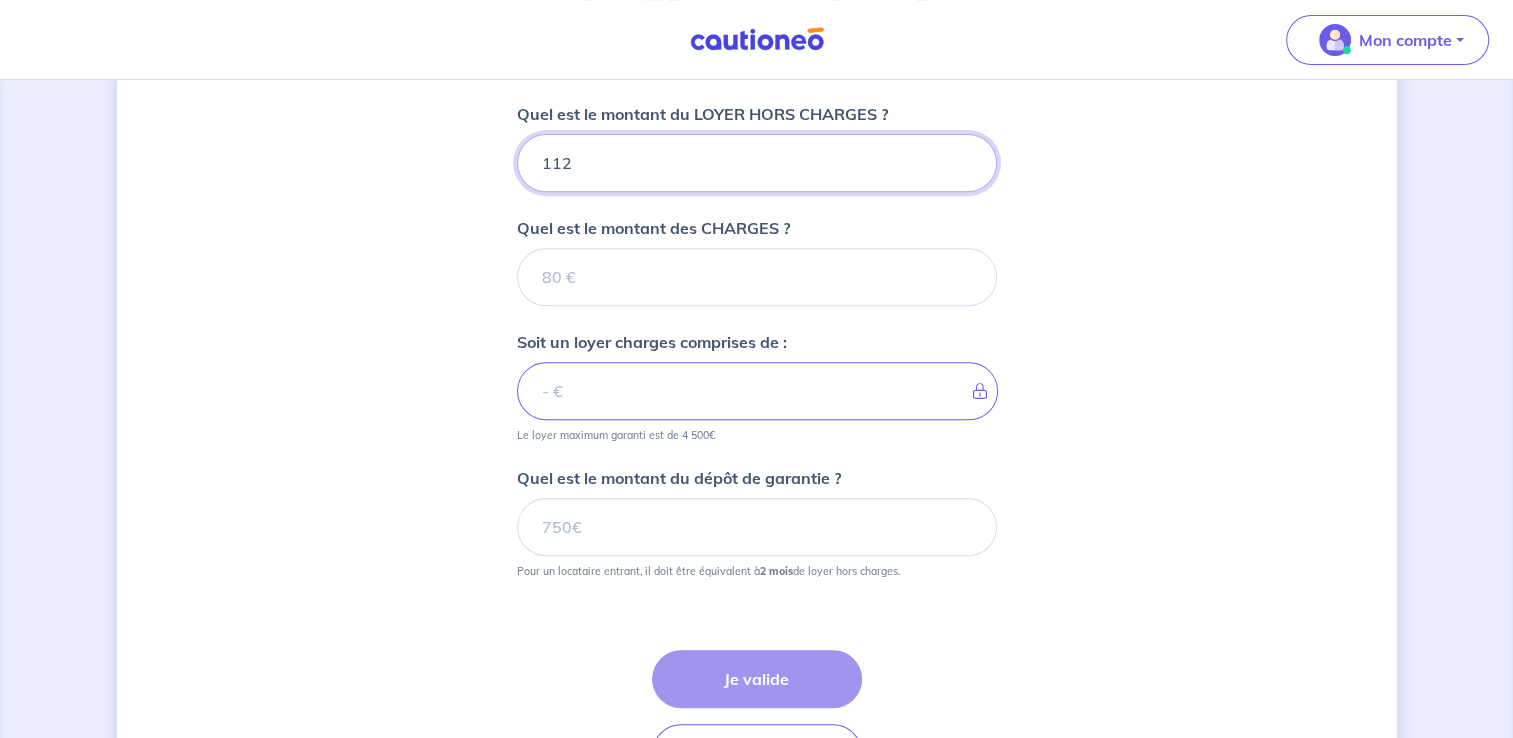 type on "1125" 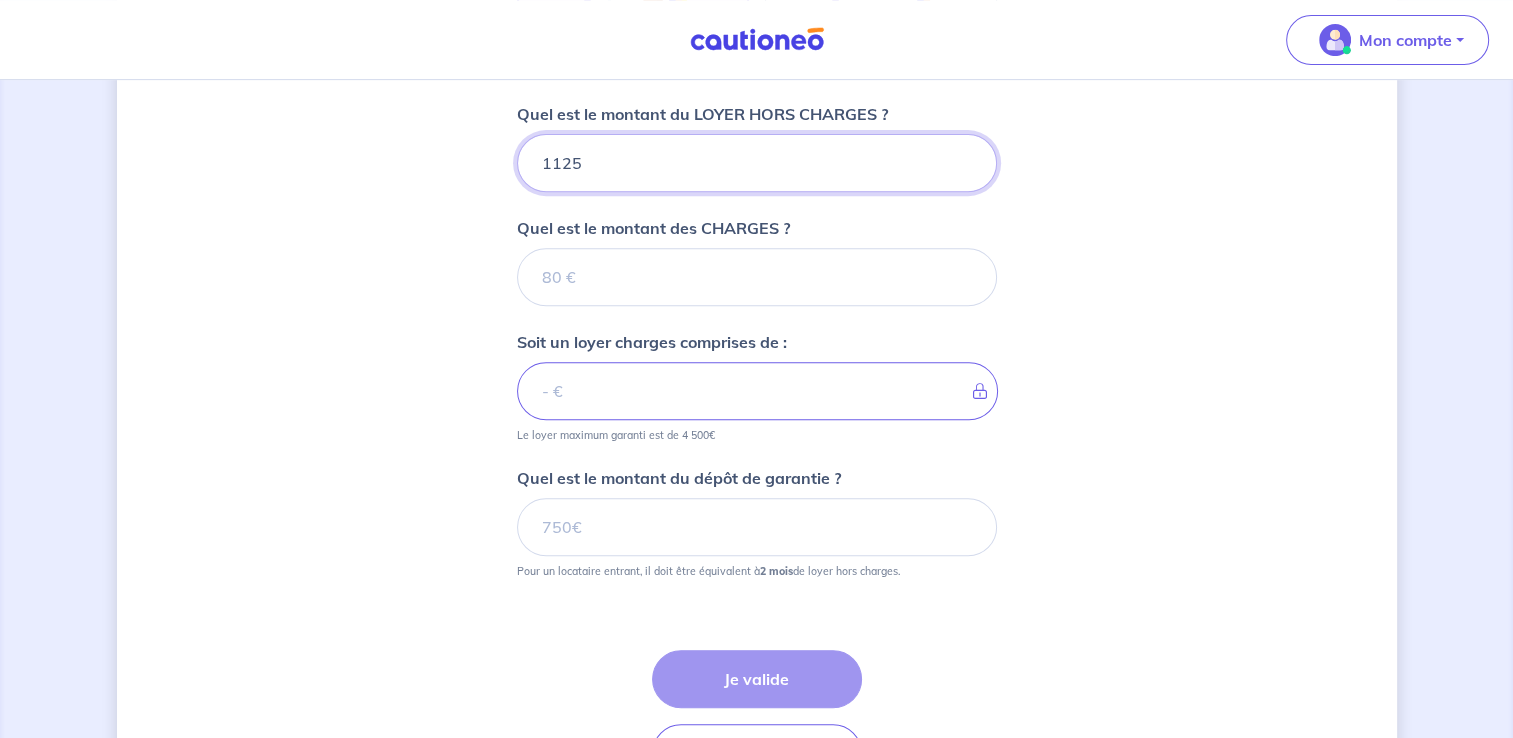type 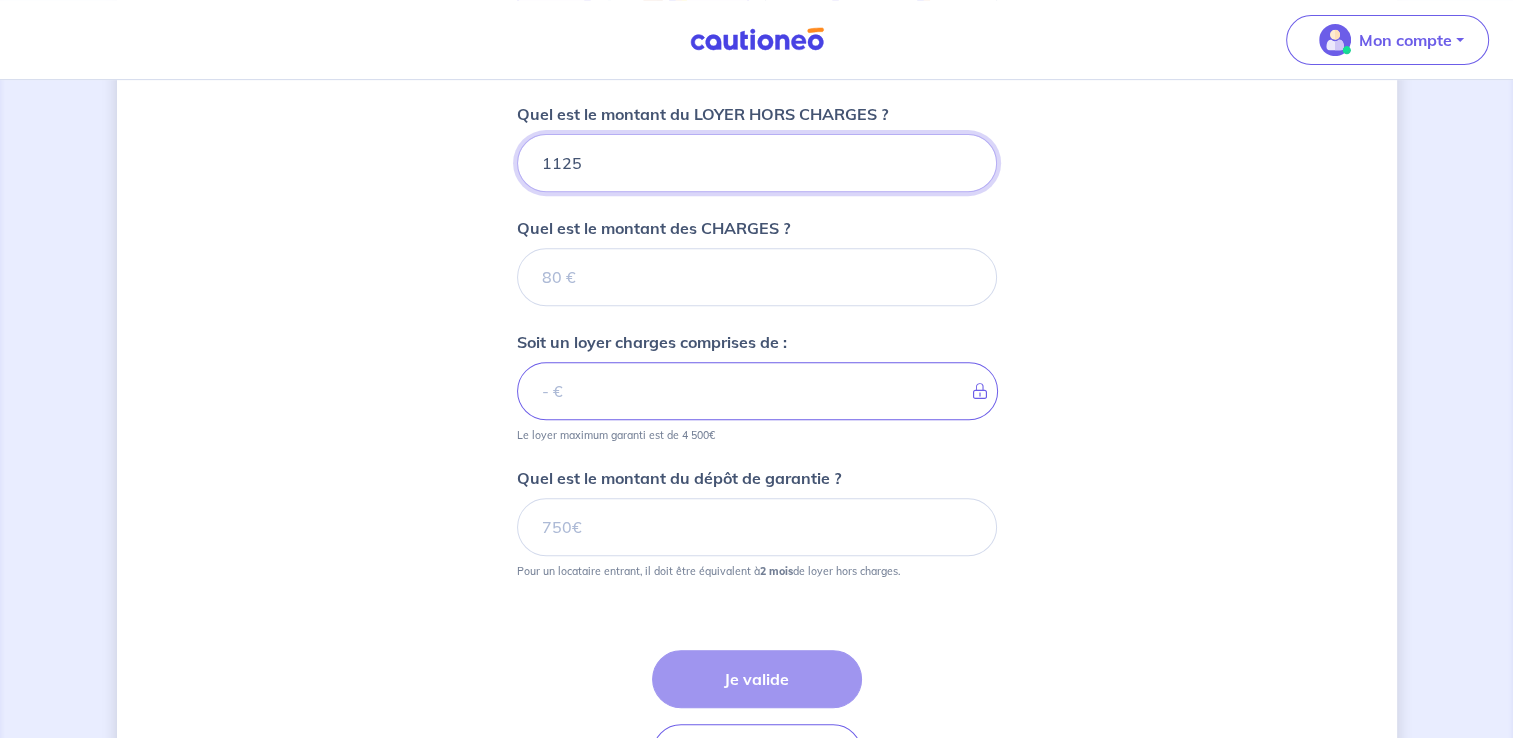 type on "1125" 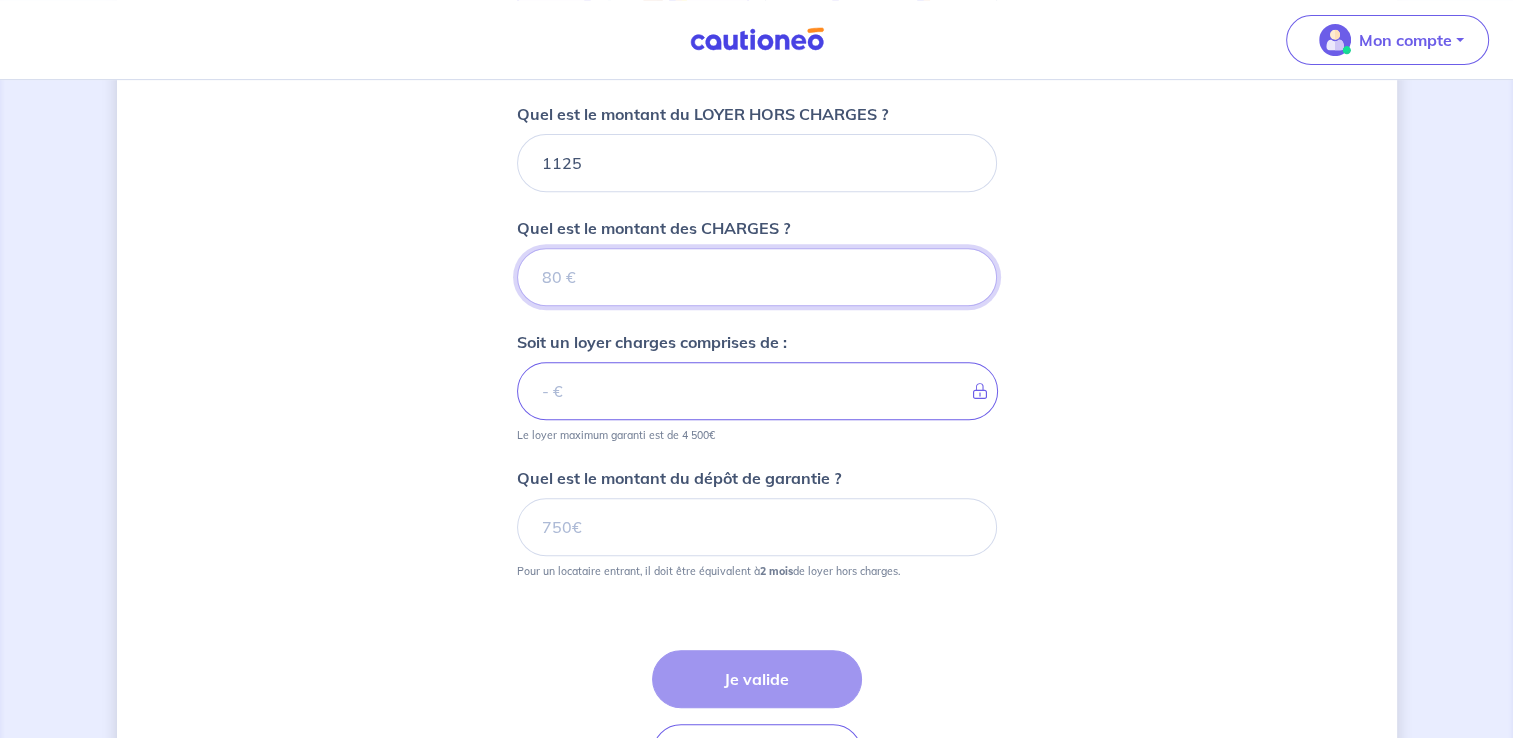 click on "Quel est le montant des CHARGES ?" at bounding box center [757, 277] 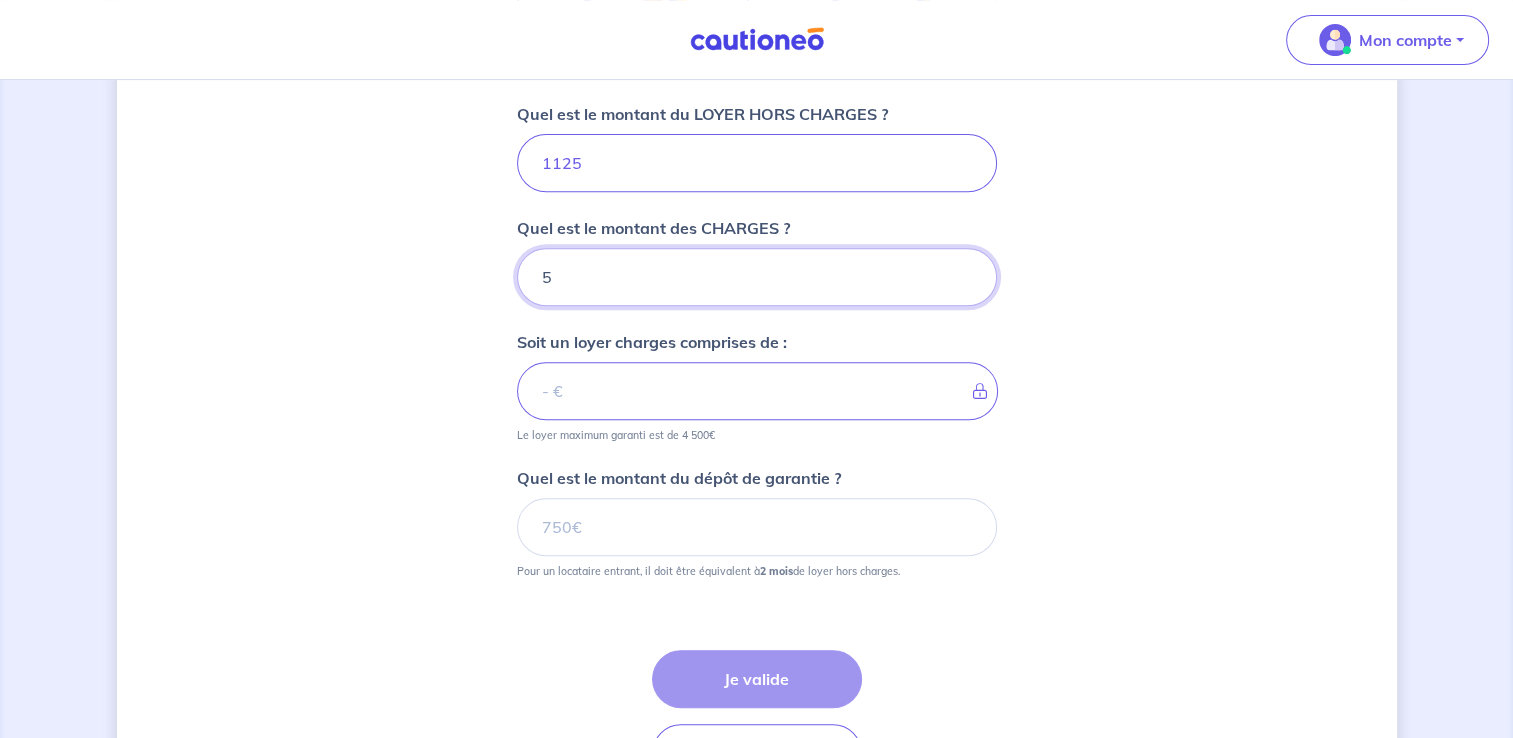 type on "50" 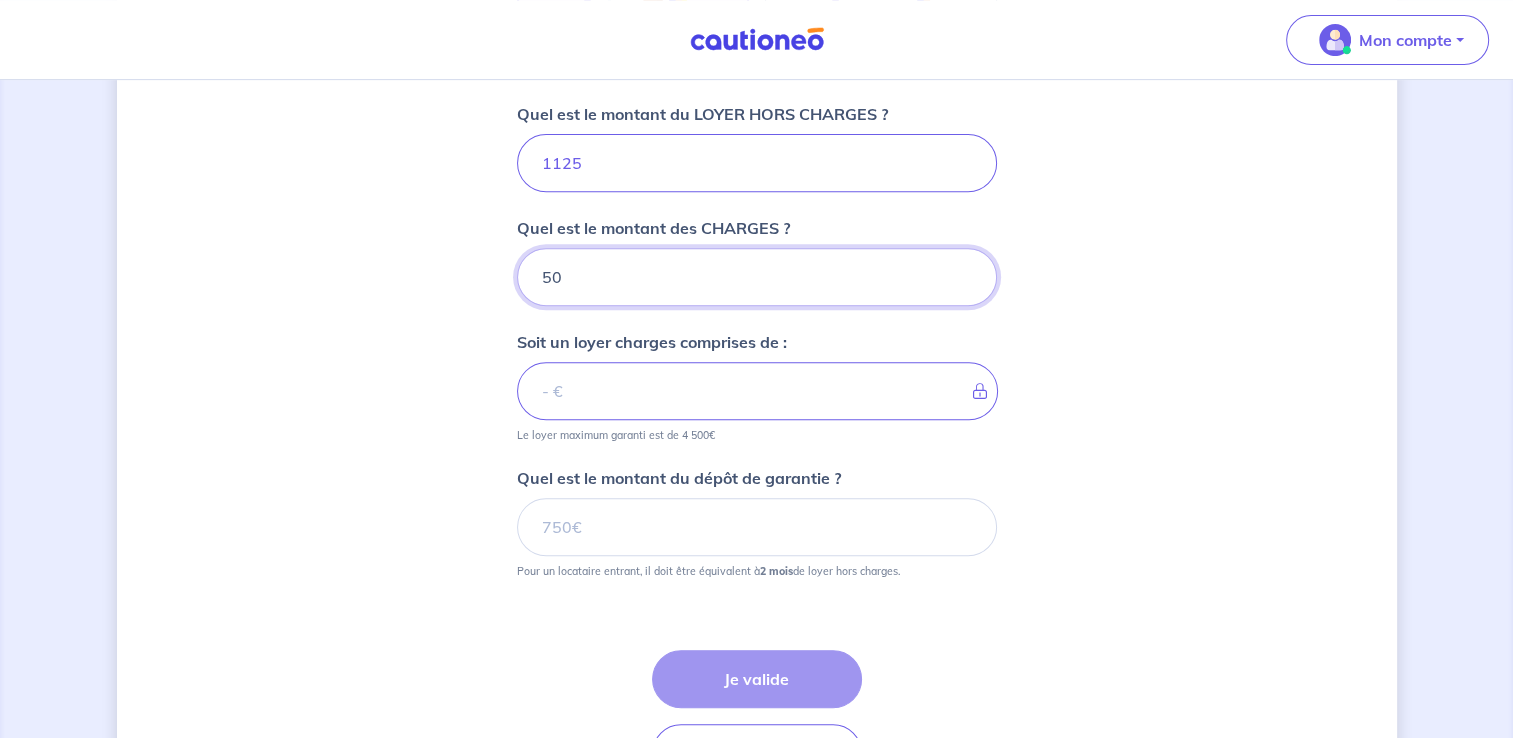 type on "1175" 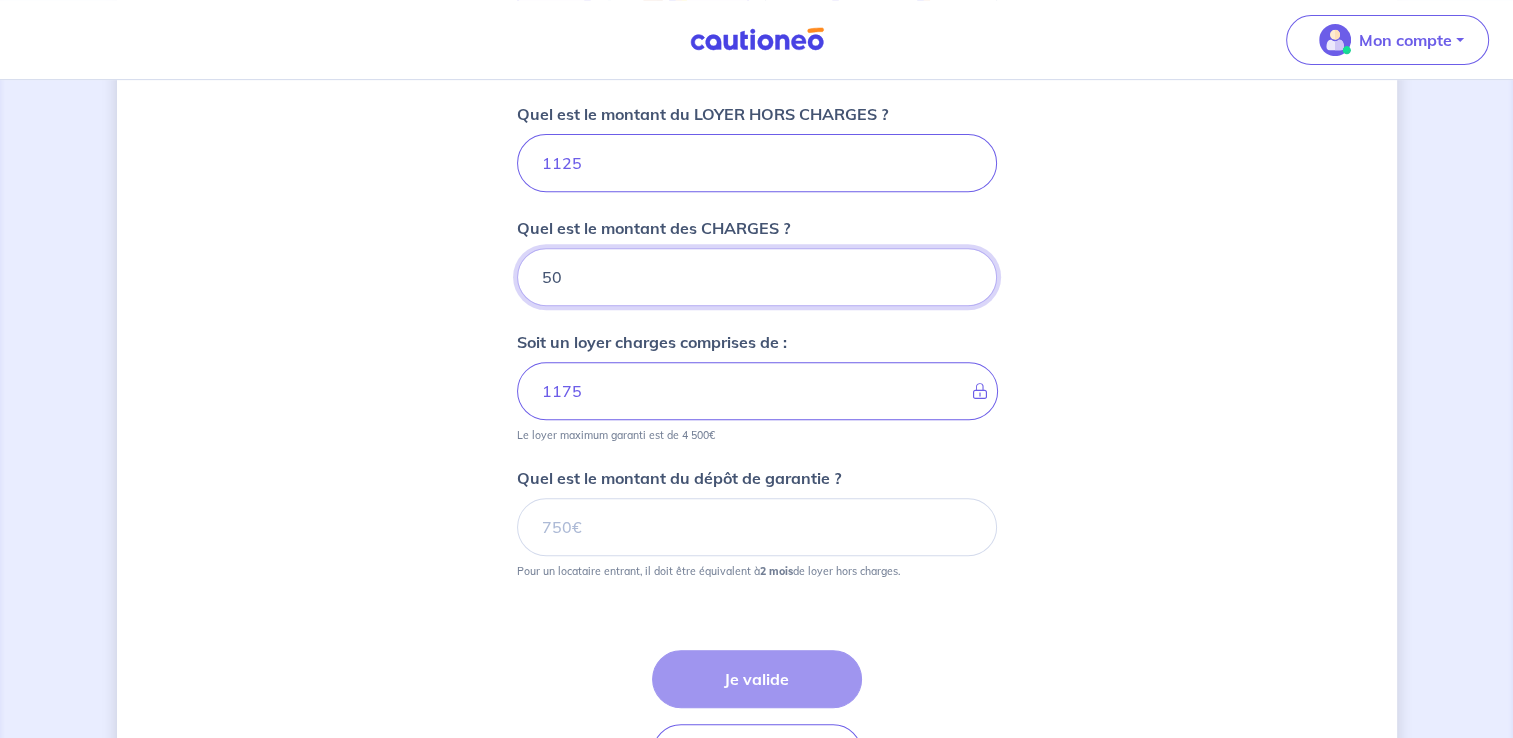 type on "50" 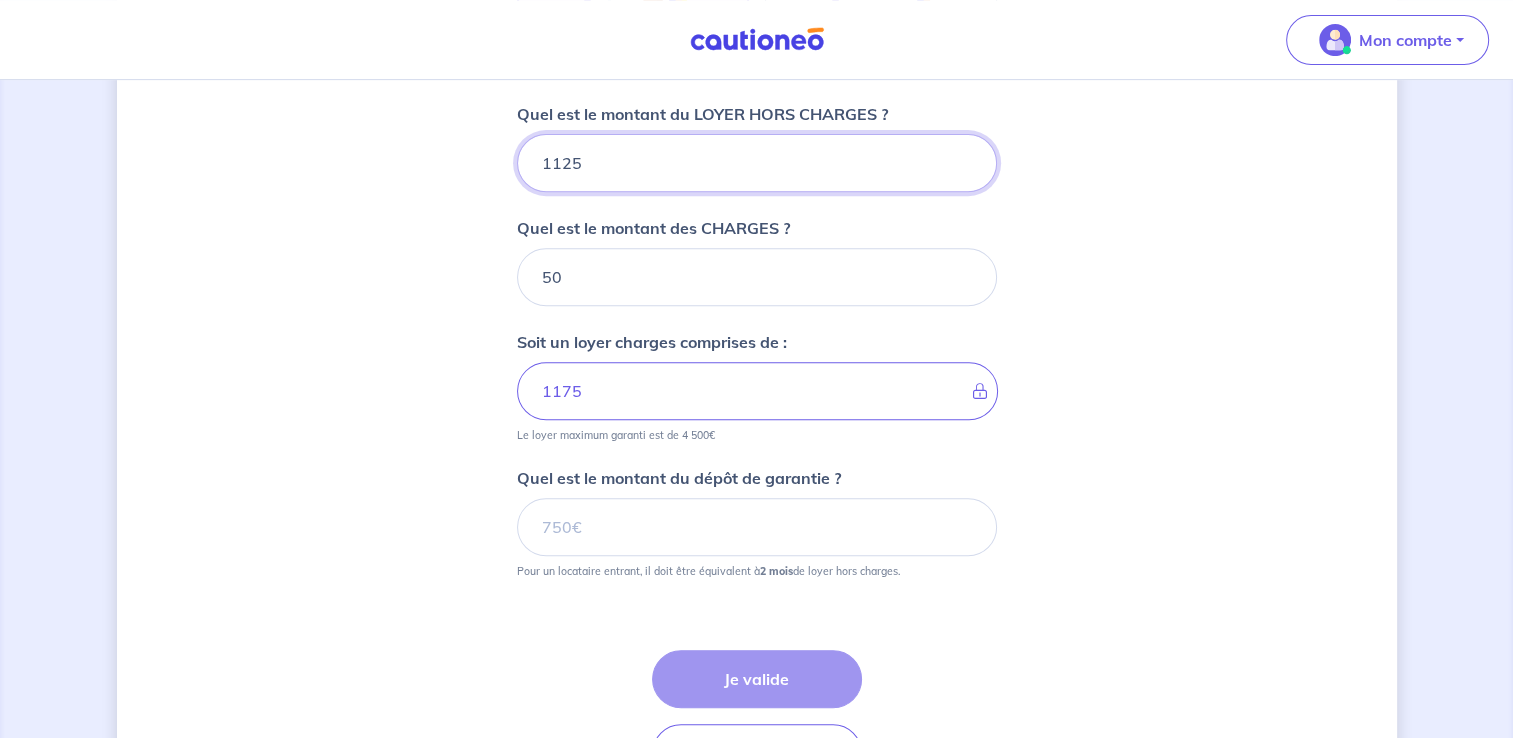 click on "1125" at bounding box center (757, 163) 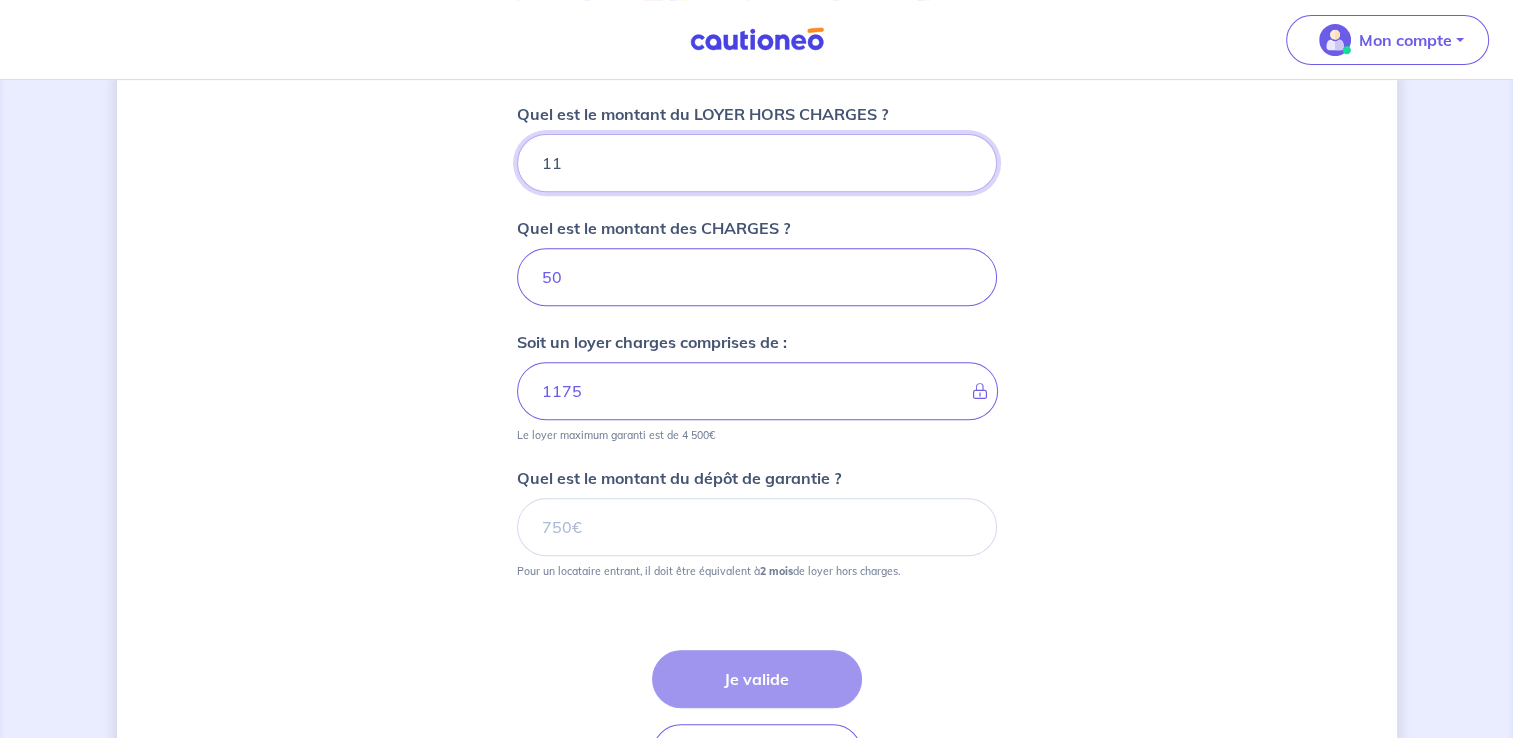 type on "1" 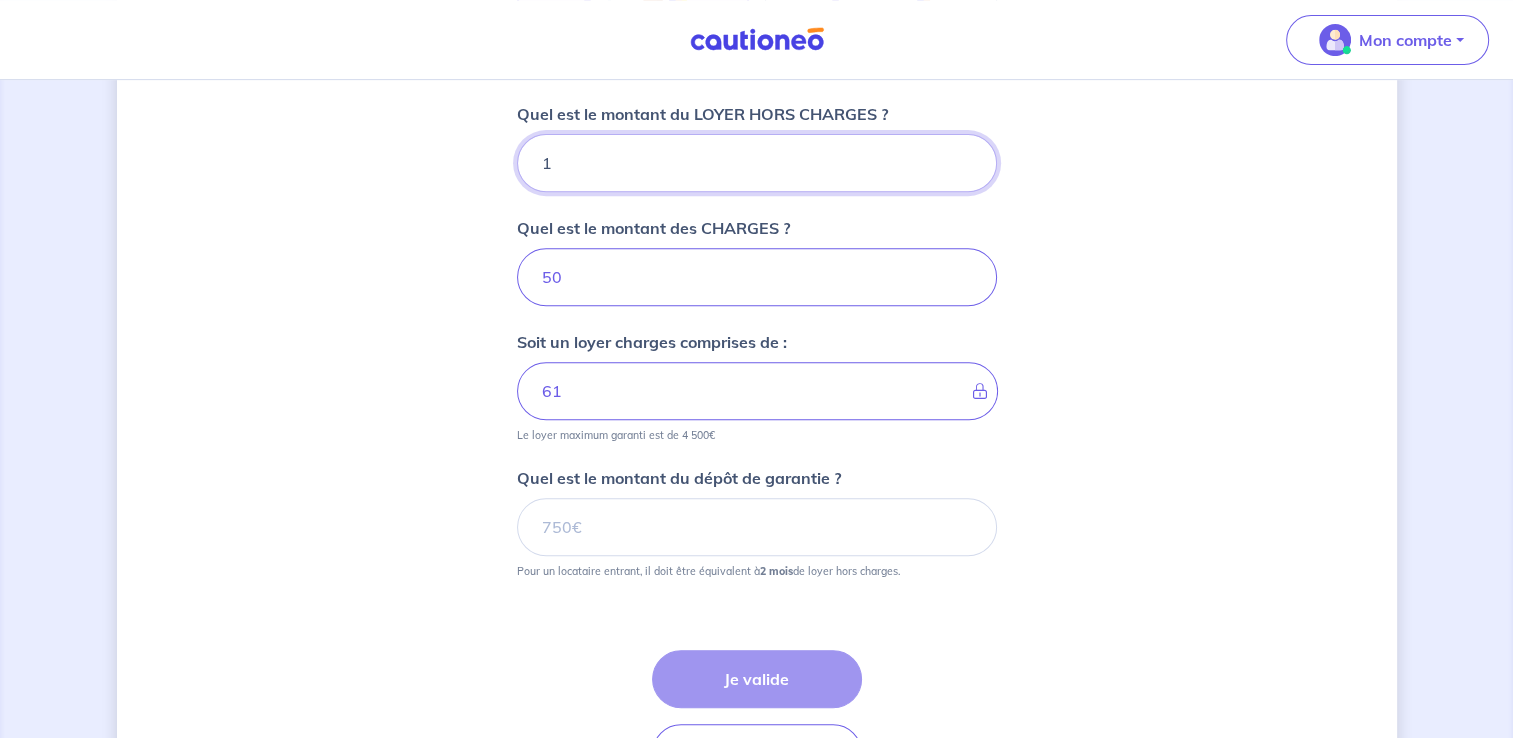 type on "51" 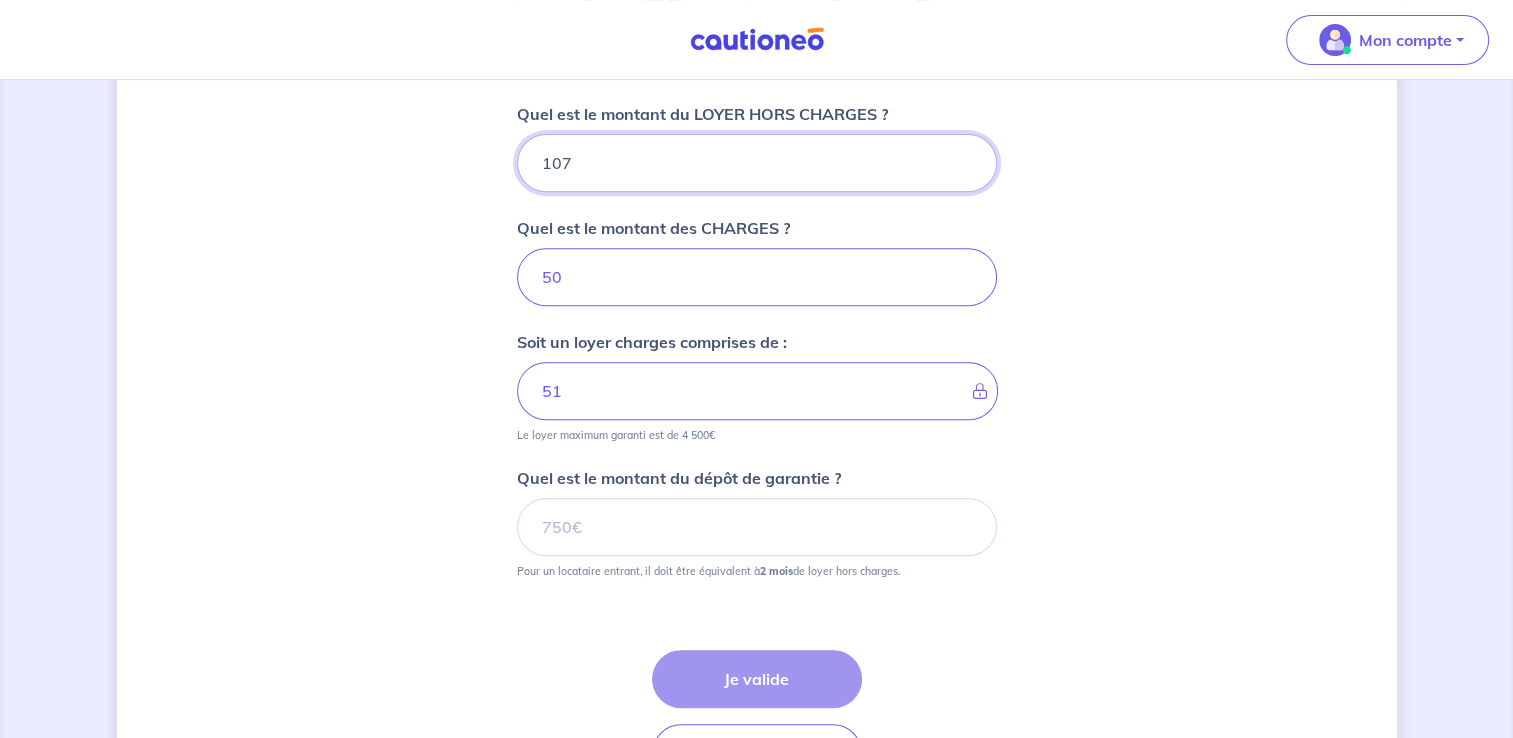 type on "1075" 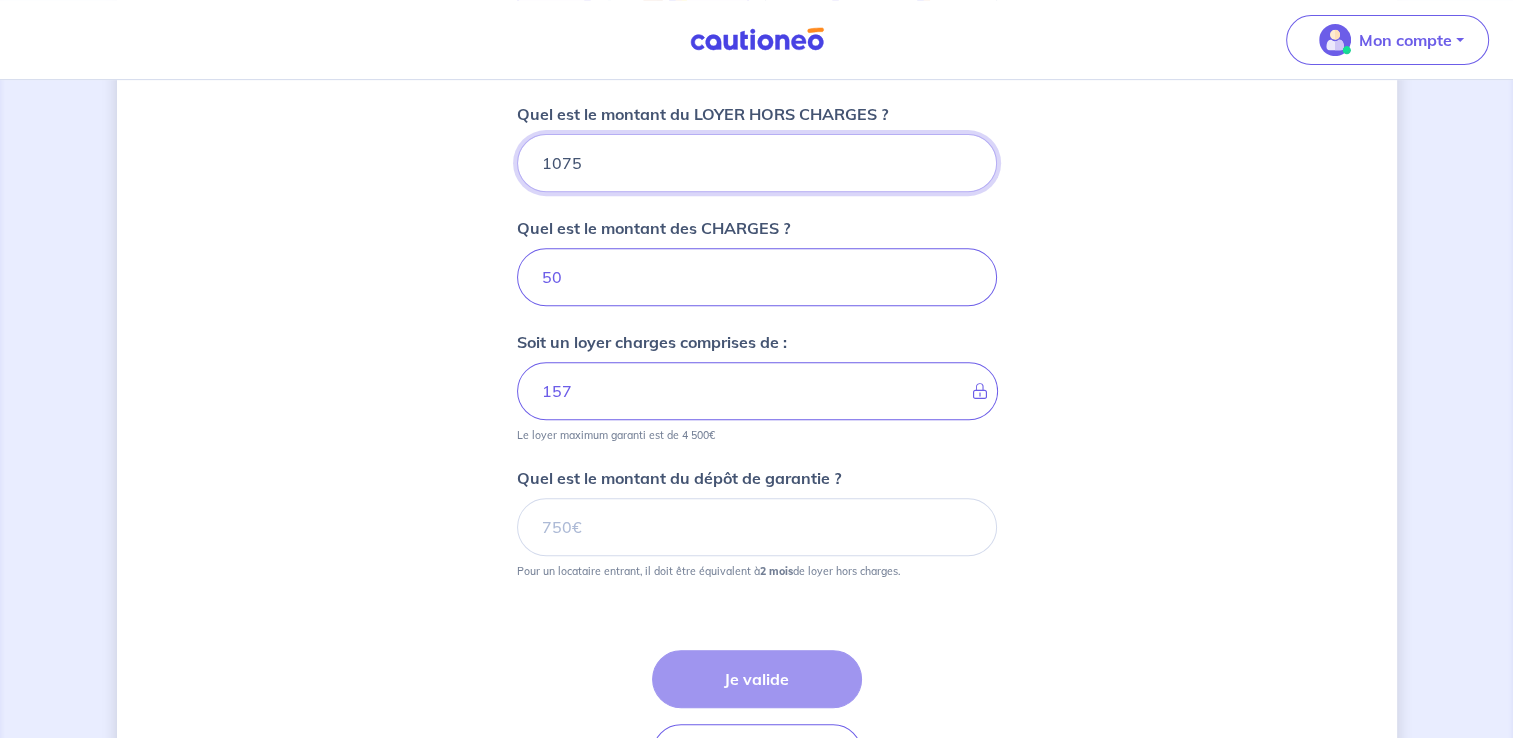 type on "1125" 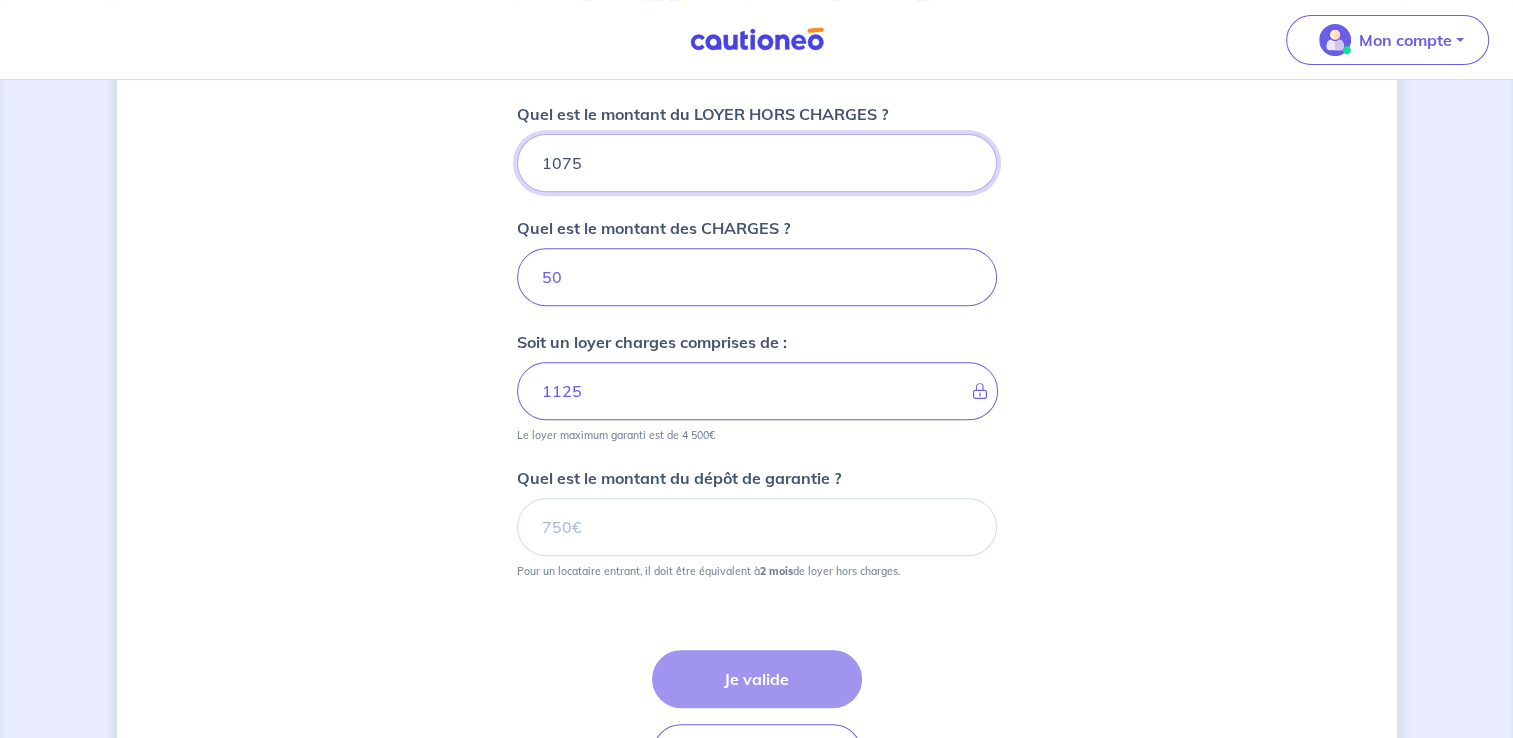 type on "1075" 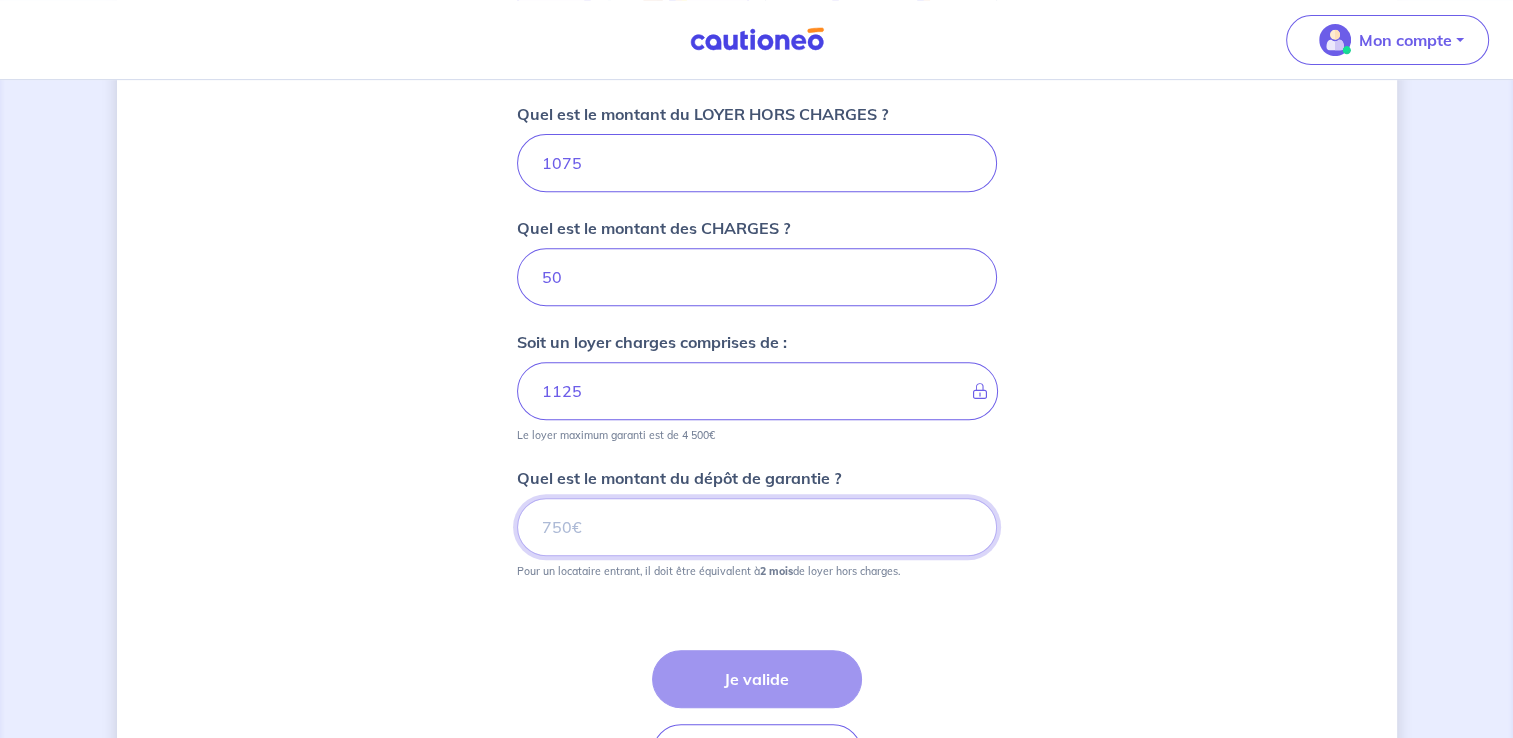 click on "Quel est le montant du dépôt de garantie ?" at bounding box center [757, 527] 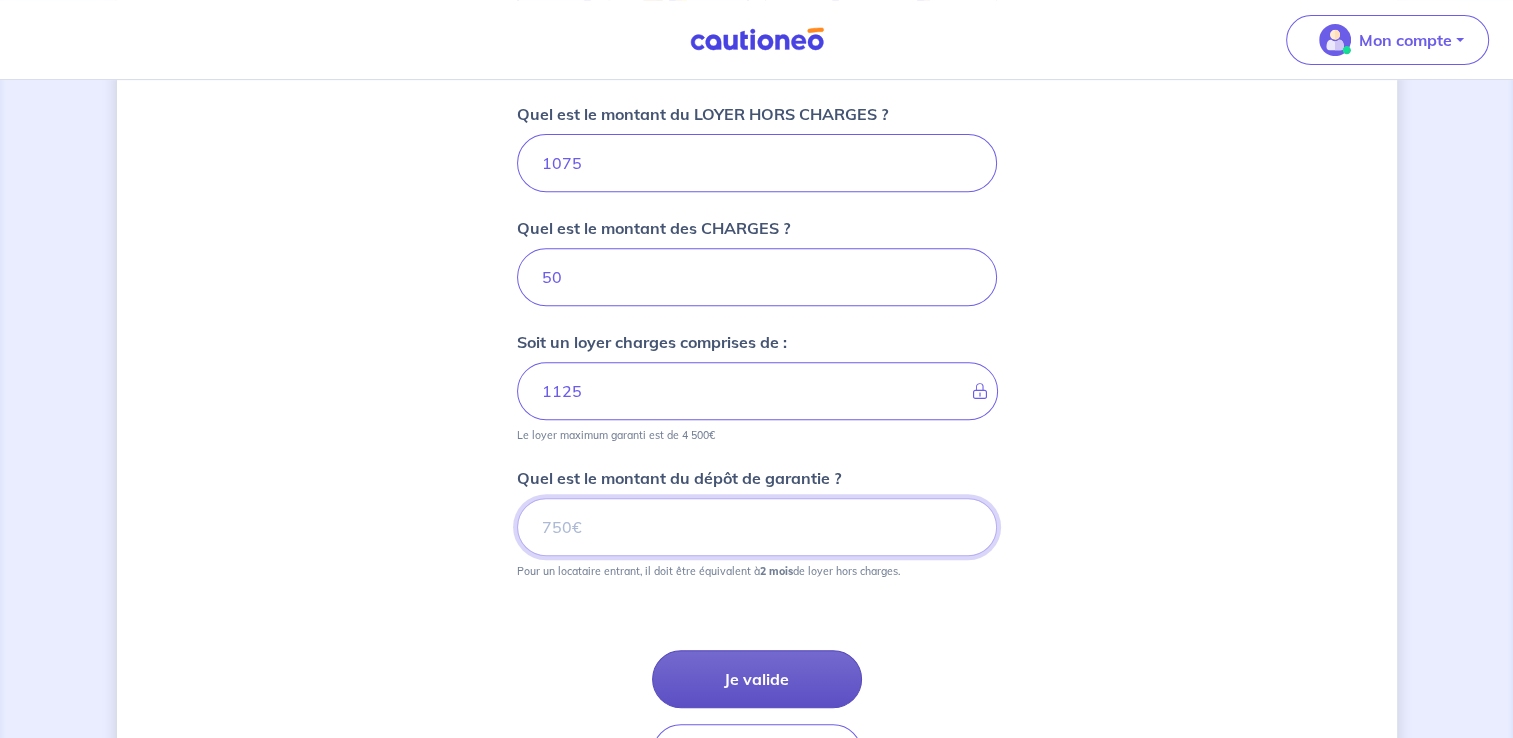 type on "[PRICE]" 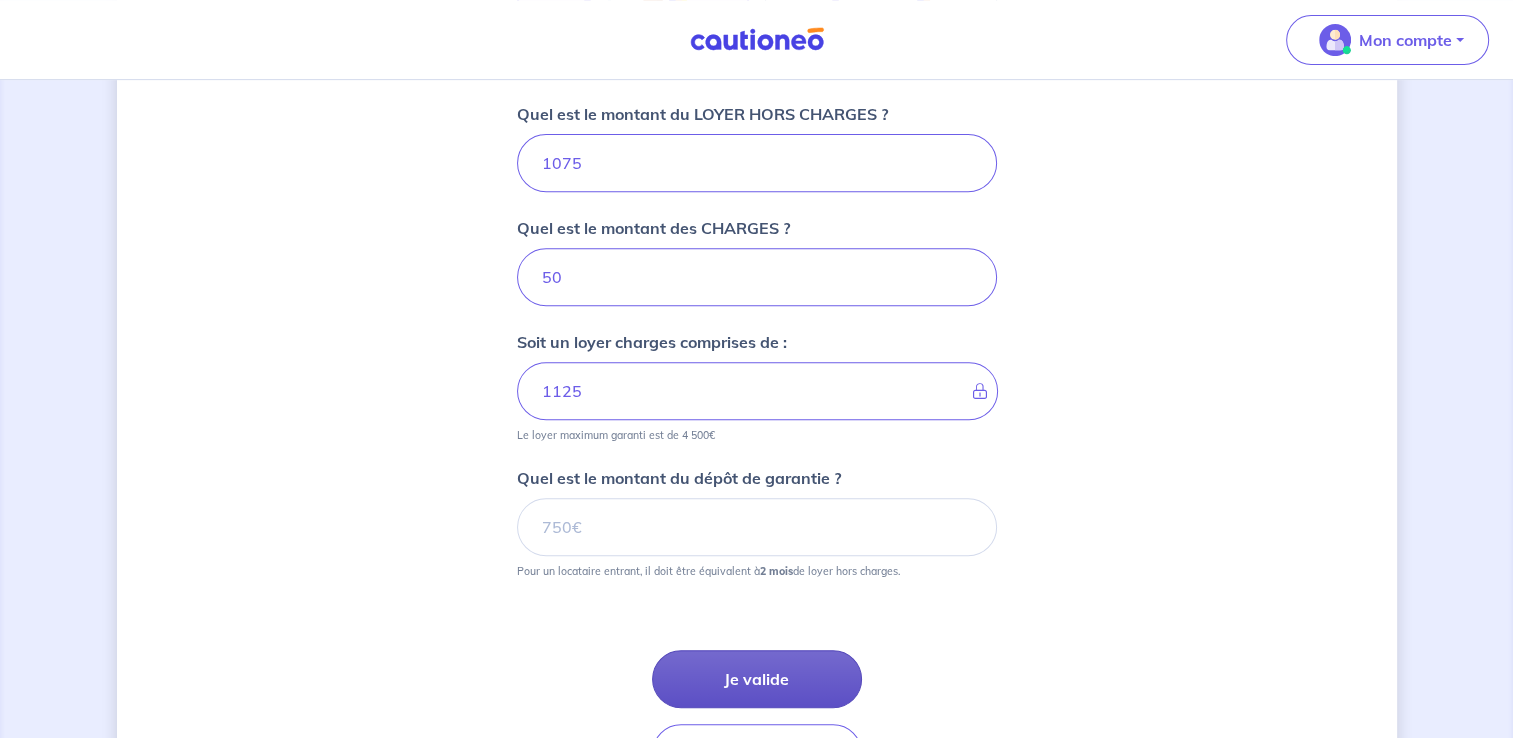 click on "Je valide" at bounding box center (757, 679) 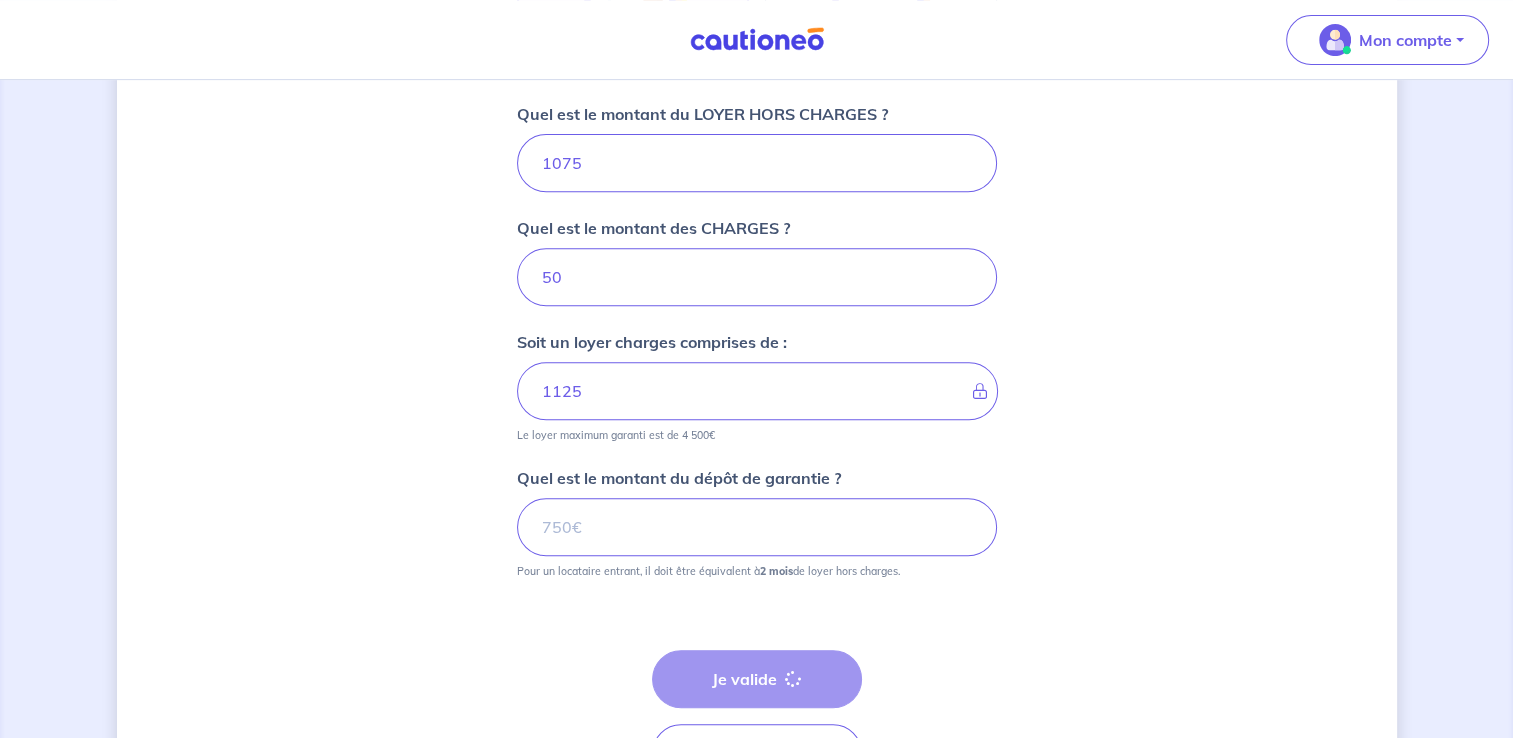 scroll, scrollTop: 0, scrollLeft: 0, axis: both 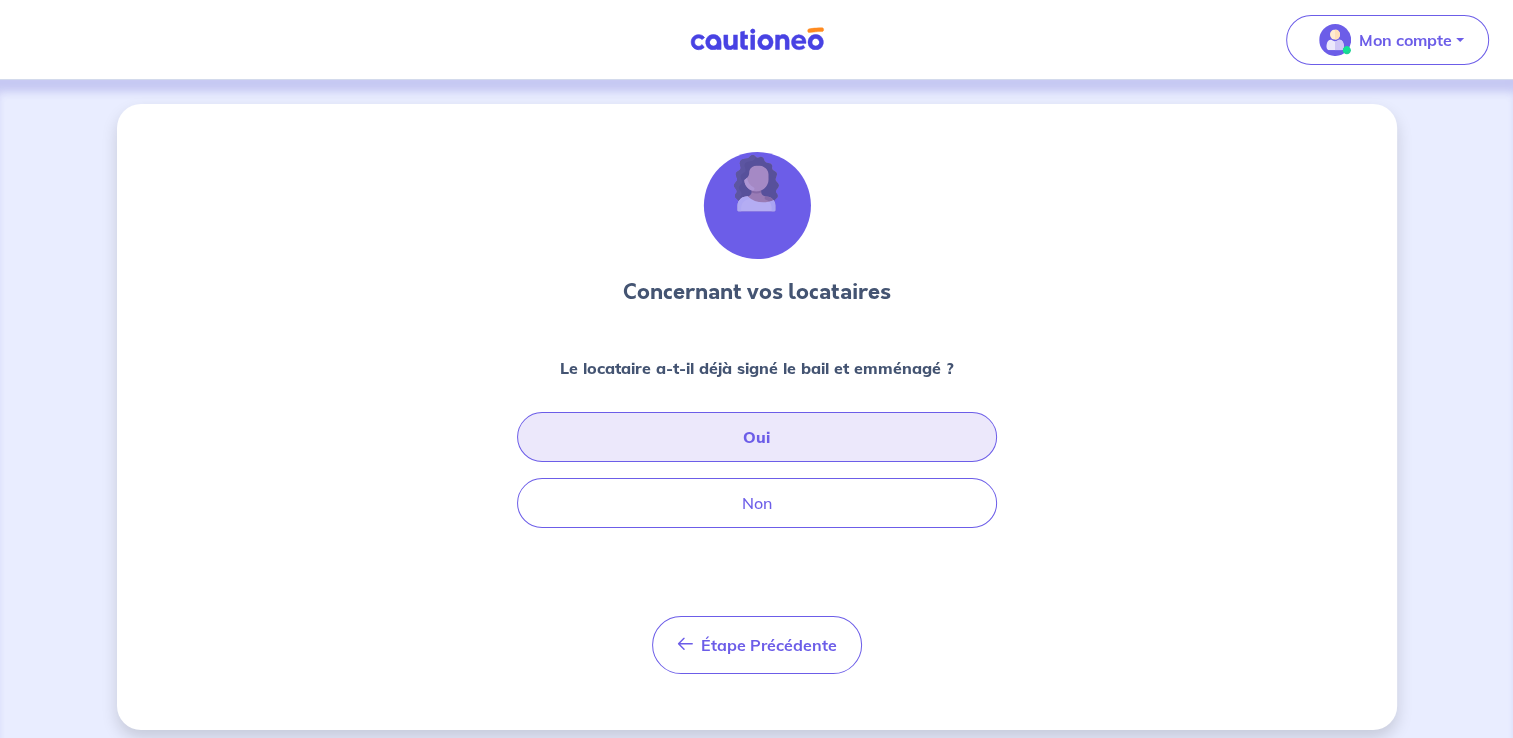 click on "Oui" at bounding box center [757, 437] 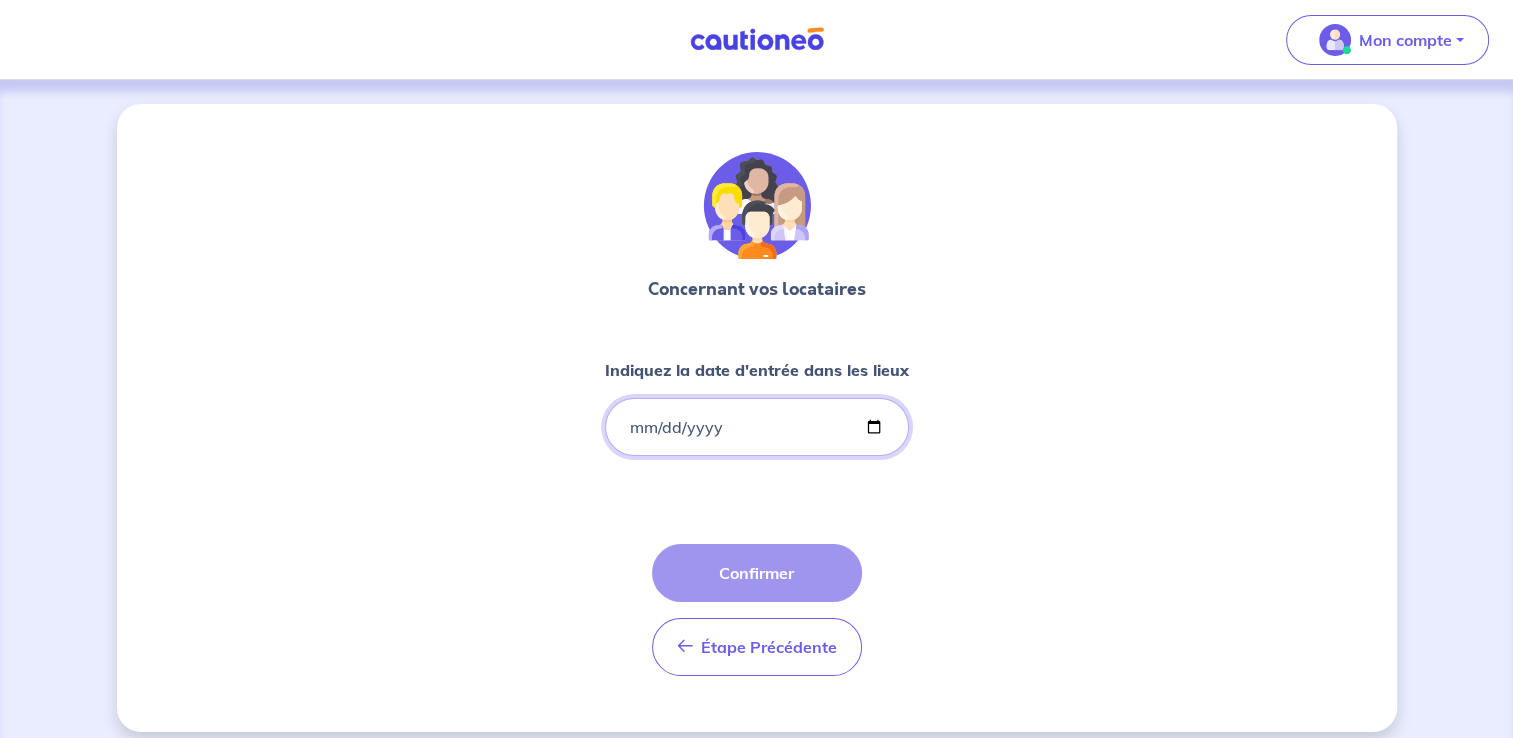 click on "Indiquez la date d'entrée dans les lieux" at bounding box center [757, 427] 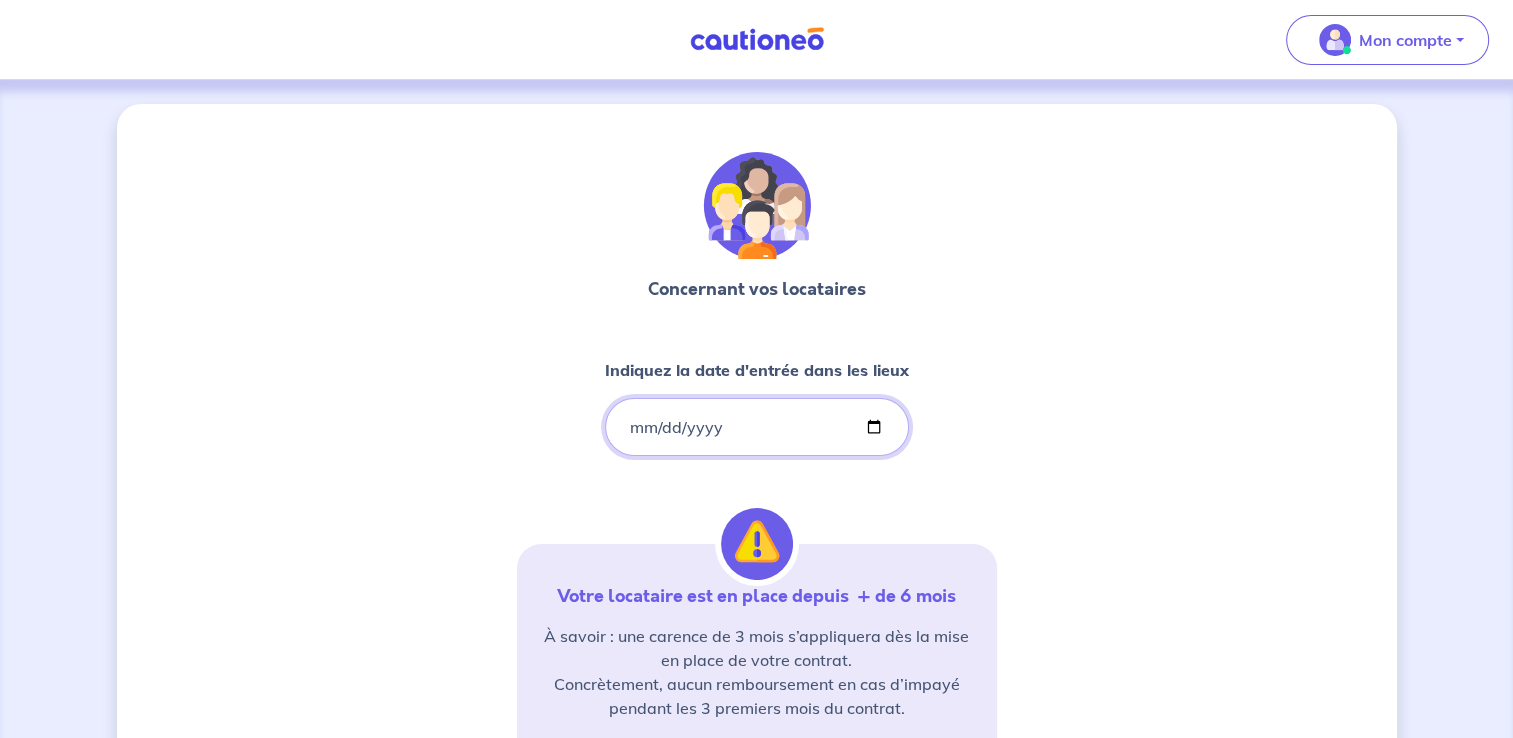 type on "2025-07-26" 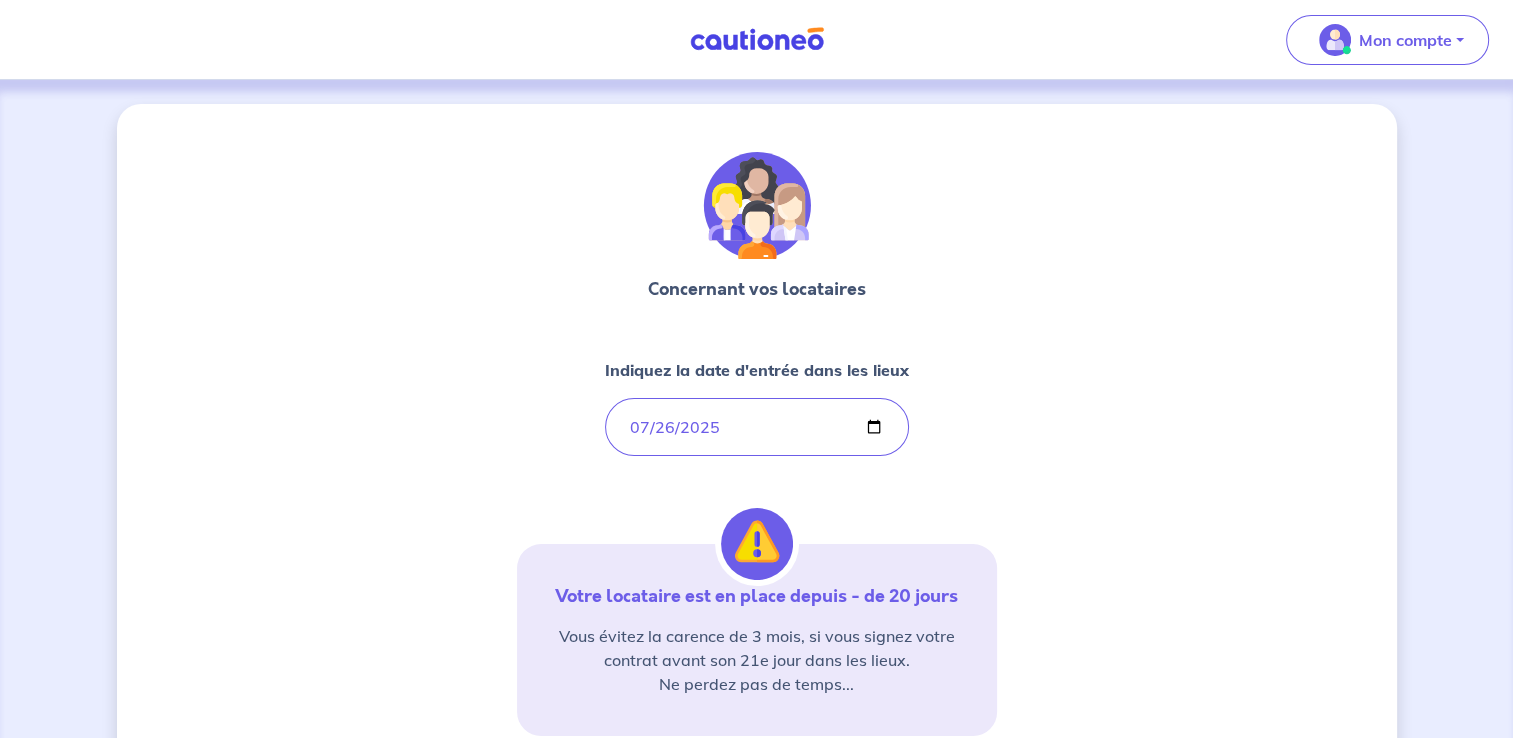 click on "Concernant vos locataires Indiquez la date d'entrée dans les lieux [DATE] Votre locataire est en place depuis - de 20 jours Vous évitez la carence de 3 mois, si vous signez votre contrat avant son 21e jour dans les lieux.
Ne perdez pas de temps... Étape Précédente Précédent Confirmer" at bounding box center (757, 566) 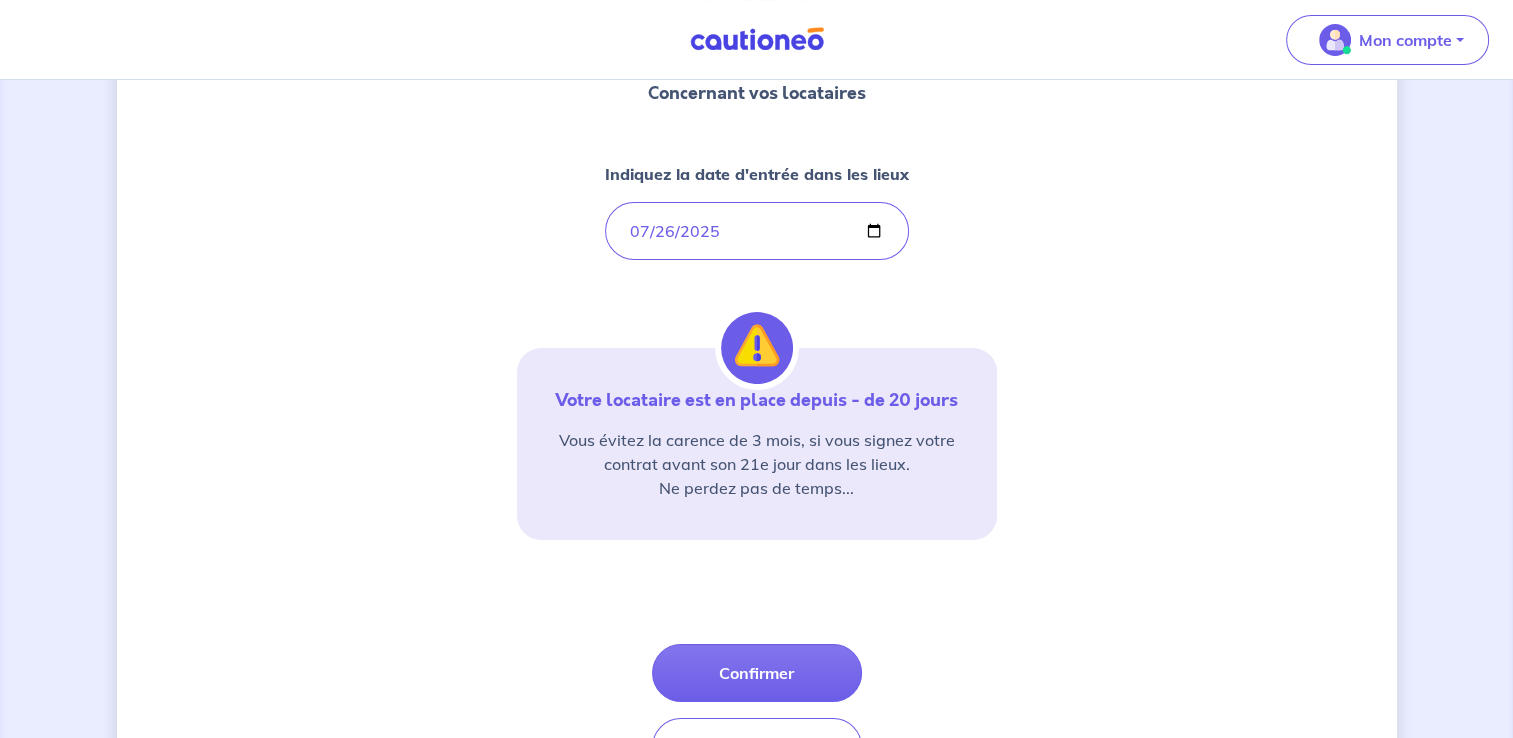 scroll, scrollTop: 200, scrollLeft: 0, axis: vertical 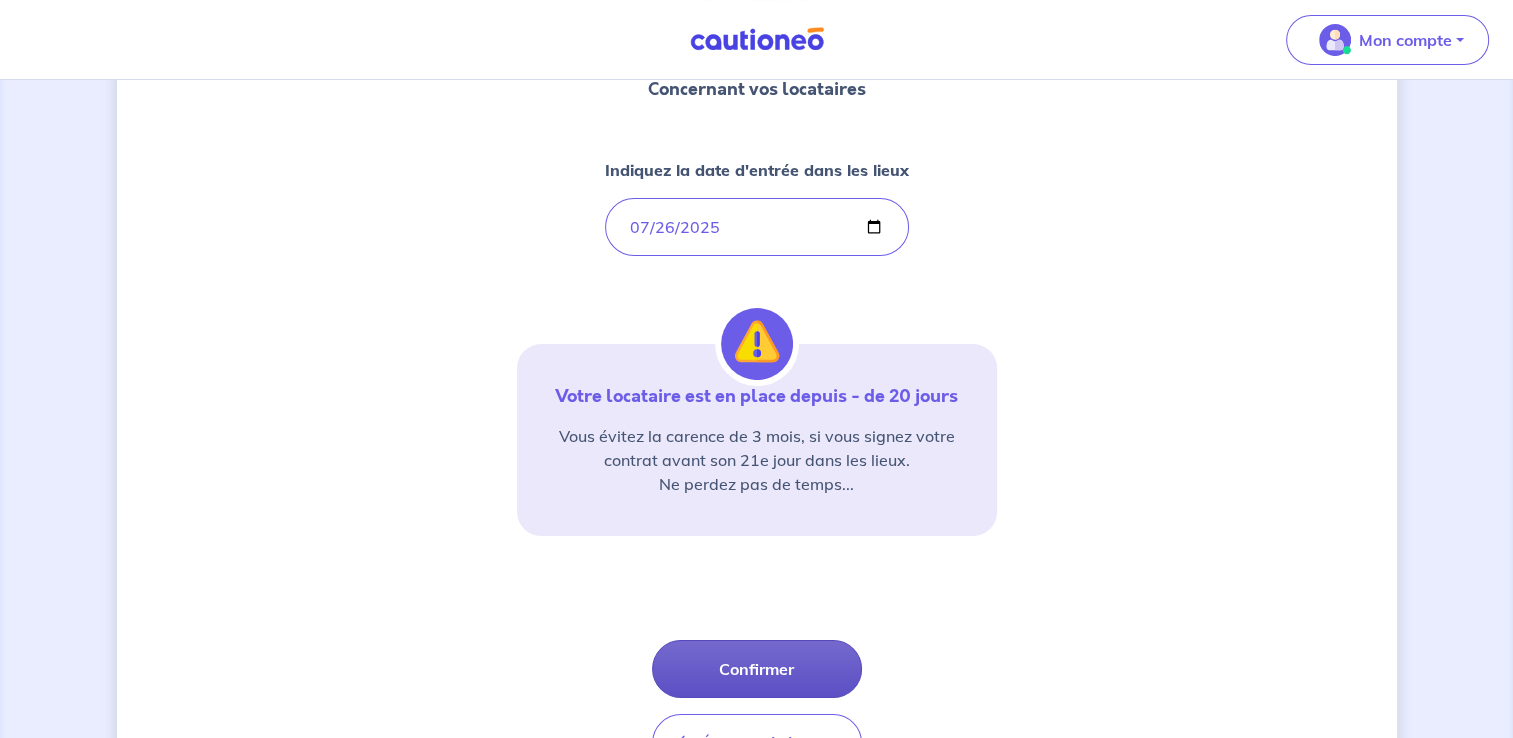 click on "Confirmer" at bounding box center (757, 669) 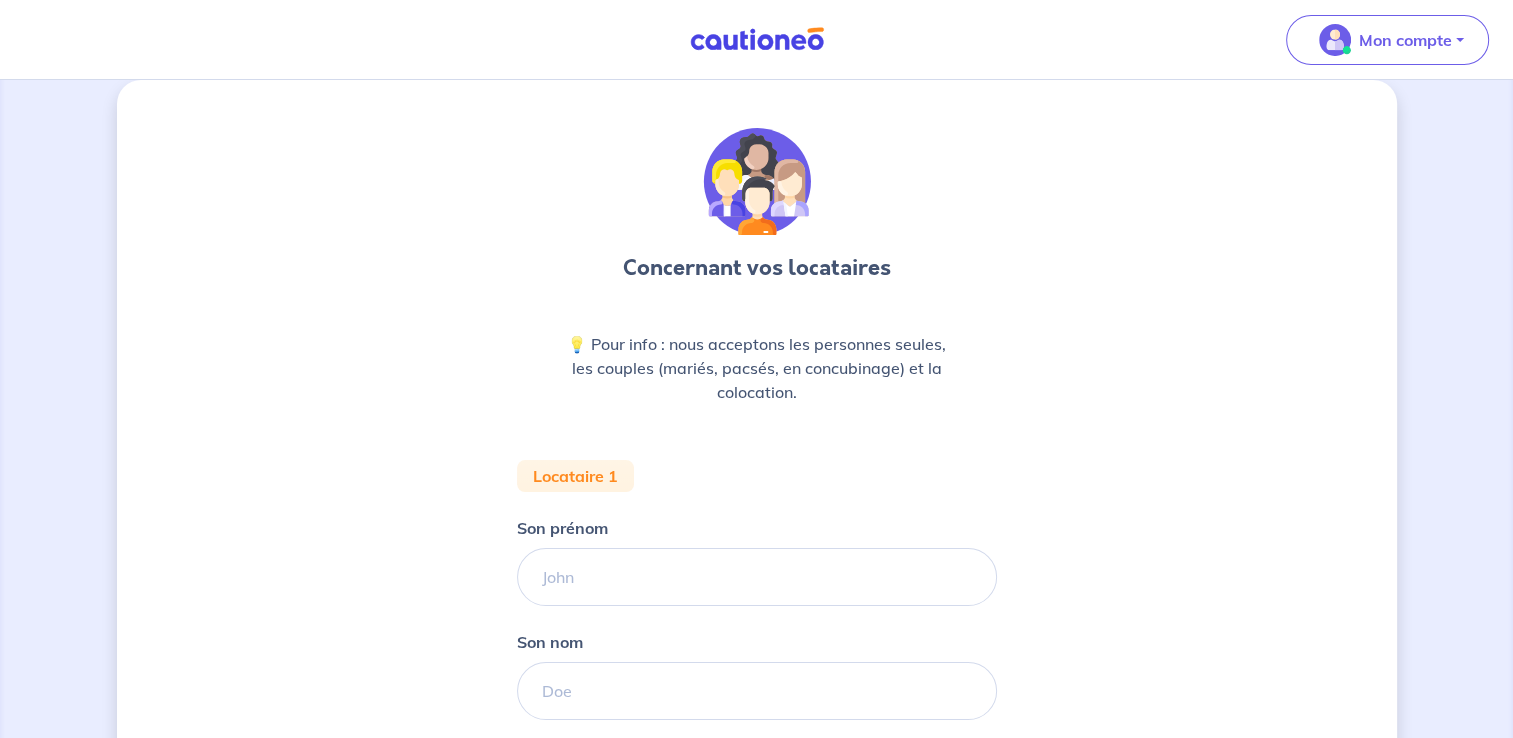 scroll, scrollTop: 0, scrollLeft: 0, axis: both 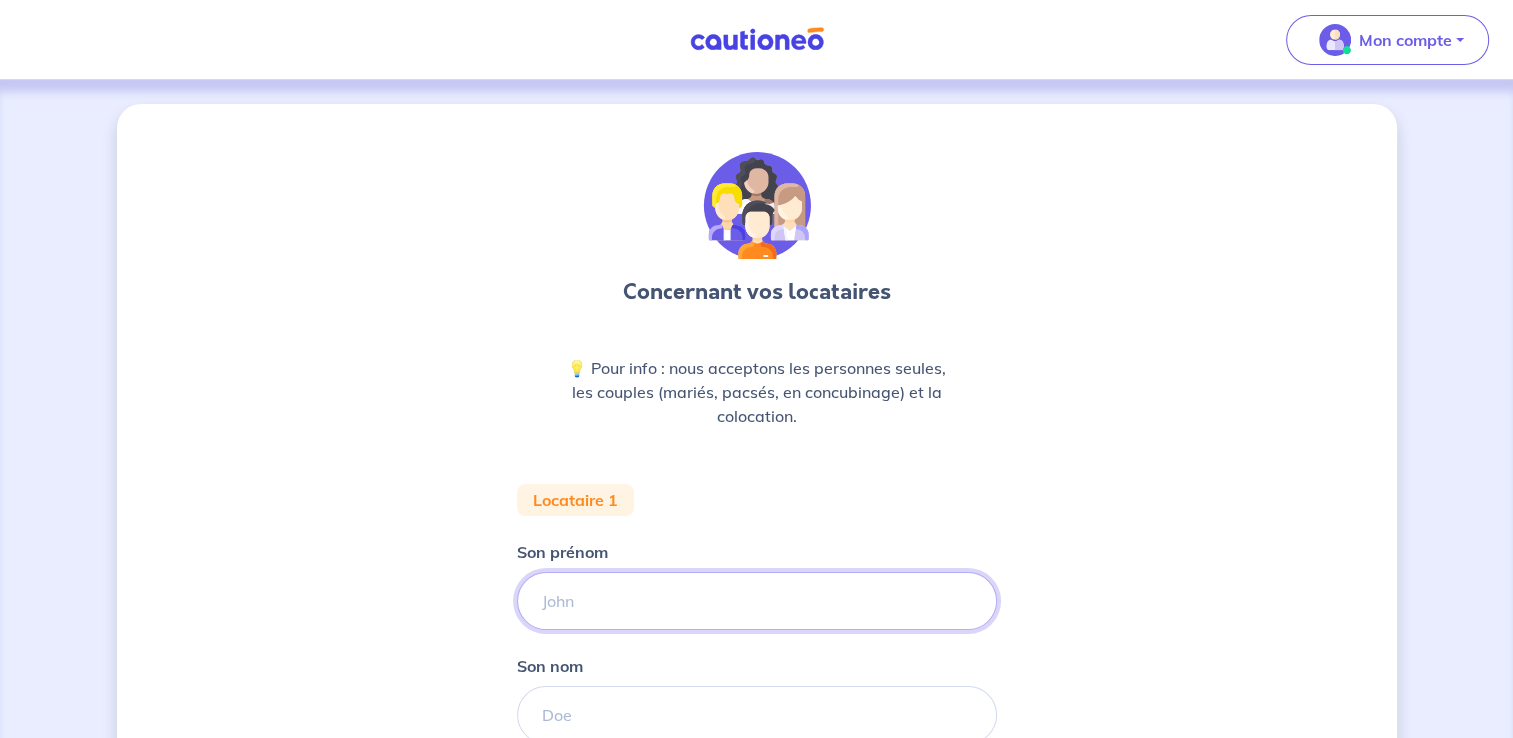 click on "Son prénom" at bounding box center [757, 601] 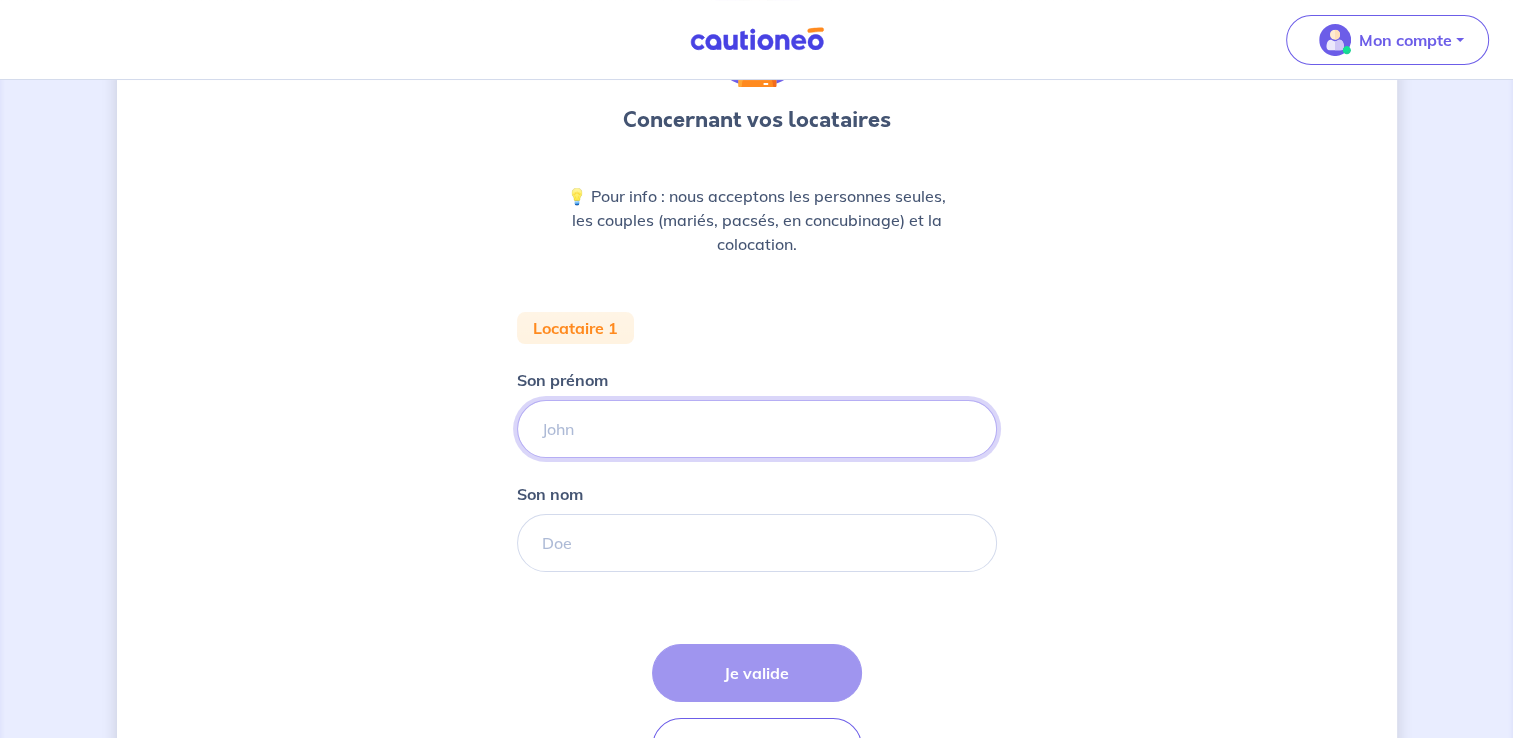scroll, scrollTop: 204, scrollLeft: 0, axis: vertical 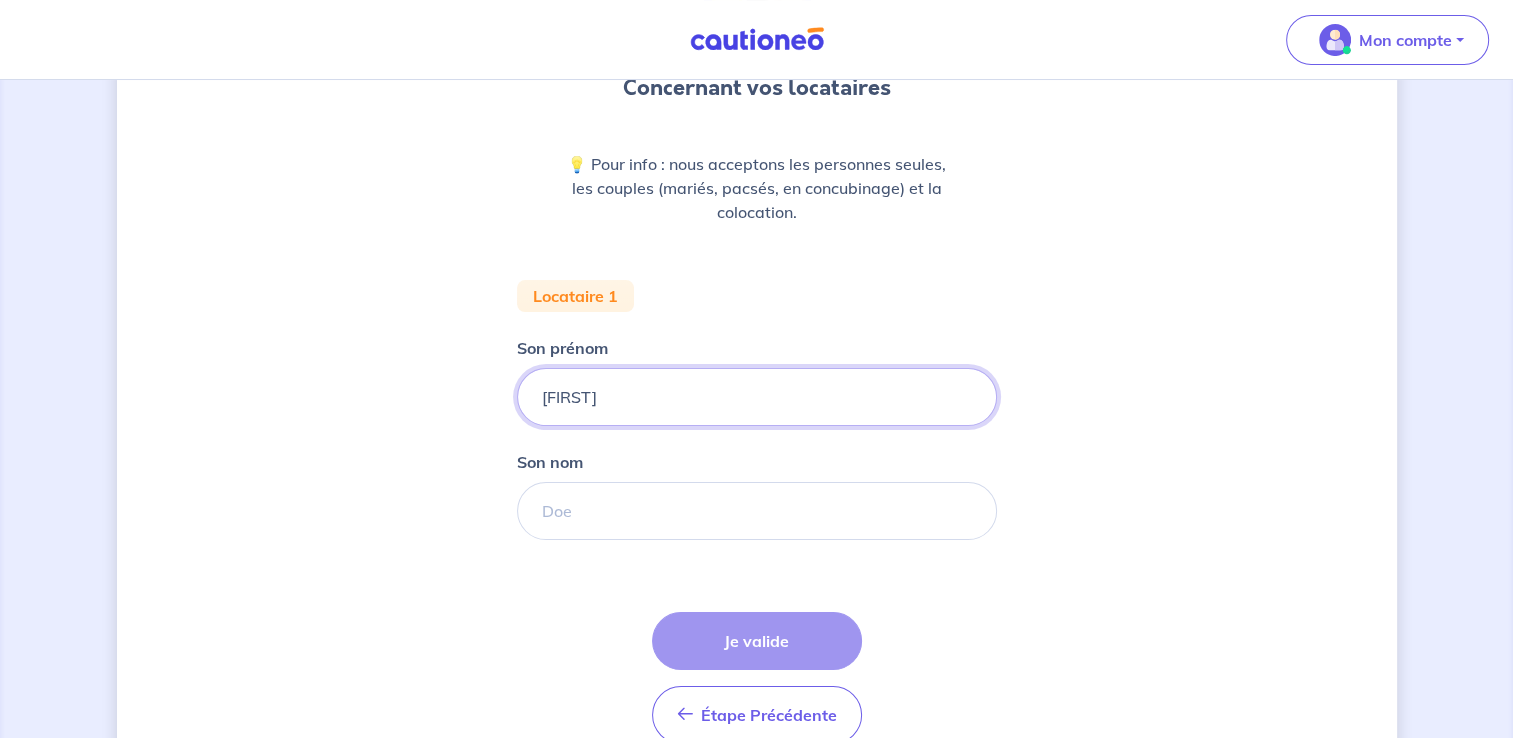 type on "[FIRST]" 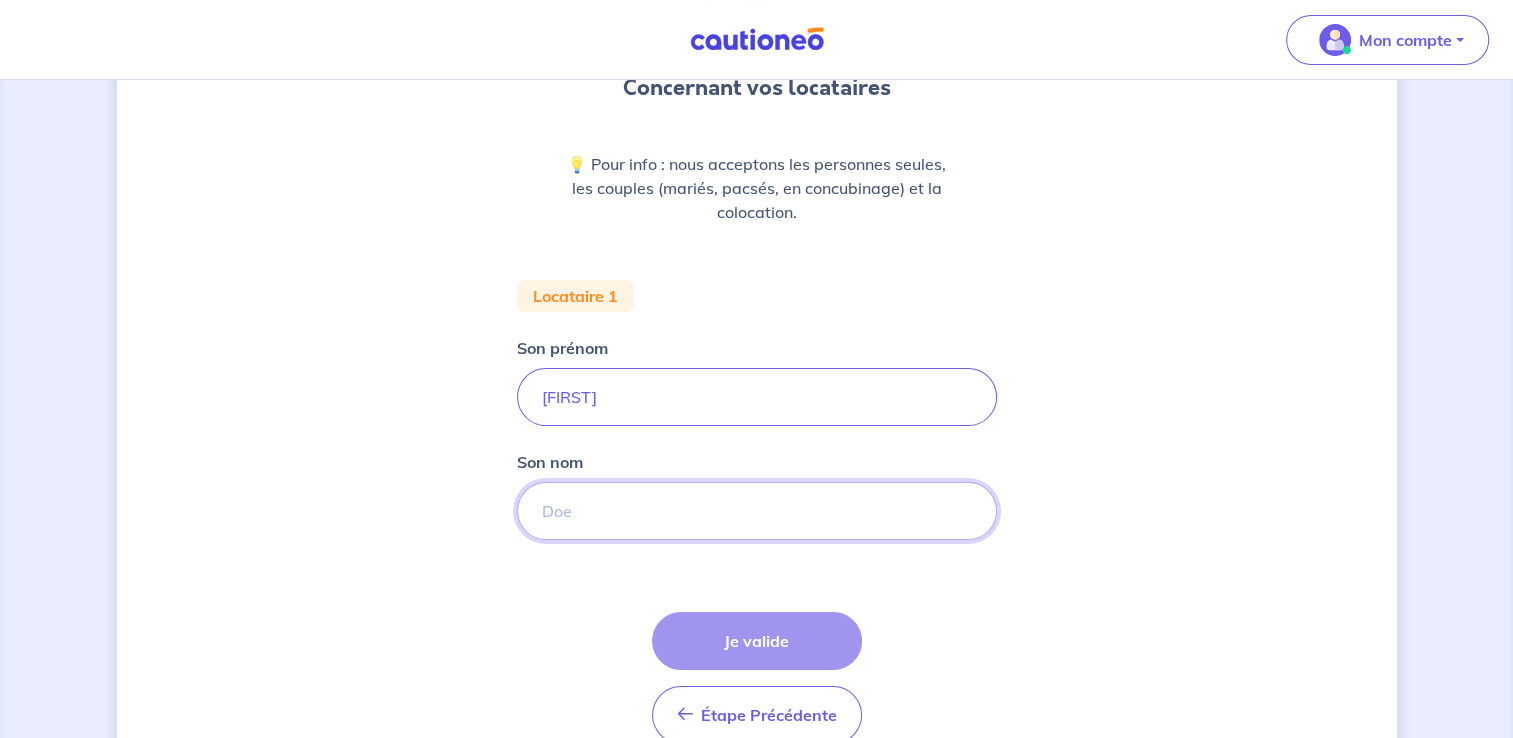 click on "Son nom" at bounding box center (757, 511) 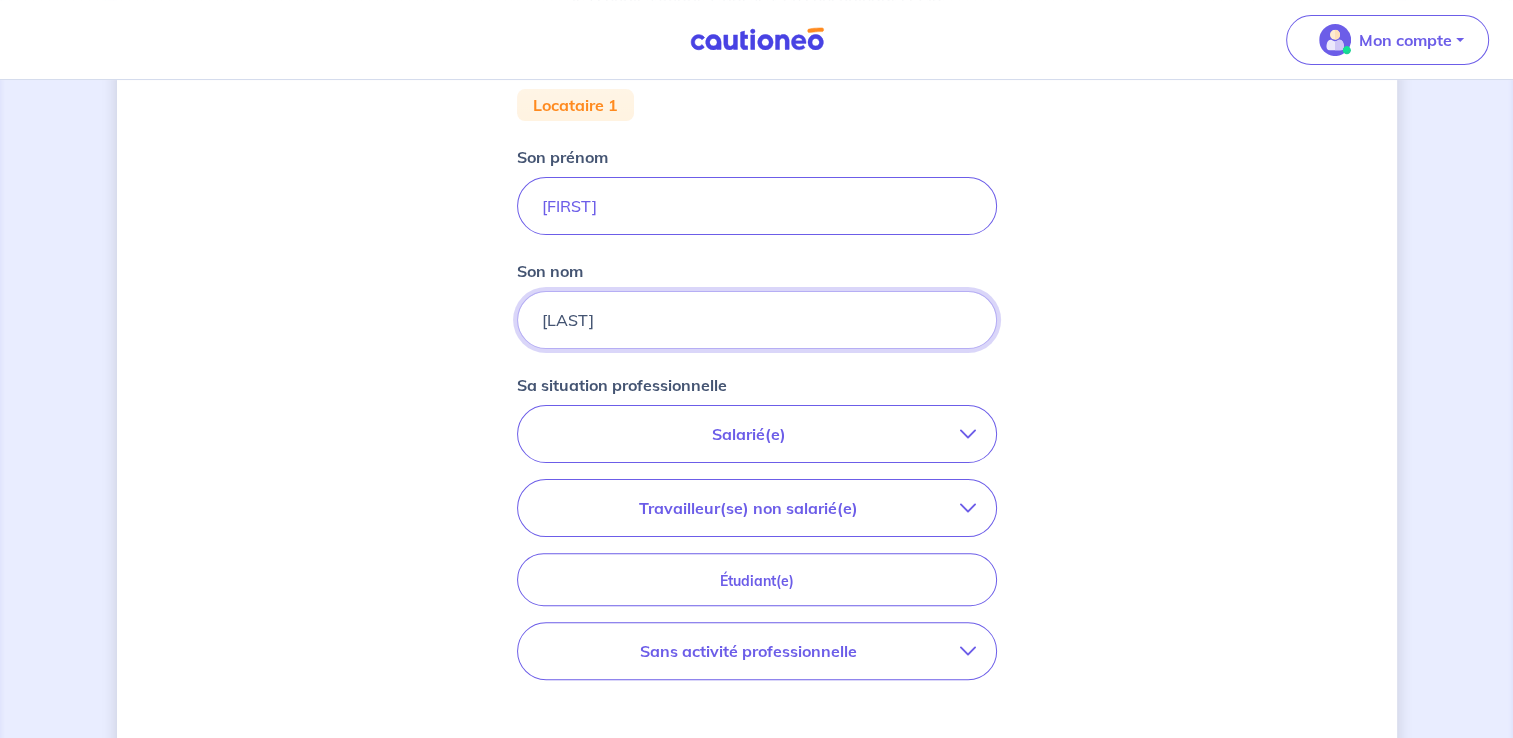 scroll, scrollTop: 404, scrollLeft: 0, axis: vertical 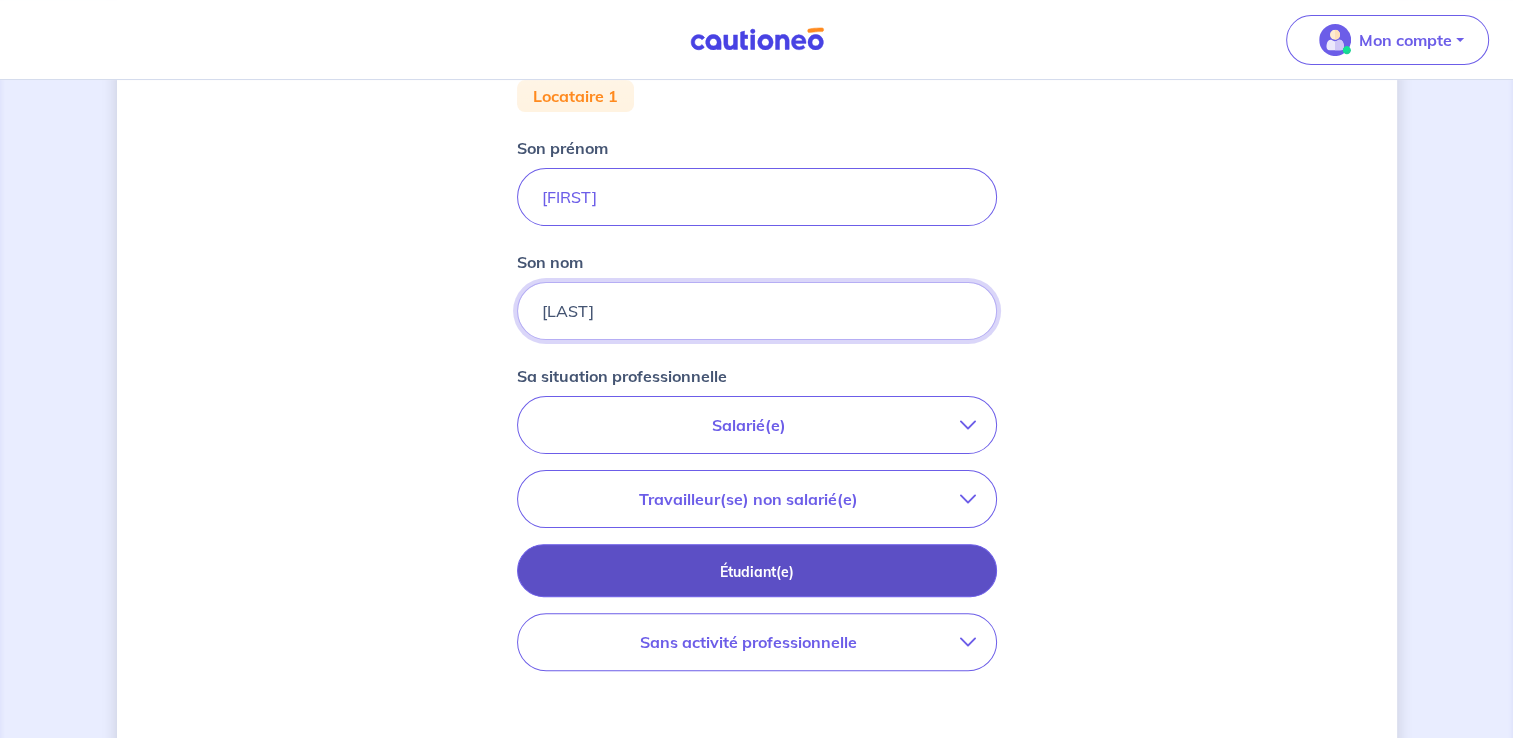 type on "[LAST]" 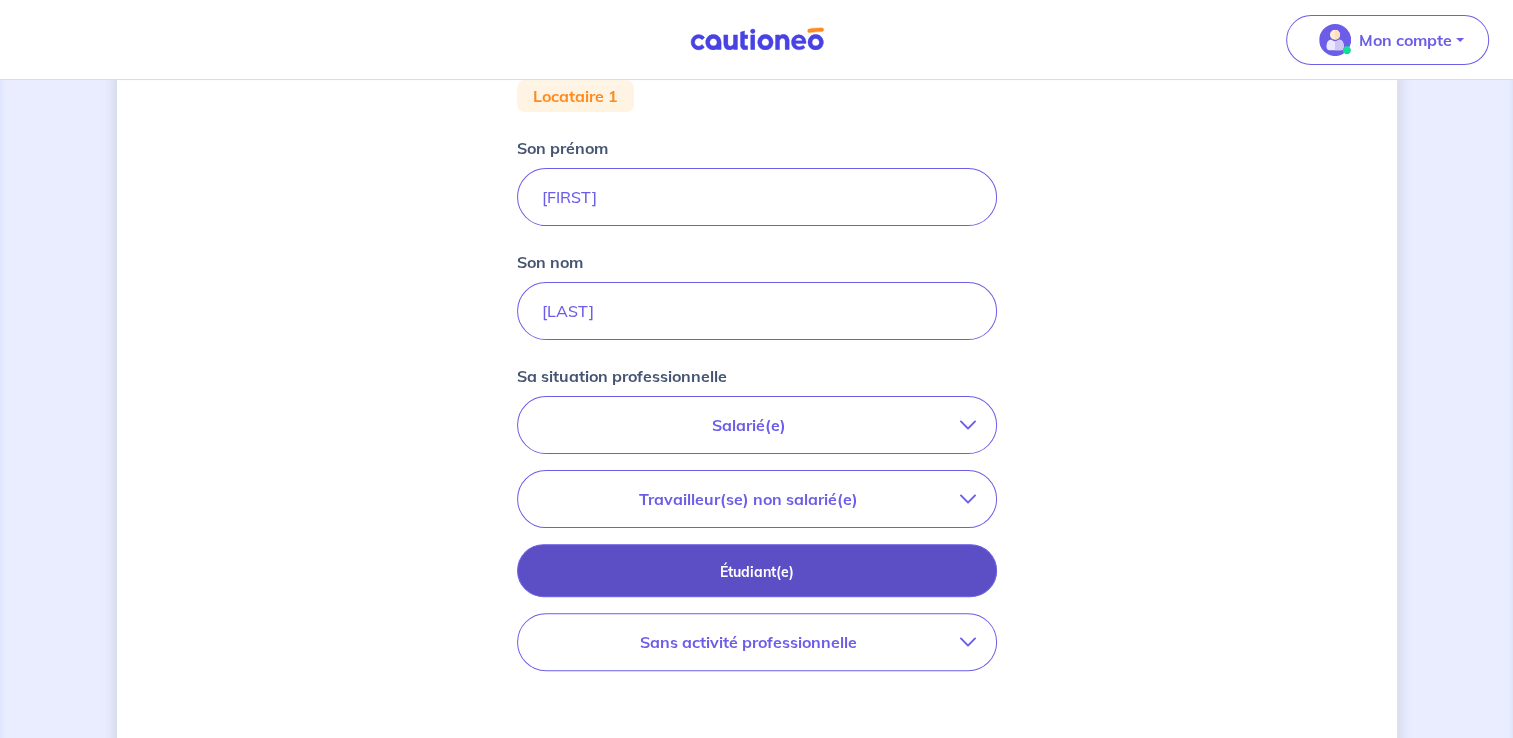 click on "Étudiant(e)" at bounding box center (757, 572) 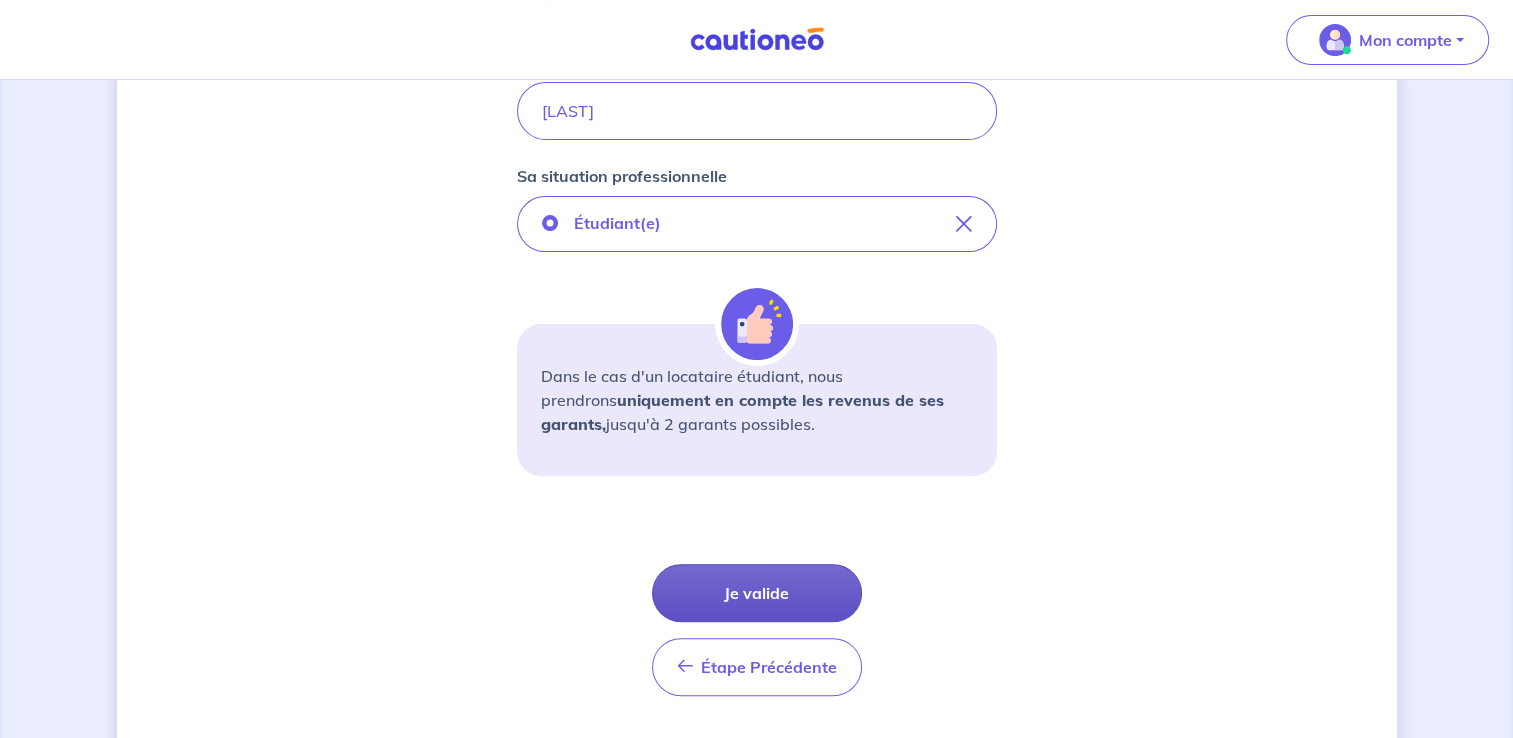 click on "Je valide" at bounding box center [757, 593] 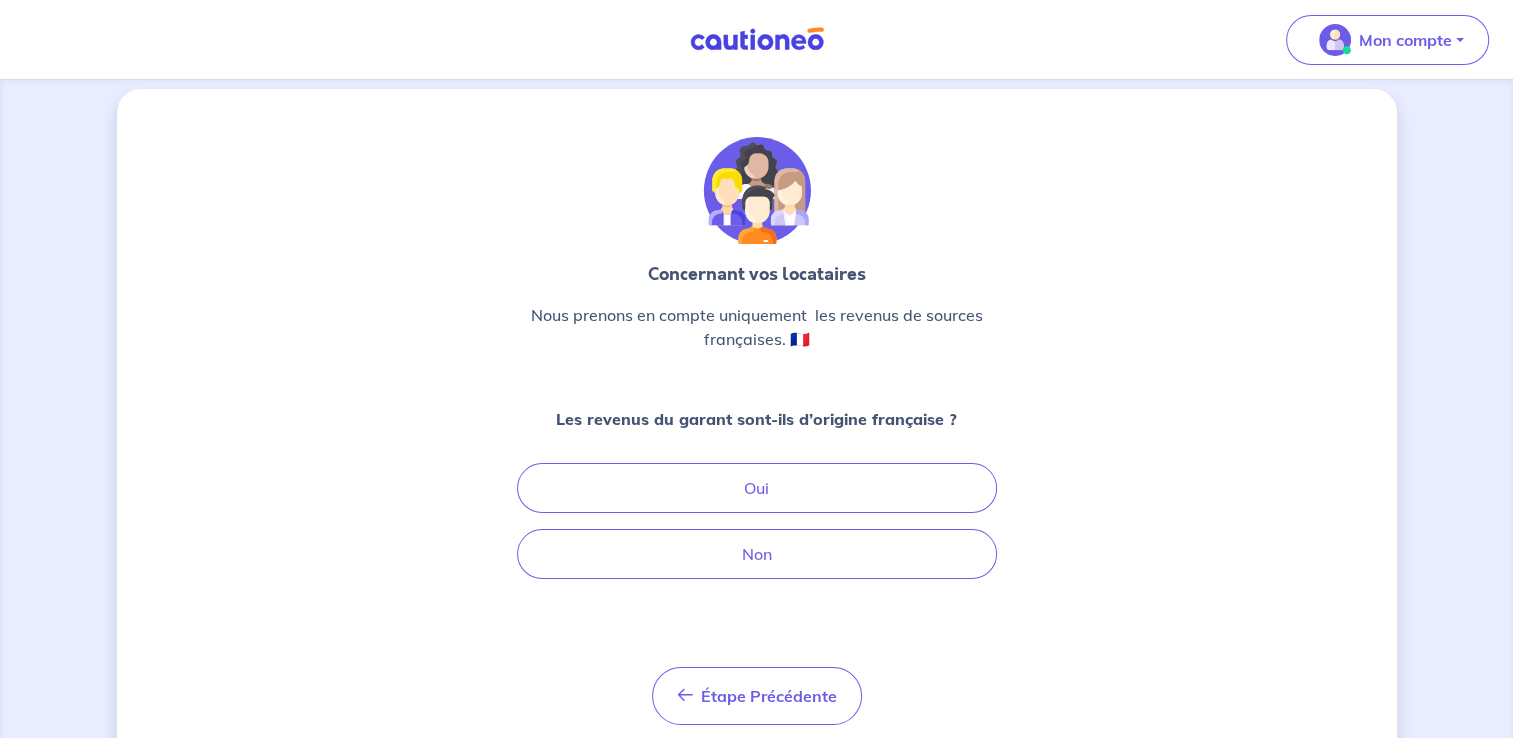 scroll, scrollTop: 0, scrollLeft: 0, axis: both 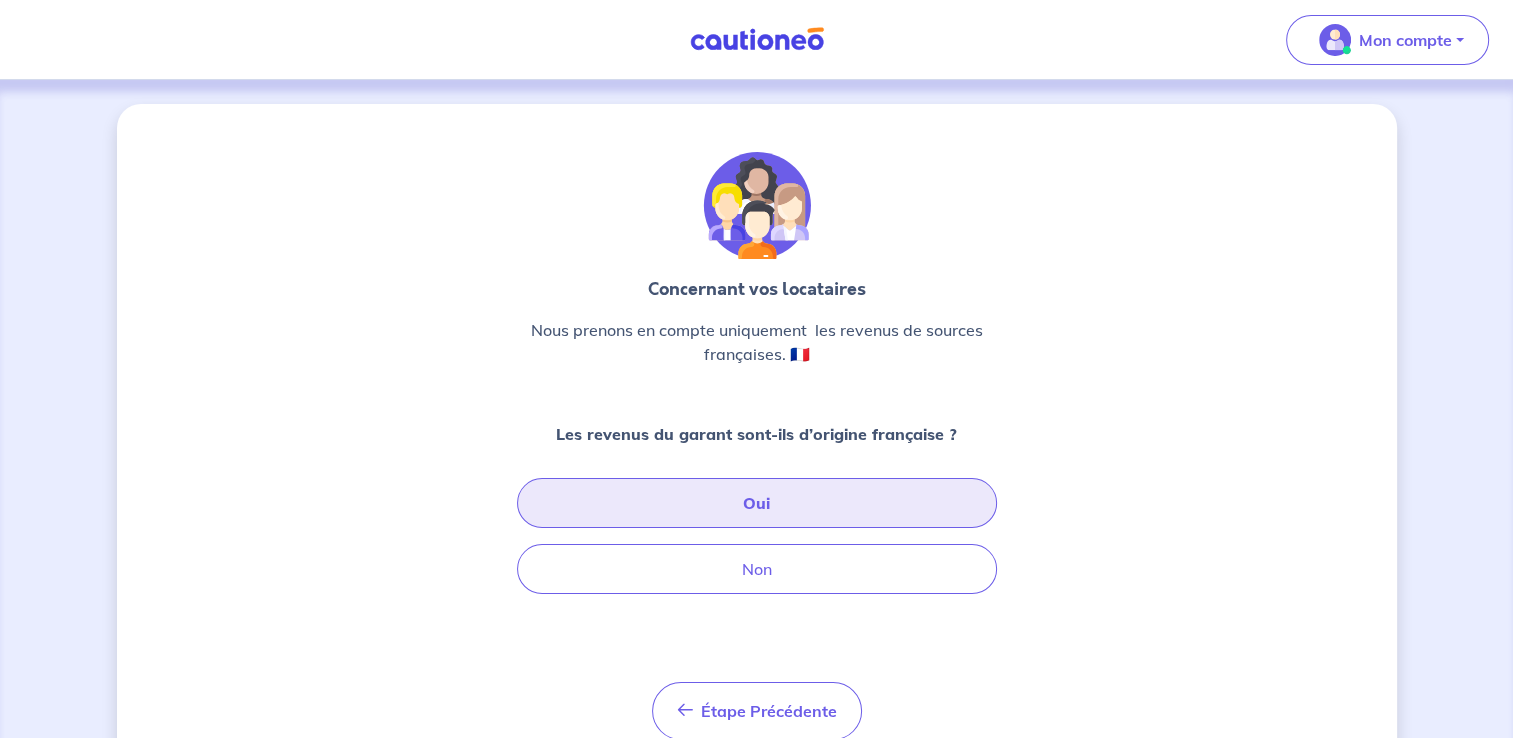 click on "Oui" at bounding box center [757, 503] 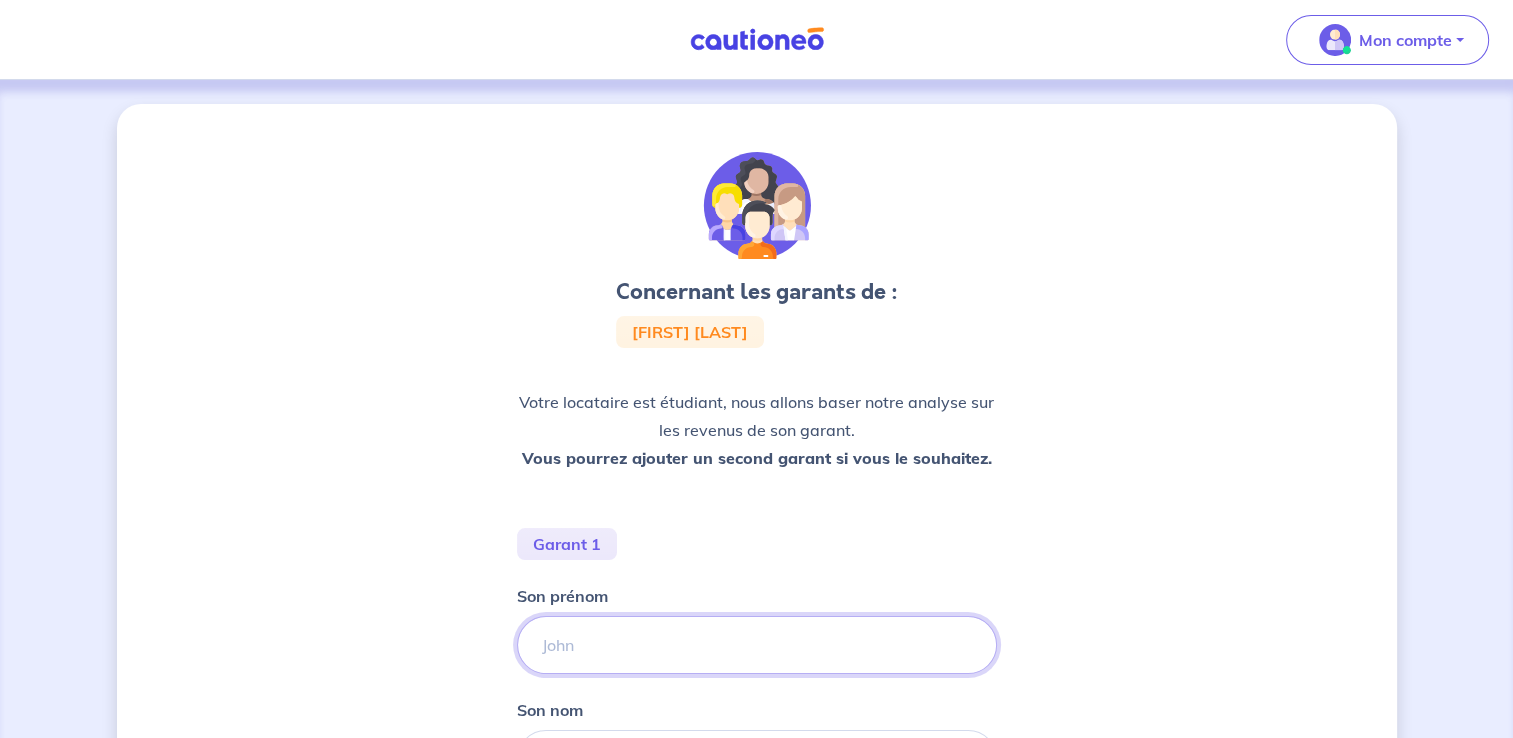 click on "Son prénom" at bounding box center (757, 645) 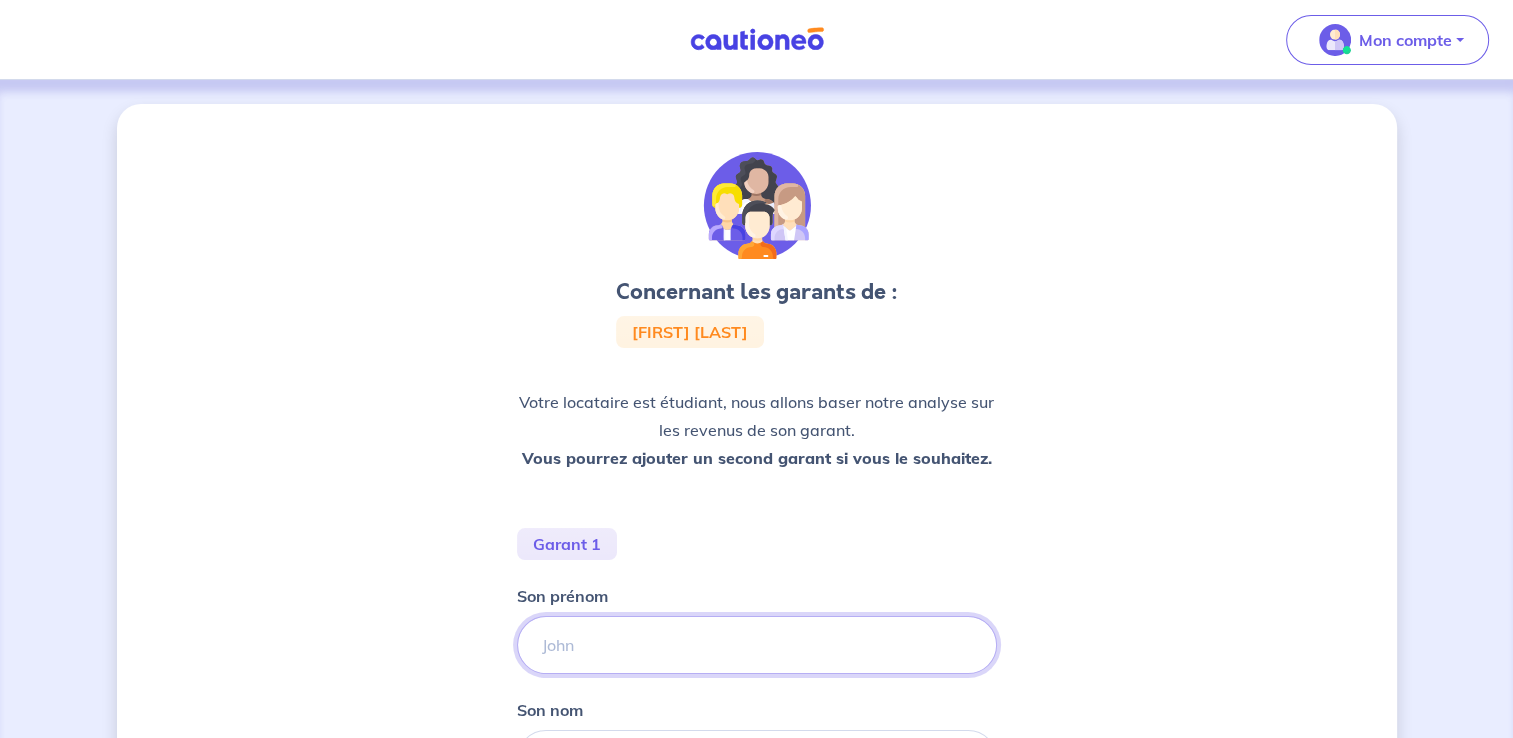 click on "Son prénom" at bounding box center (757, 645) 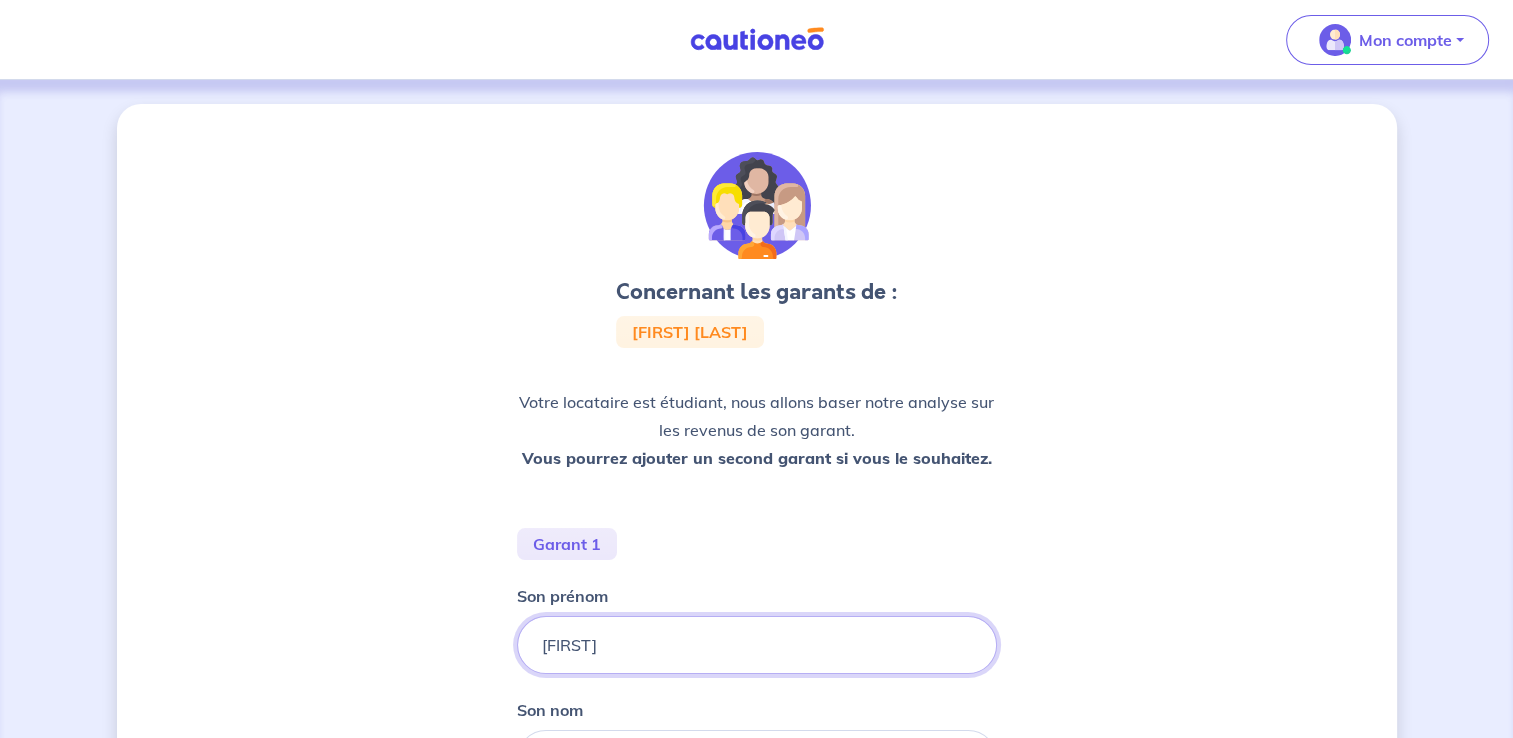 type on "[FIRST]" 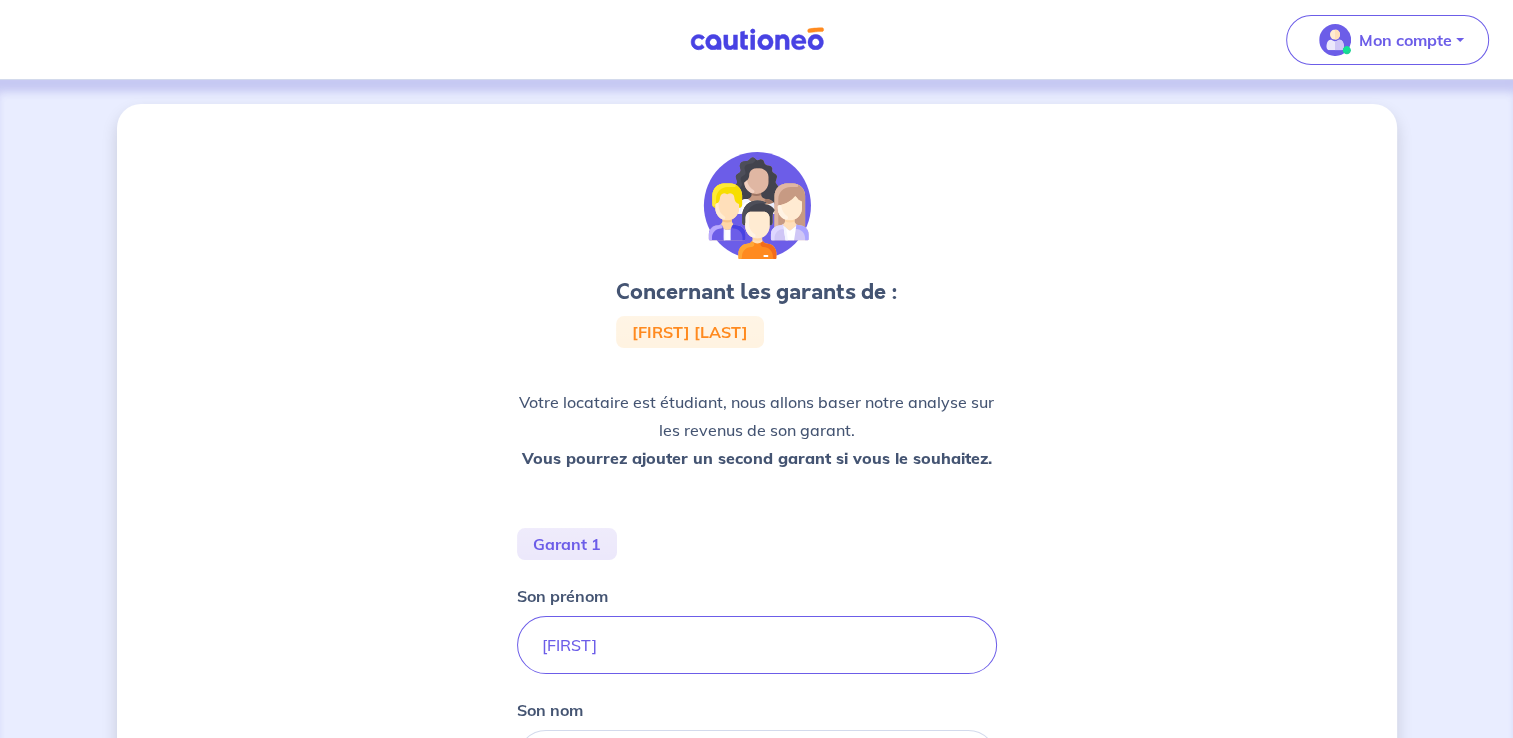 scroll, scrollTop: 100, scrollLeft: 0, axis: vertical 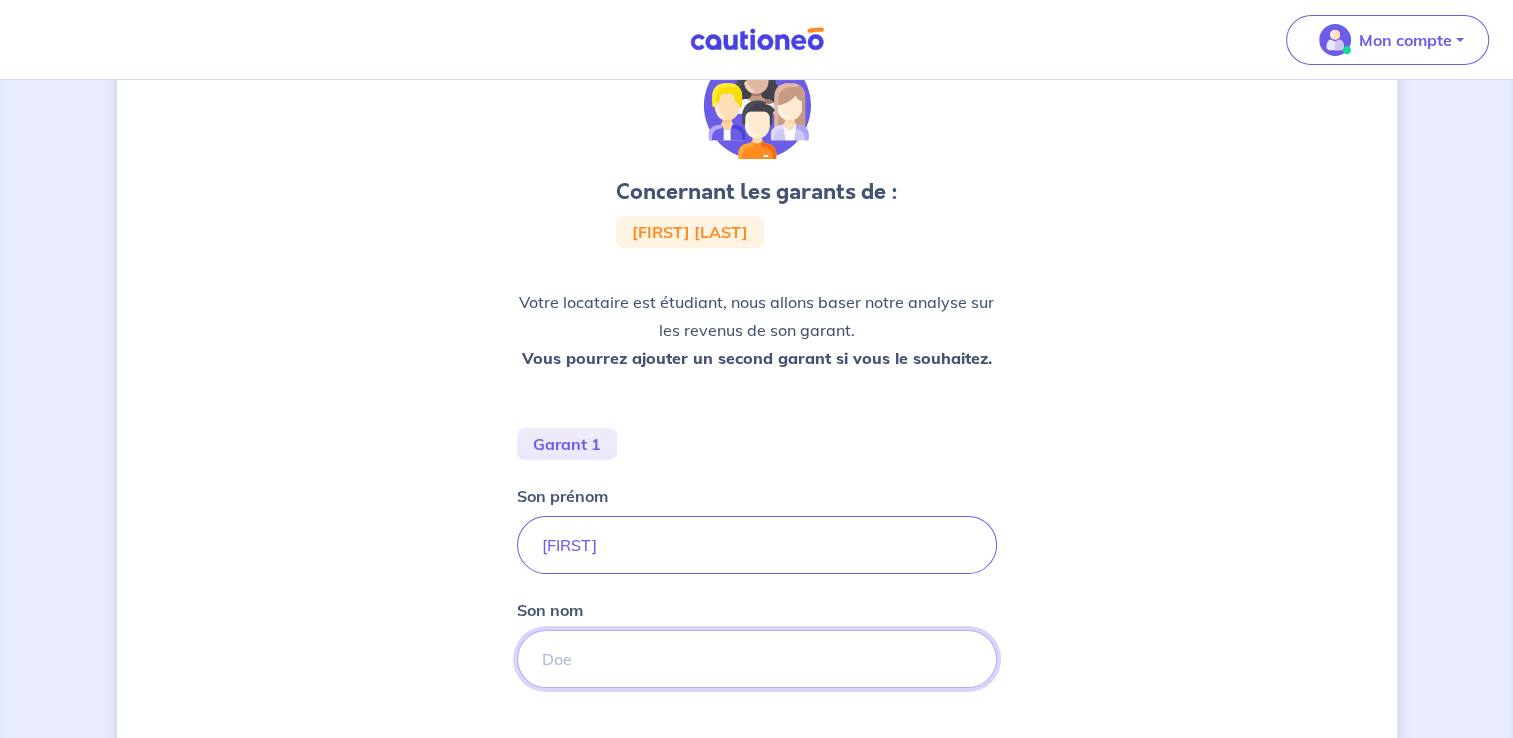 click on "Son nom" at bounding box center [757, 659] 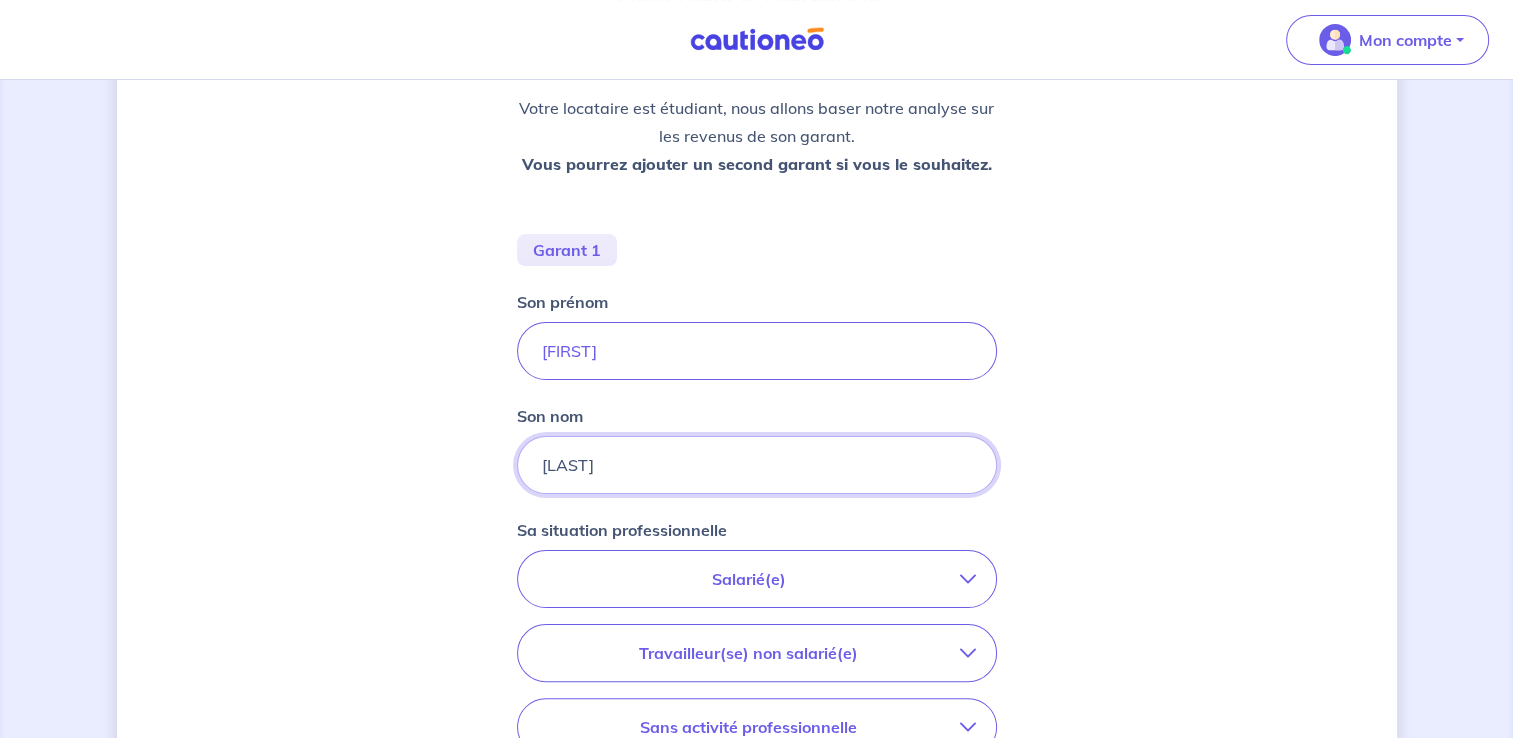 scroll, scrollTop: 300, scrollLeft: 0, axis: vertical 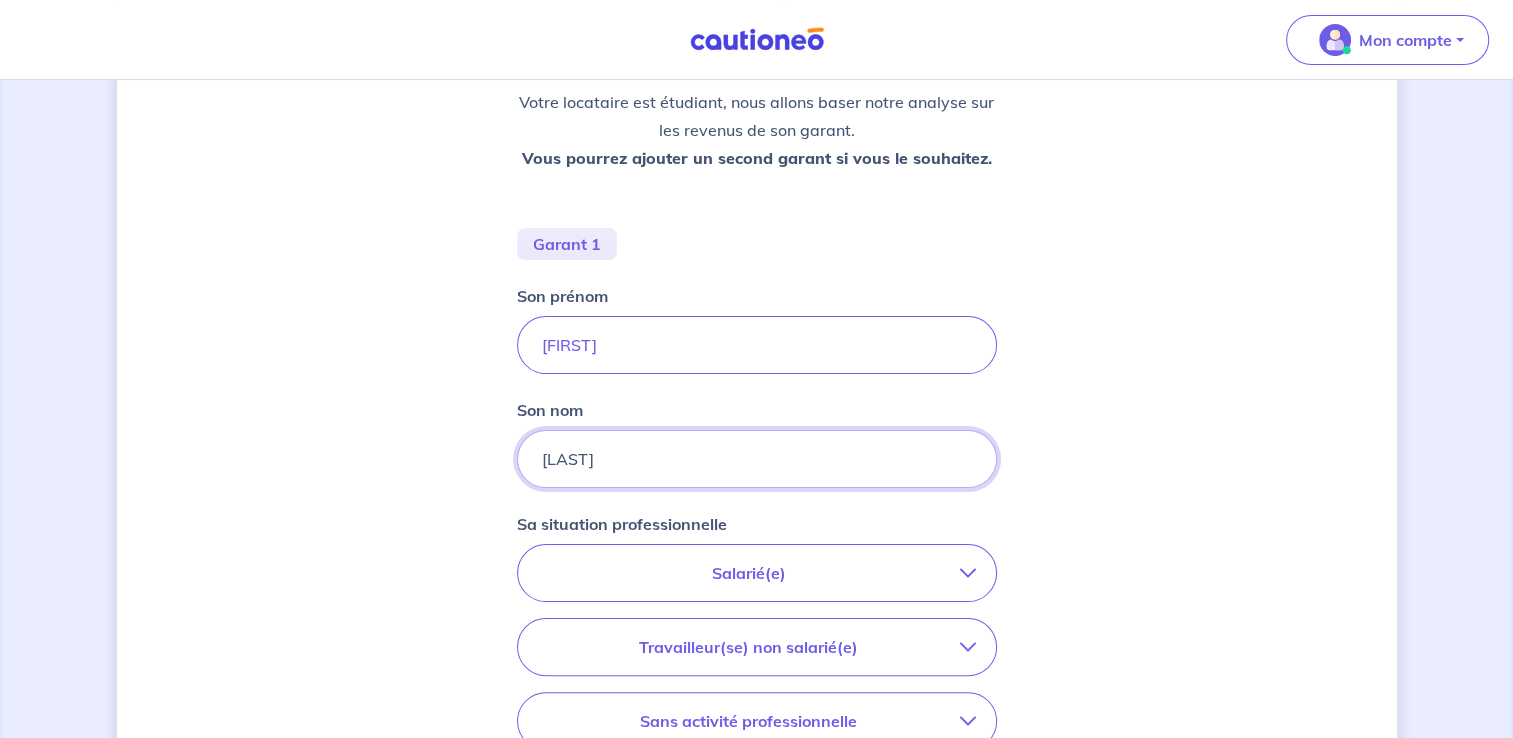 type on "[LAST]" 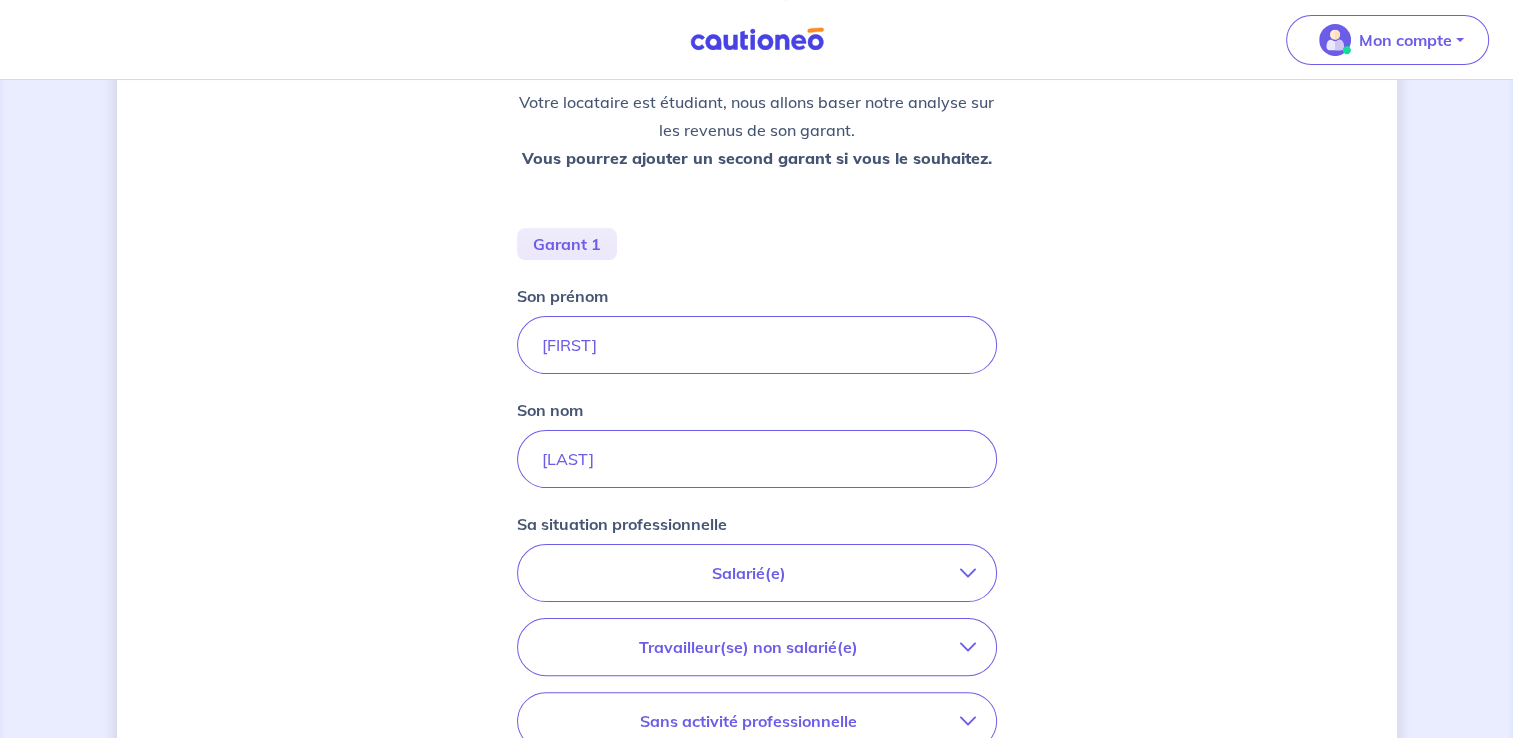 click on "Salarié(e)" at bounding box center (749, 573) 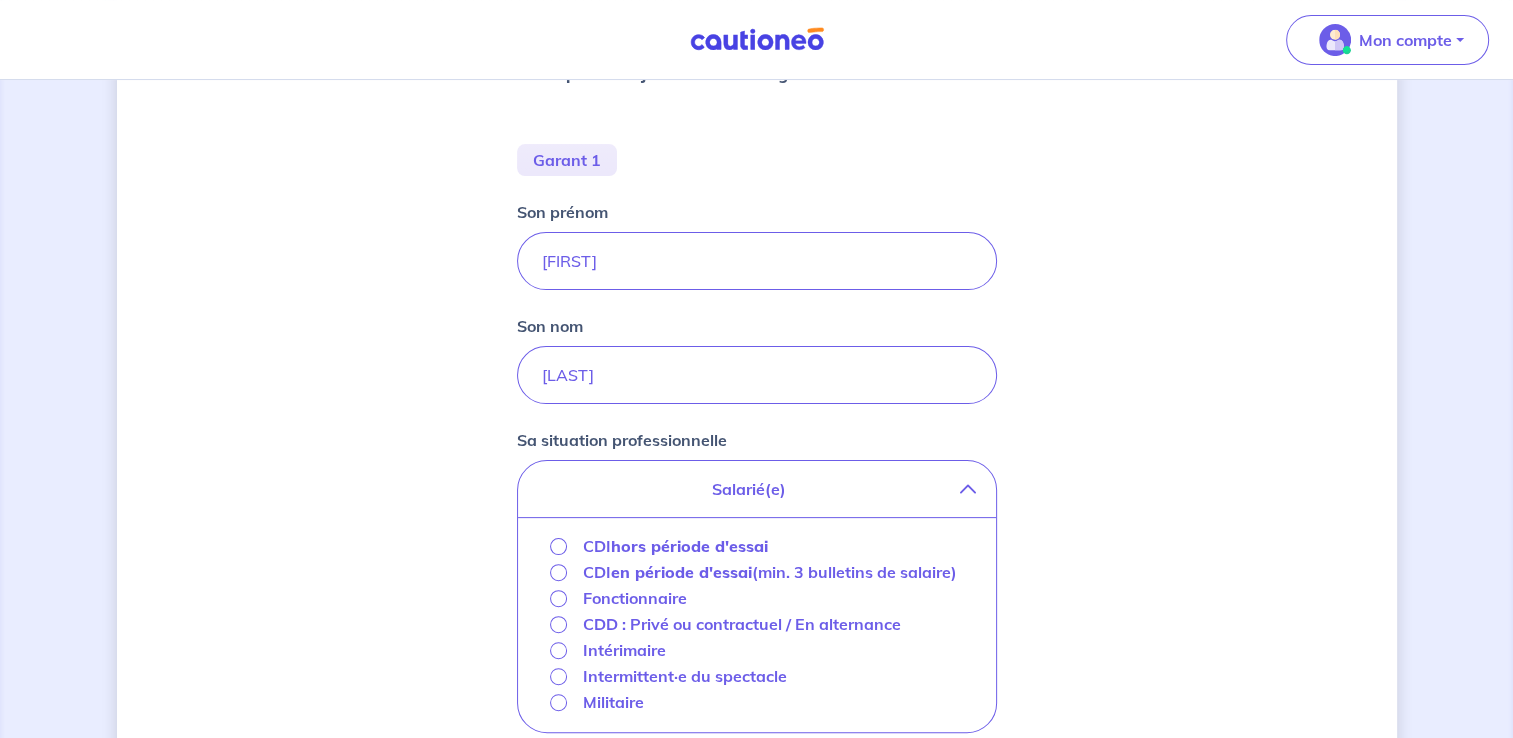 scroll, scrollTop: 500, scrollLeft: 0, axis: vertical 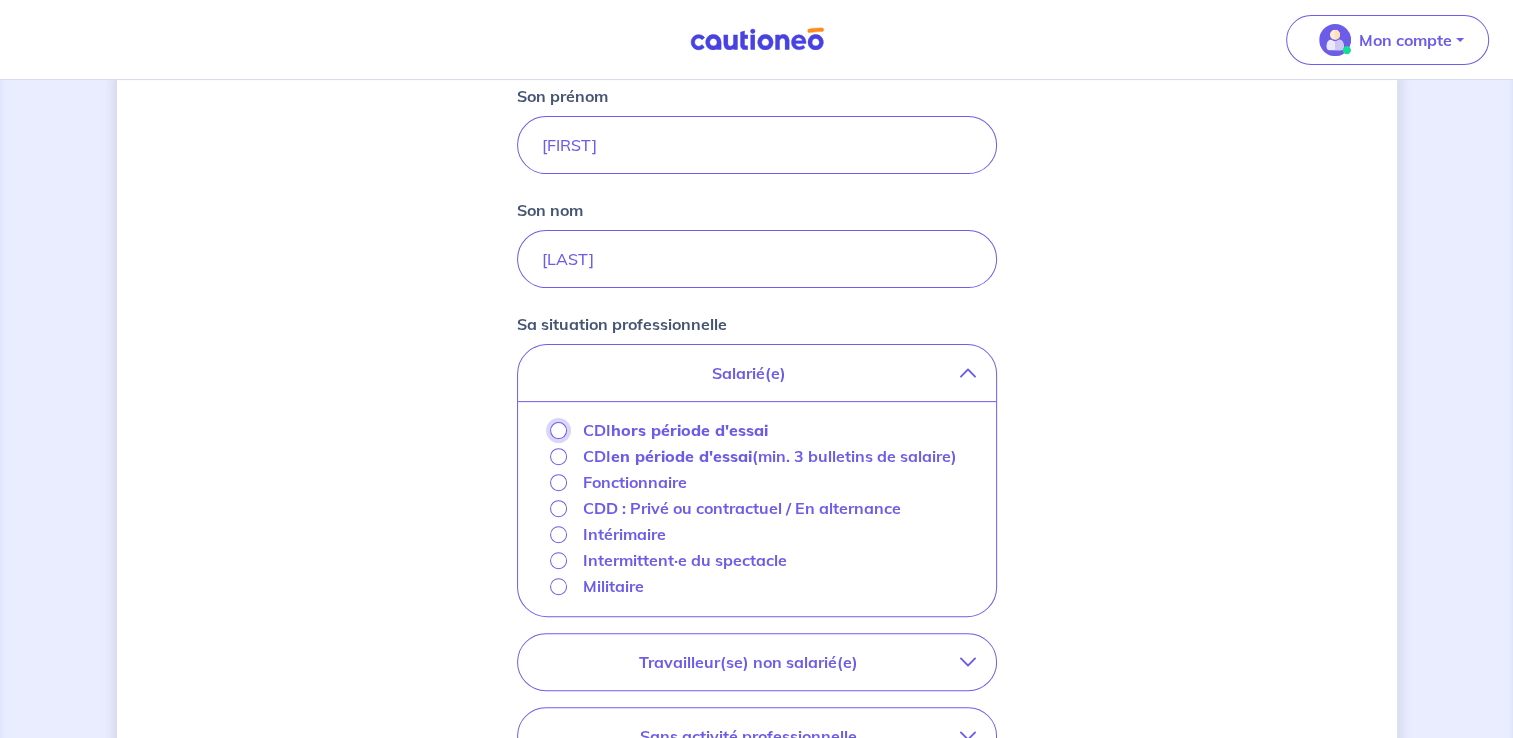 click on "CDI  hors période d'essai" at bounding box center (558, 430) 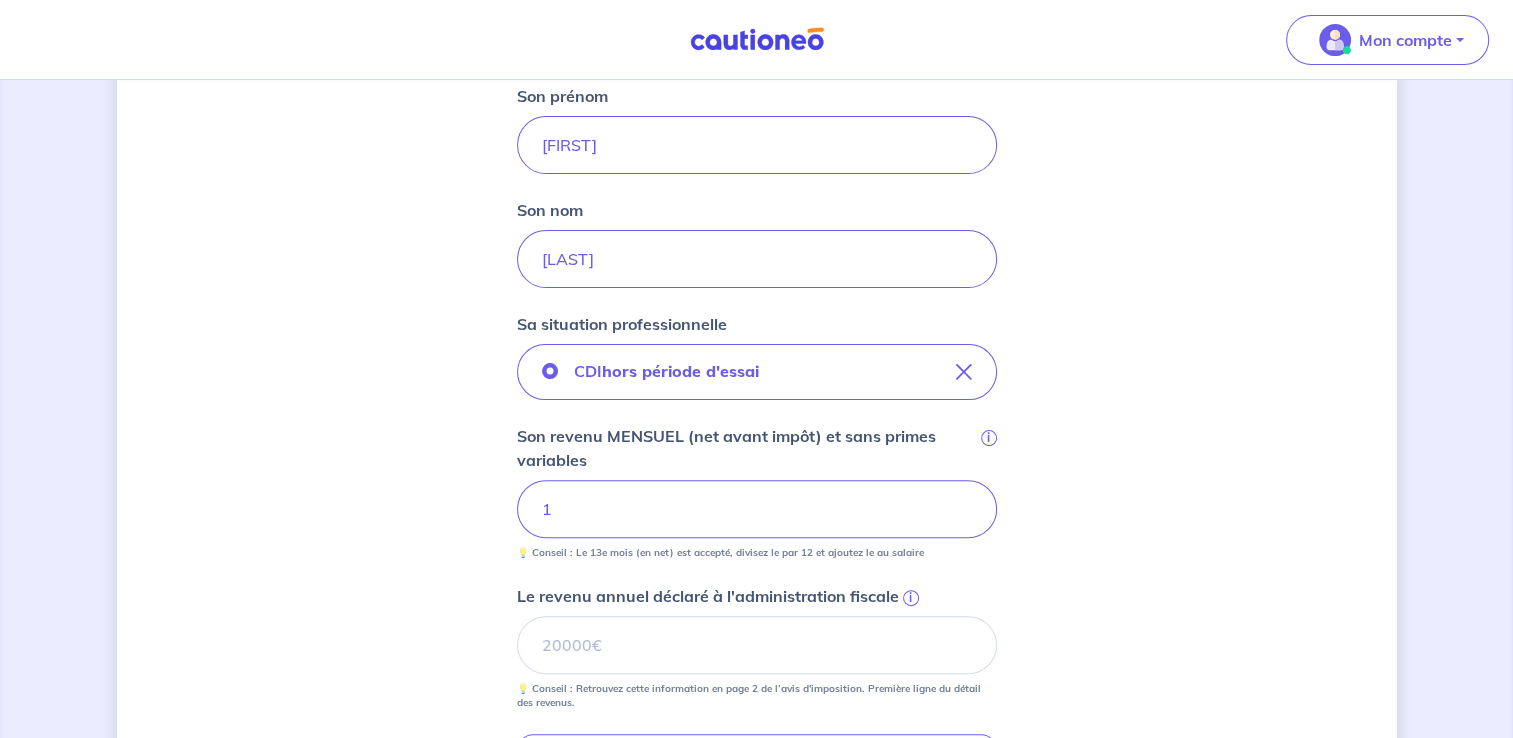 type 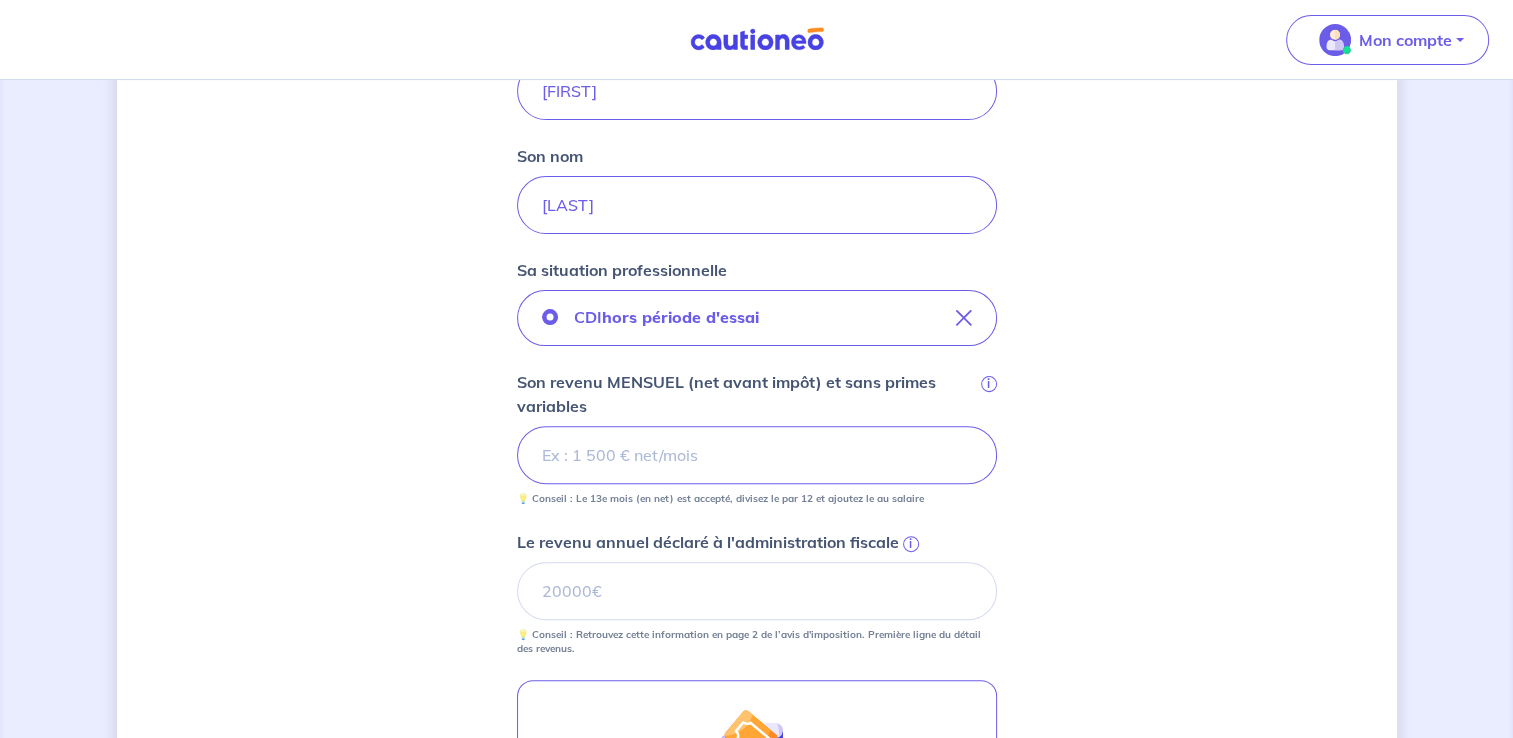 scroll, scrollTop: 600, scrollLeft: 0, axis: vertical 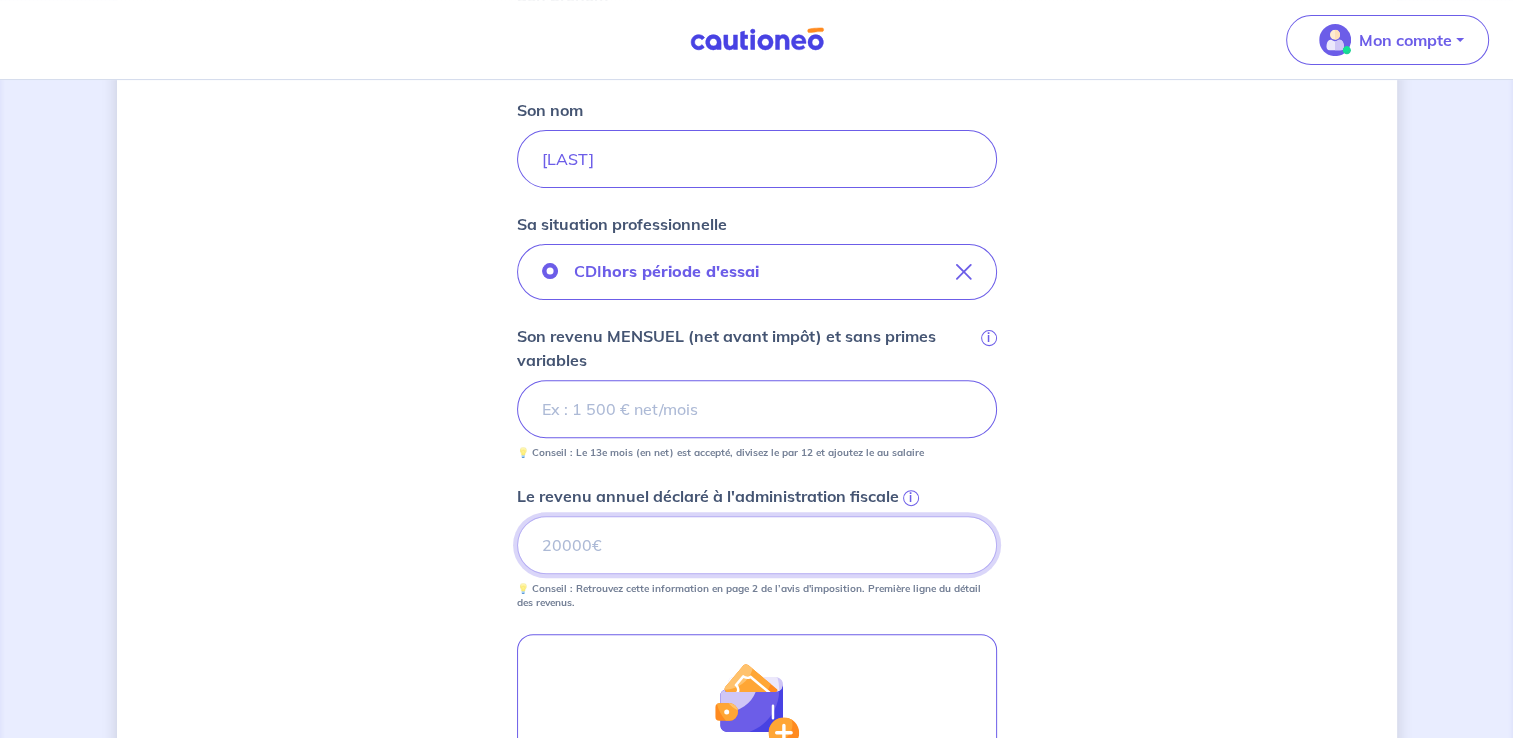 click on "Le revenu annuel déclaré à l'administration fiscale i" at bounding box center [757, 545] 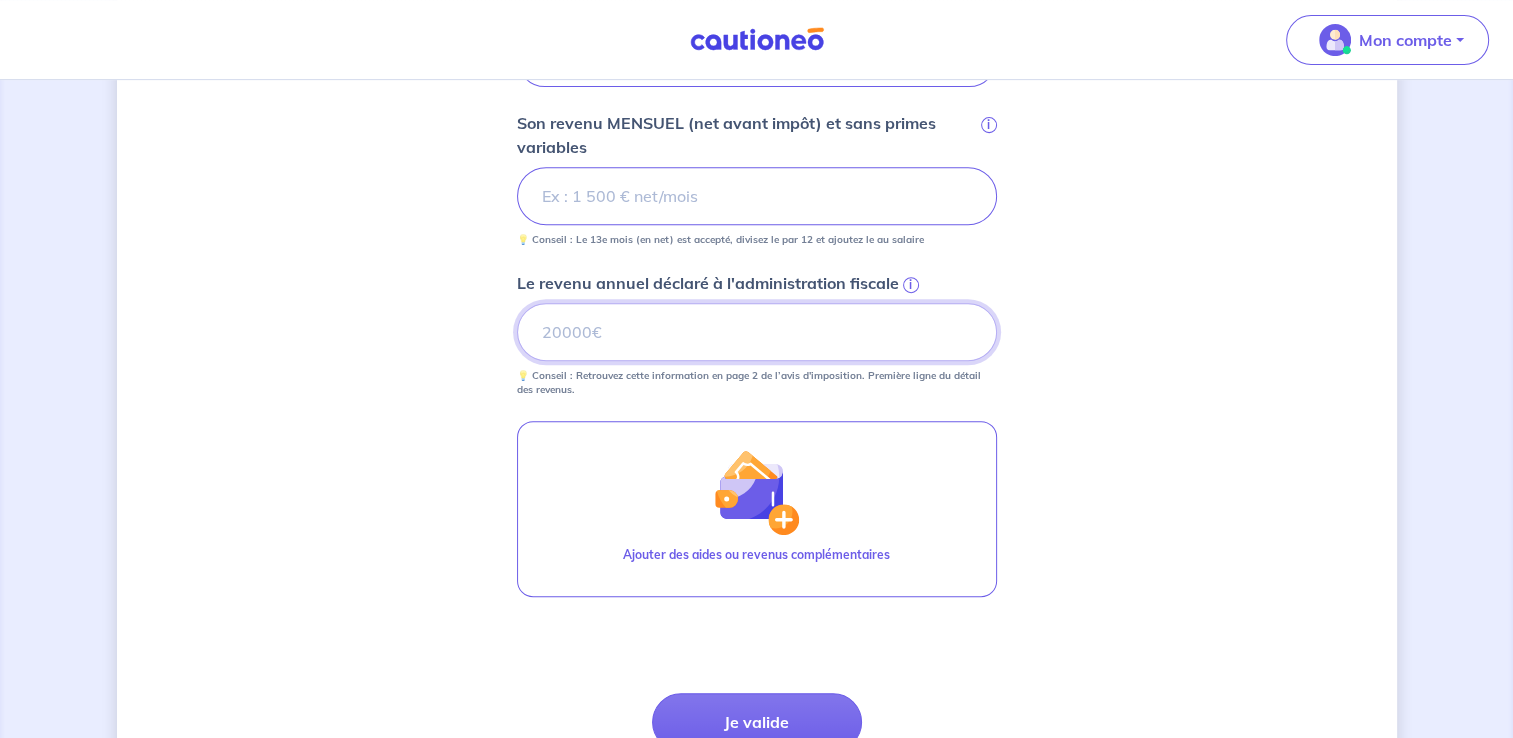scroll, scrollTop: 900, scrollLeft: 0, axis: vertical 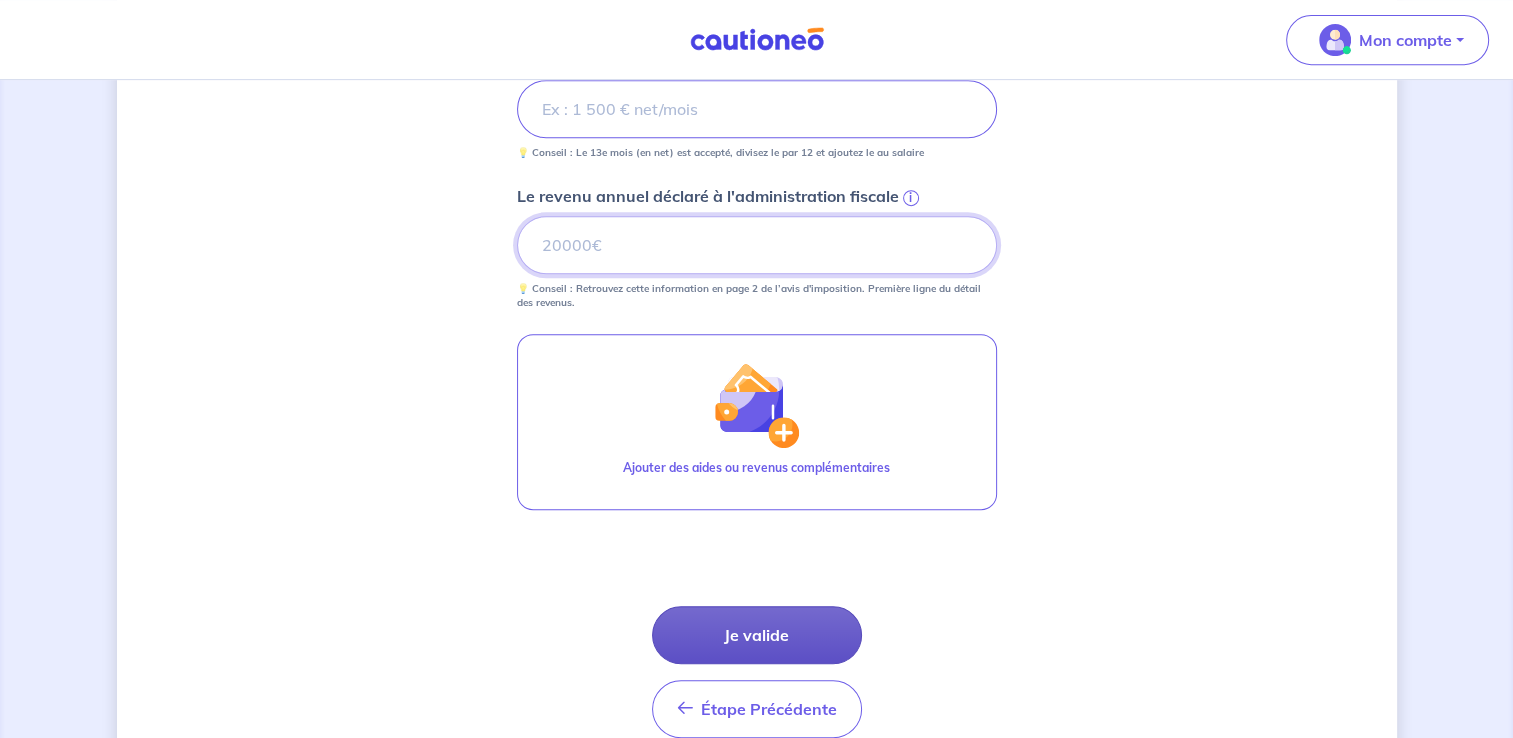 type on "[PRICE]" 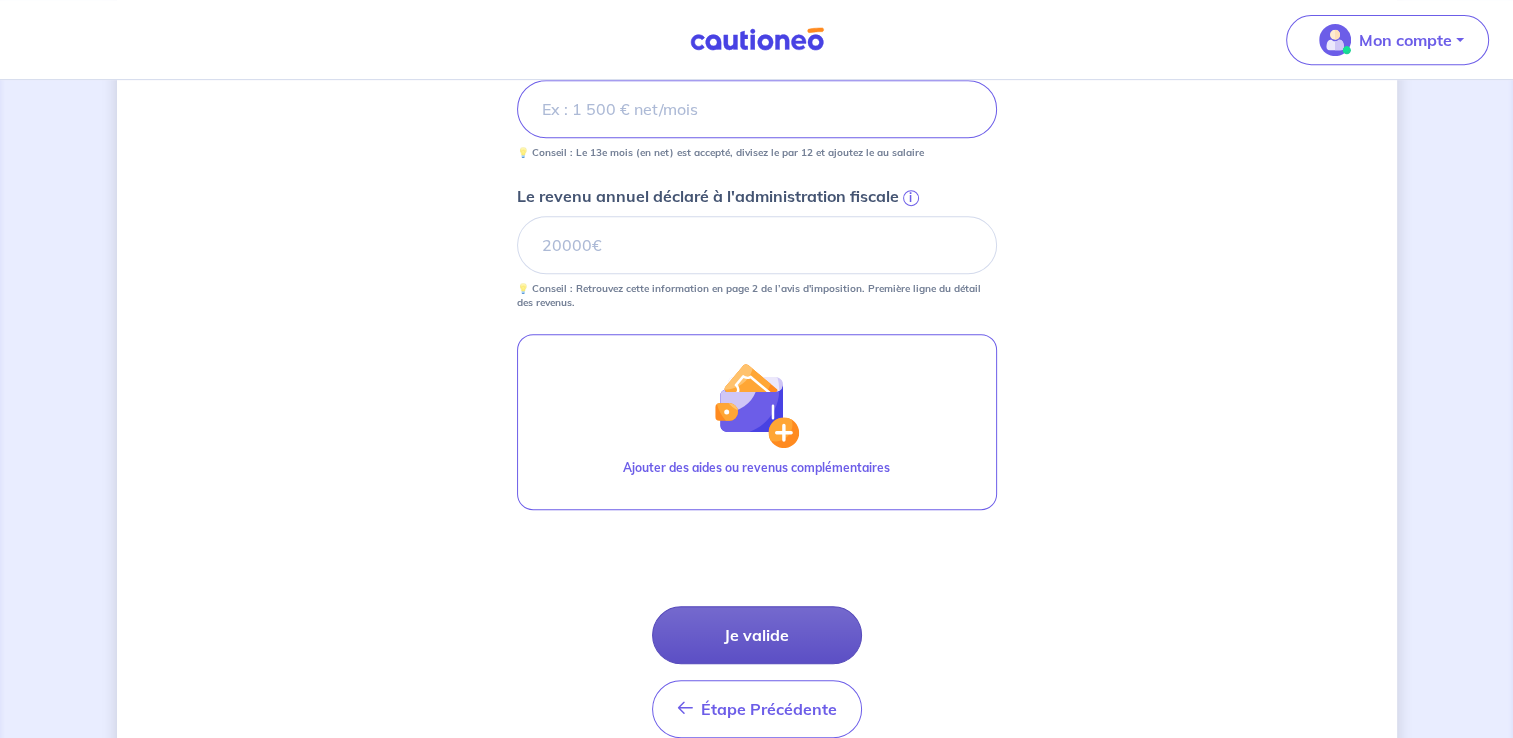 click on "Je valide" at bounding box center [757, 635] 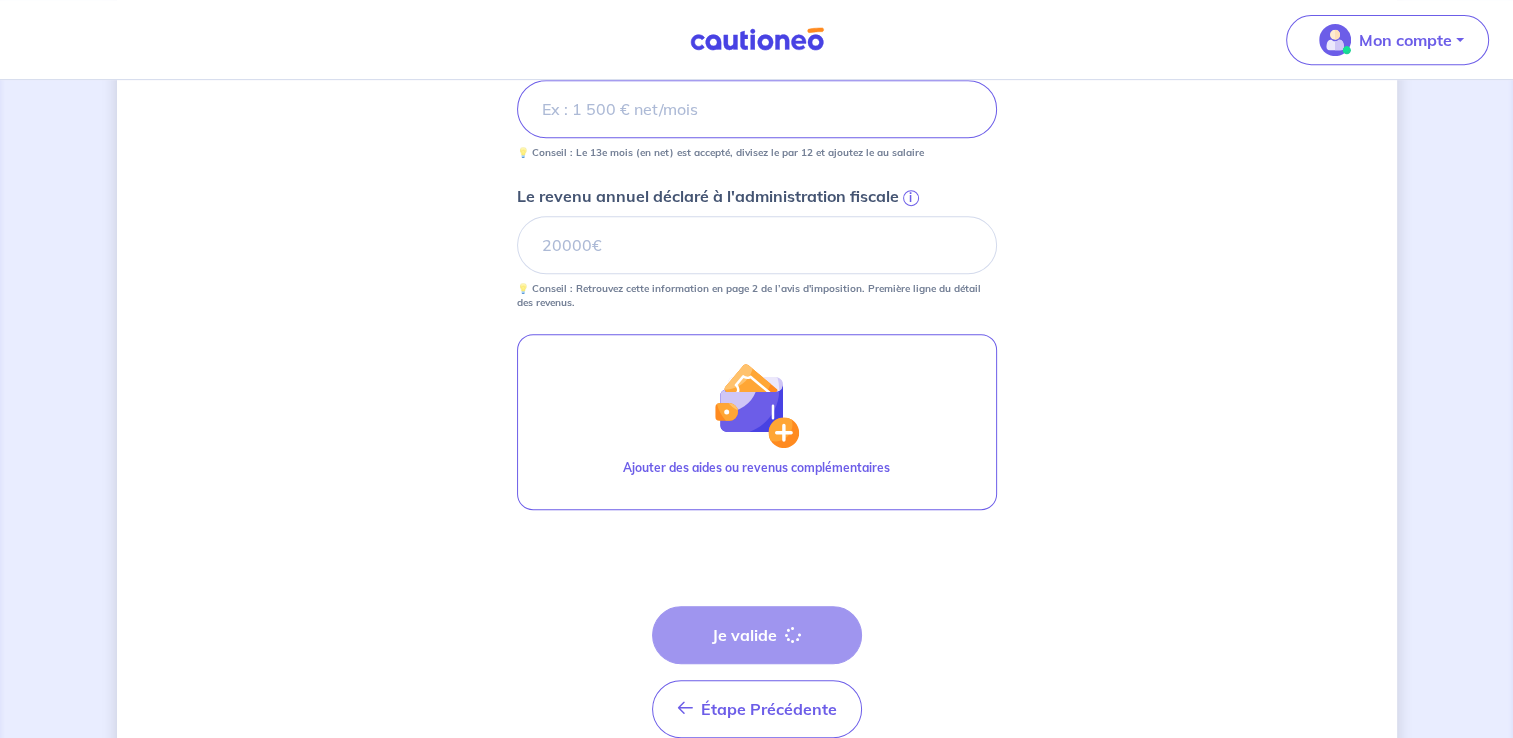 scroll, scrollTop: 0, scrollLeft: 0, axis: both 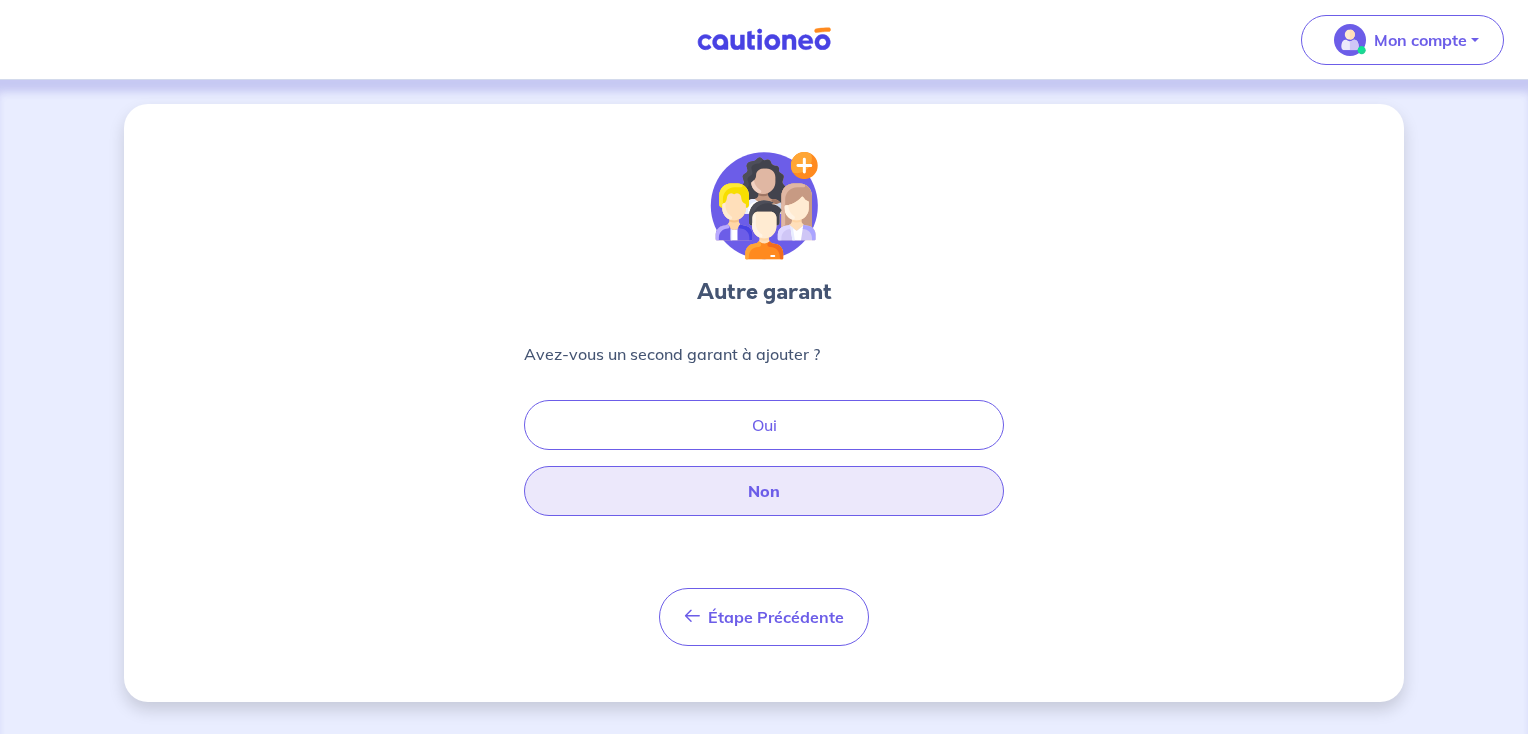 click on "Non" at bounding box center [764, 491] 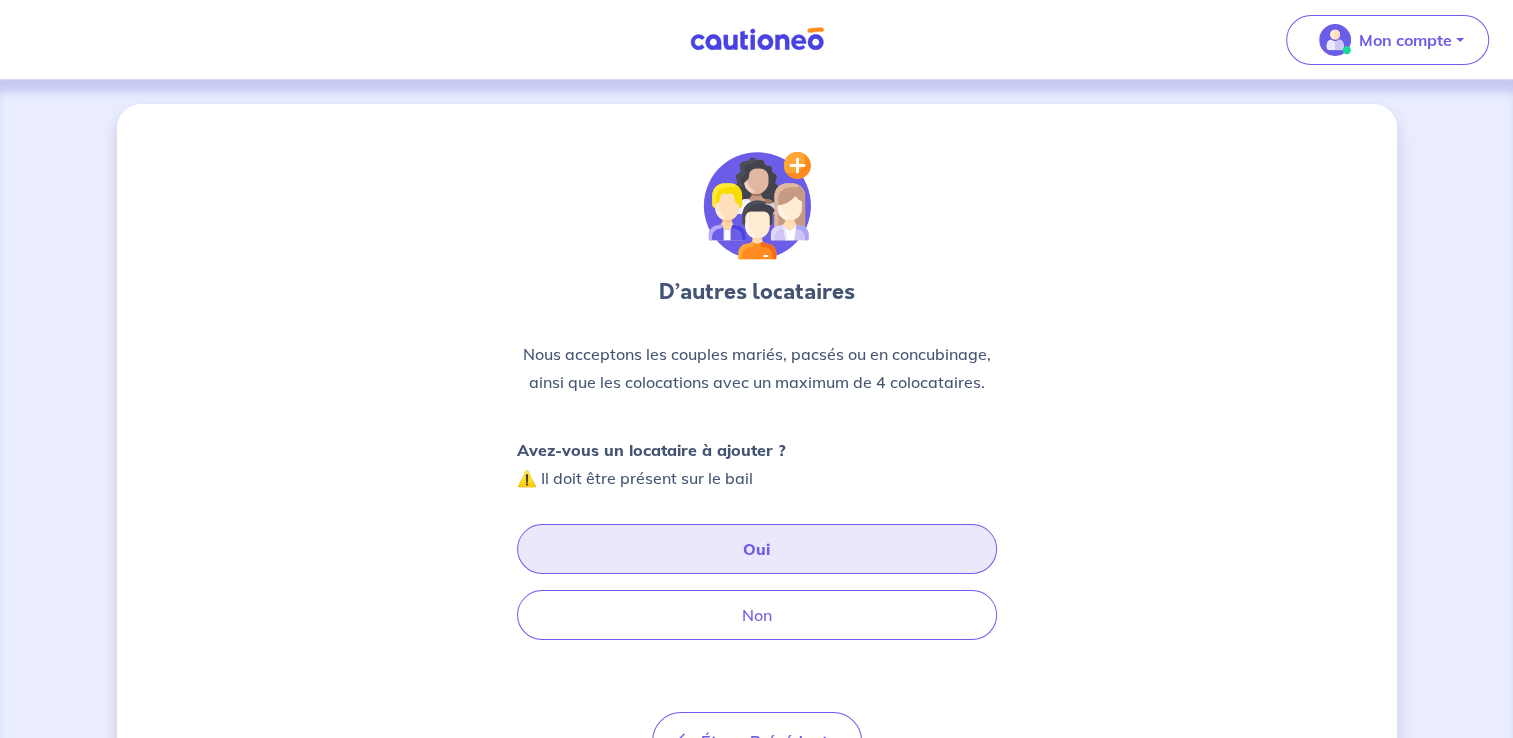 click on "Oui" at bounding box center (757, 549) 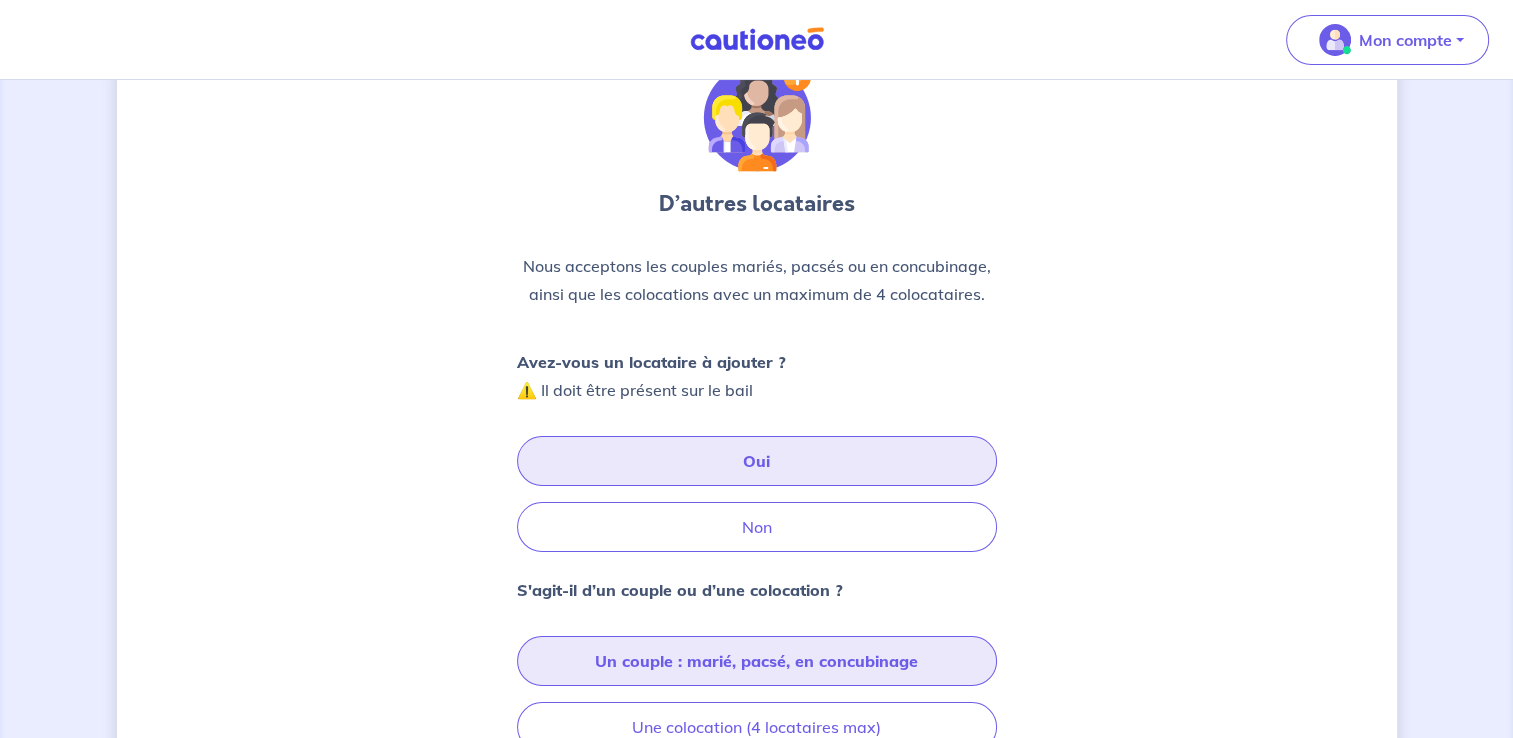 scroll, scrollTop: 300, scrollLeft: 0, axis: vertical 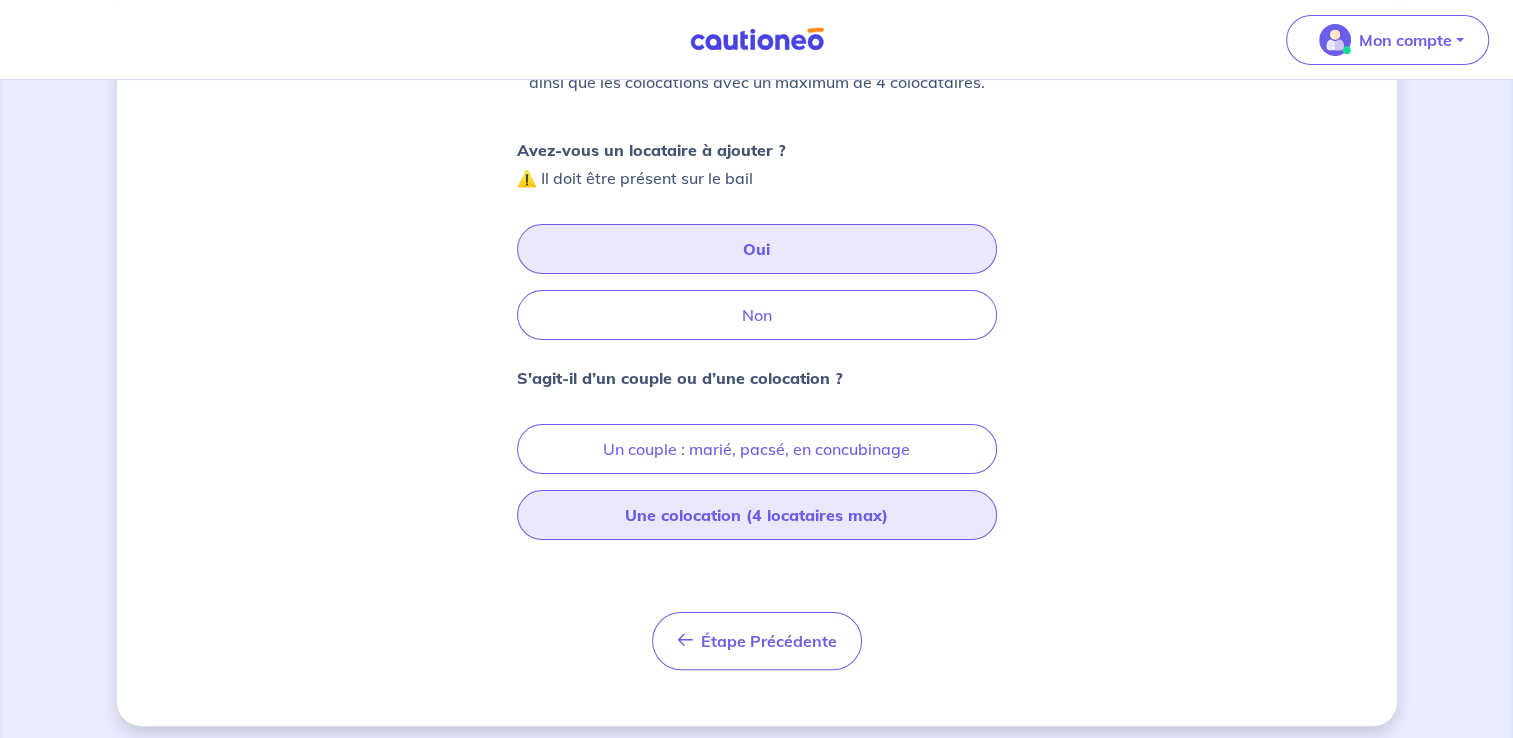 click on "Une colocation (4 locataires max)" at bounding box center [757, 515] 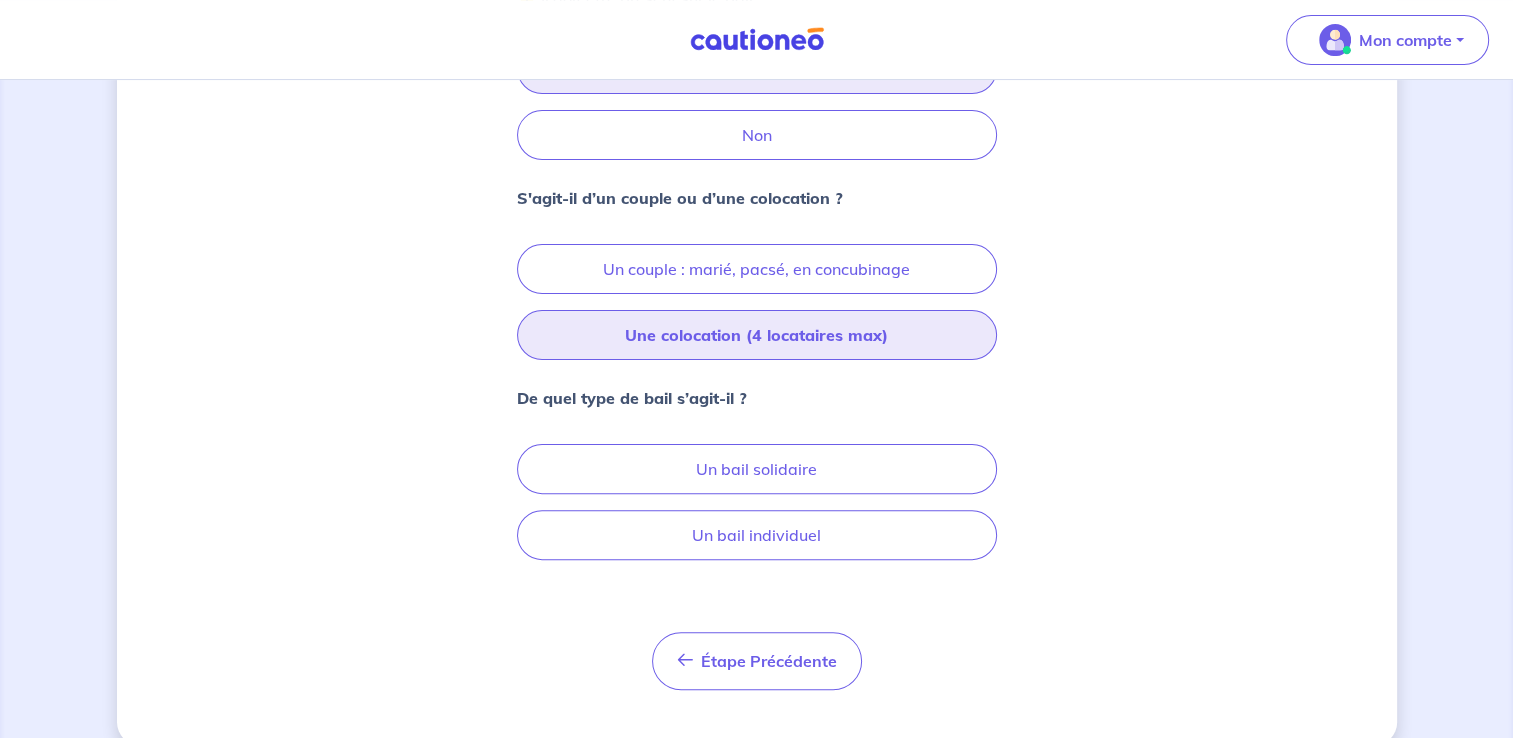 scroll, scrollTop: 500, scrollLeft: 0, axis: vertical 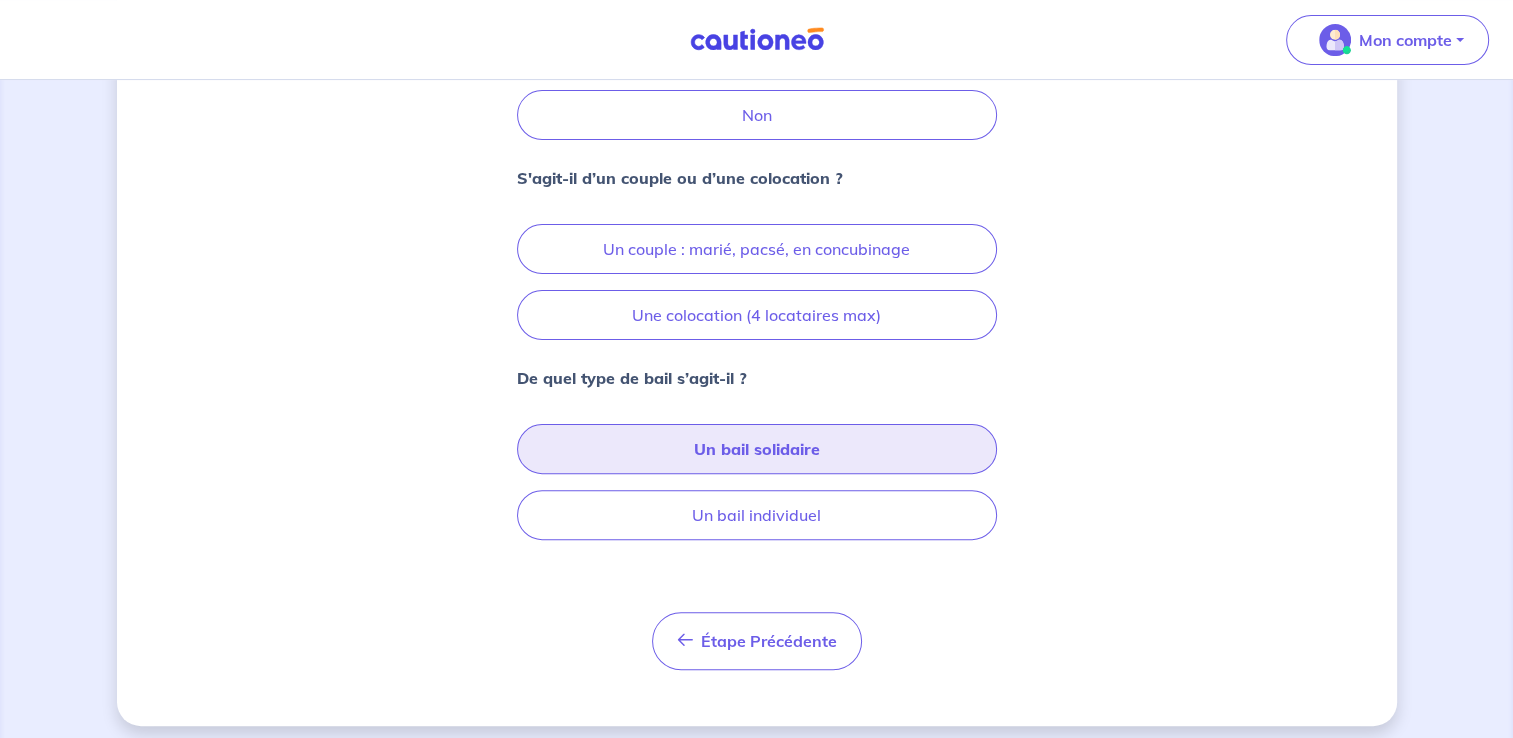 click on "Un bail solidaire" at bounding box center (757, 449) 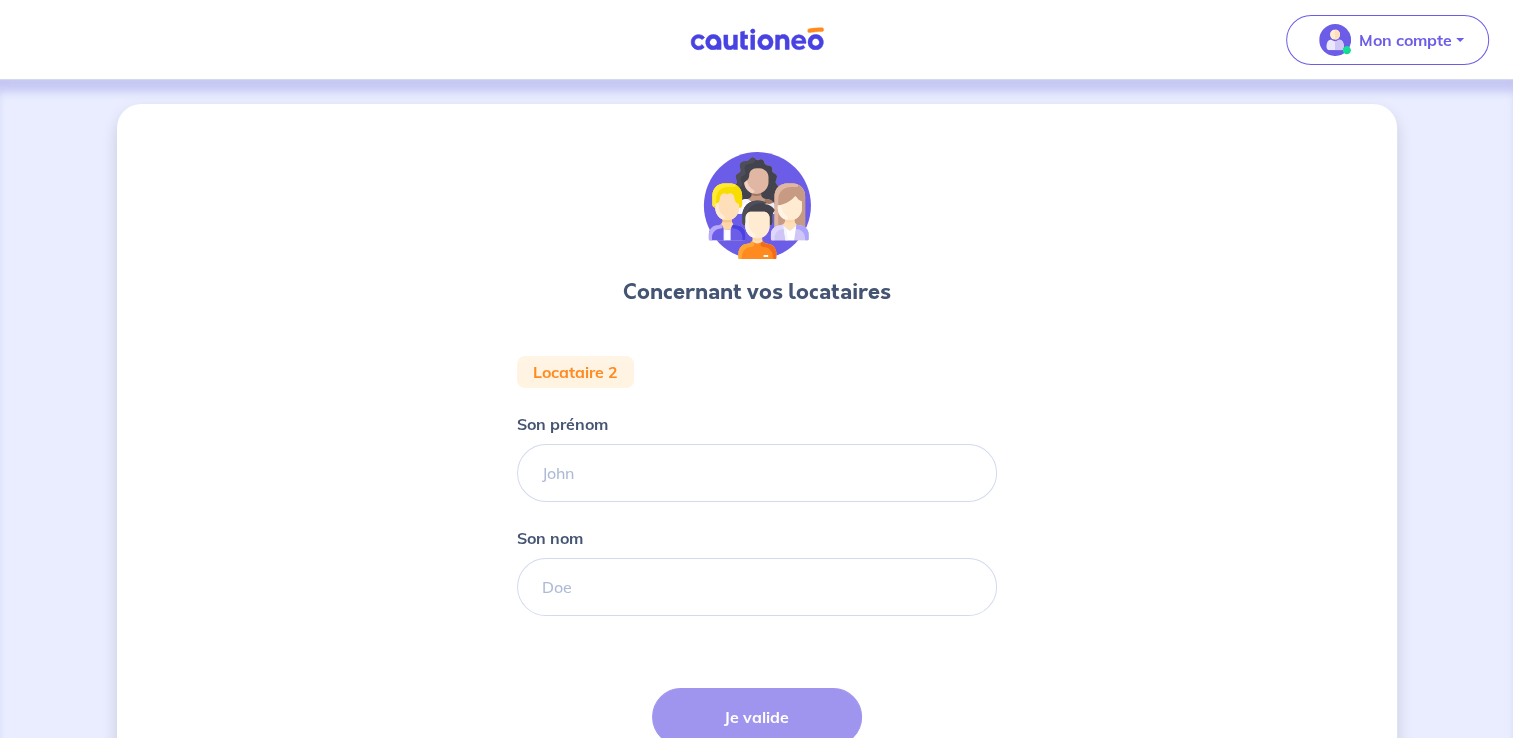scroll, scrollTop: 0, scrollLeft: 0, axis: both 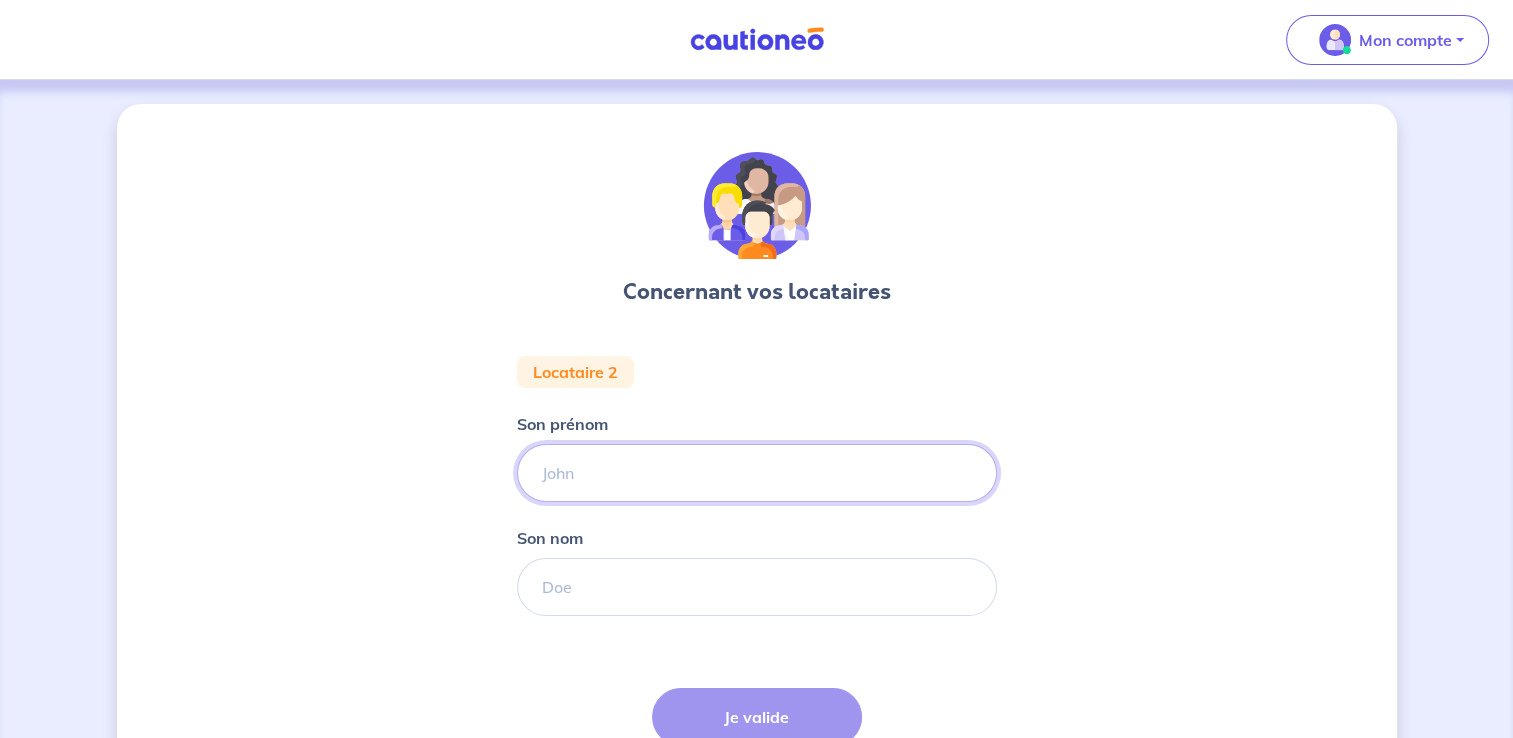 click on "Son prénom" at bounding box center (757, 473) 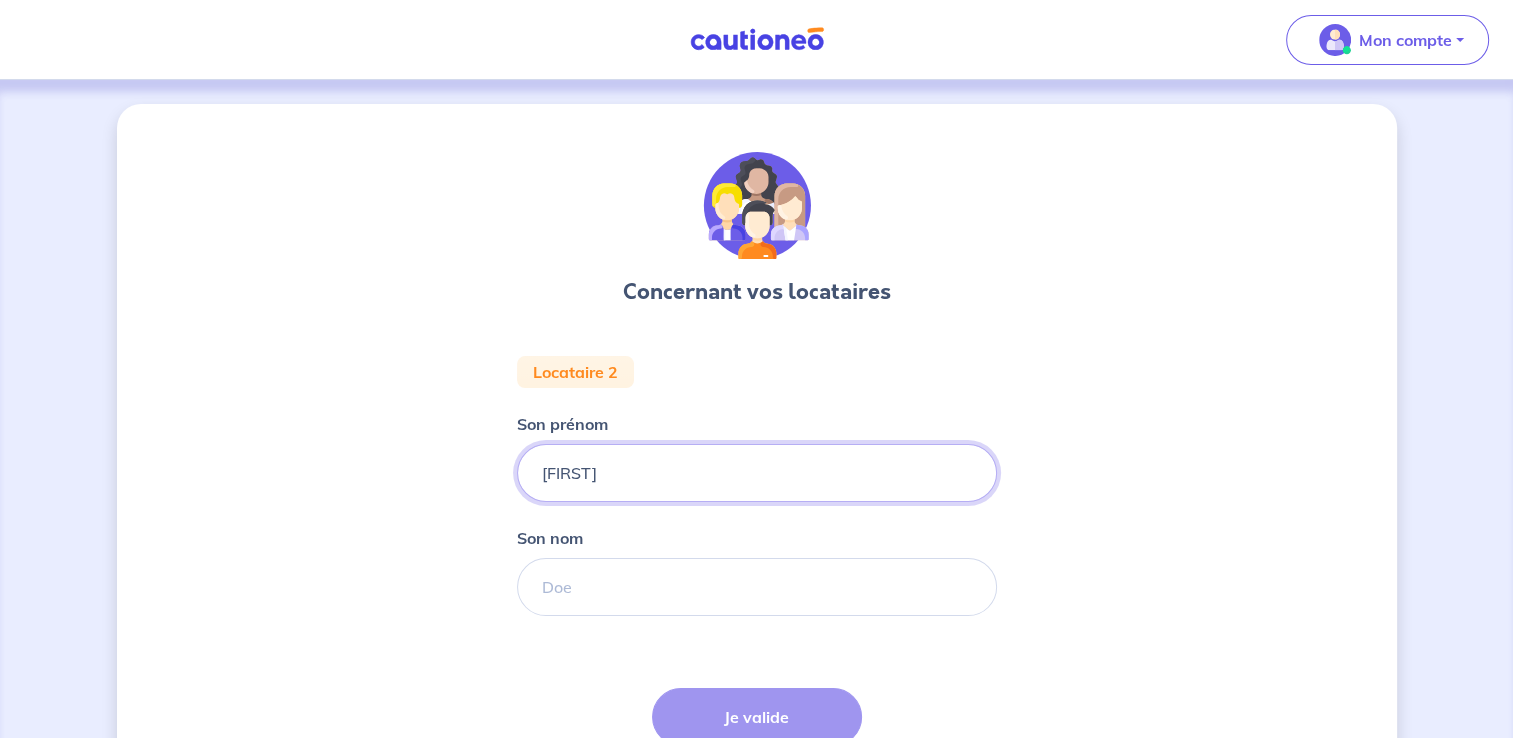 type on "[FIRST]" 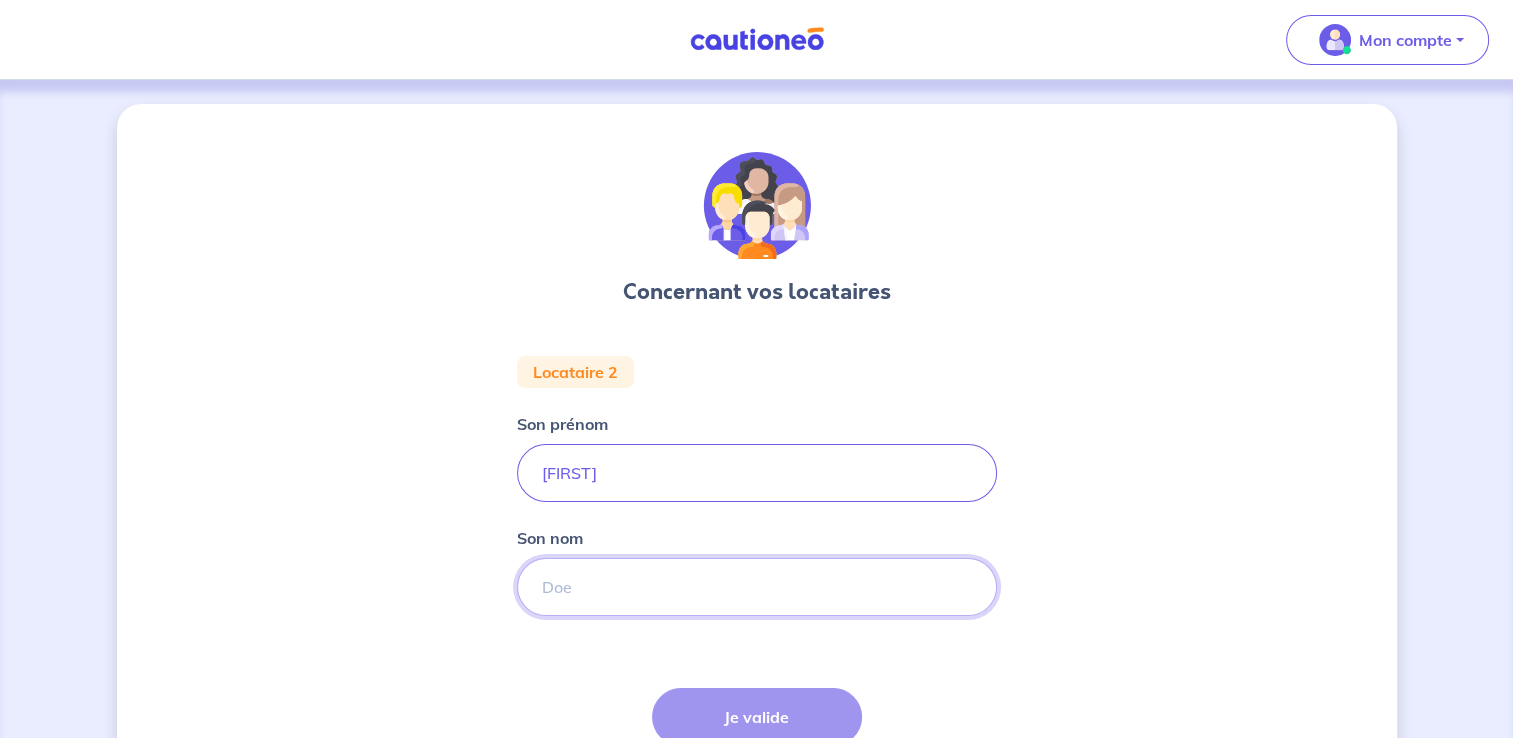 click on "Son nom" at bounding box center [757, 587] 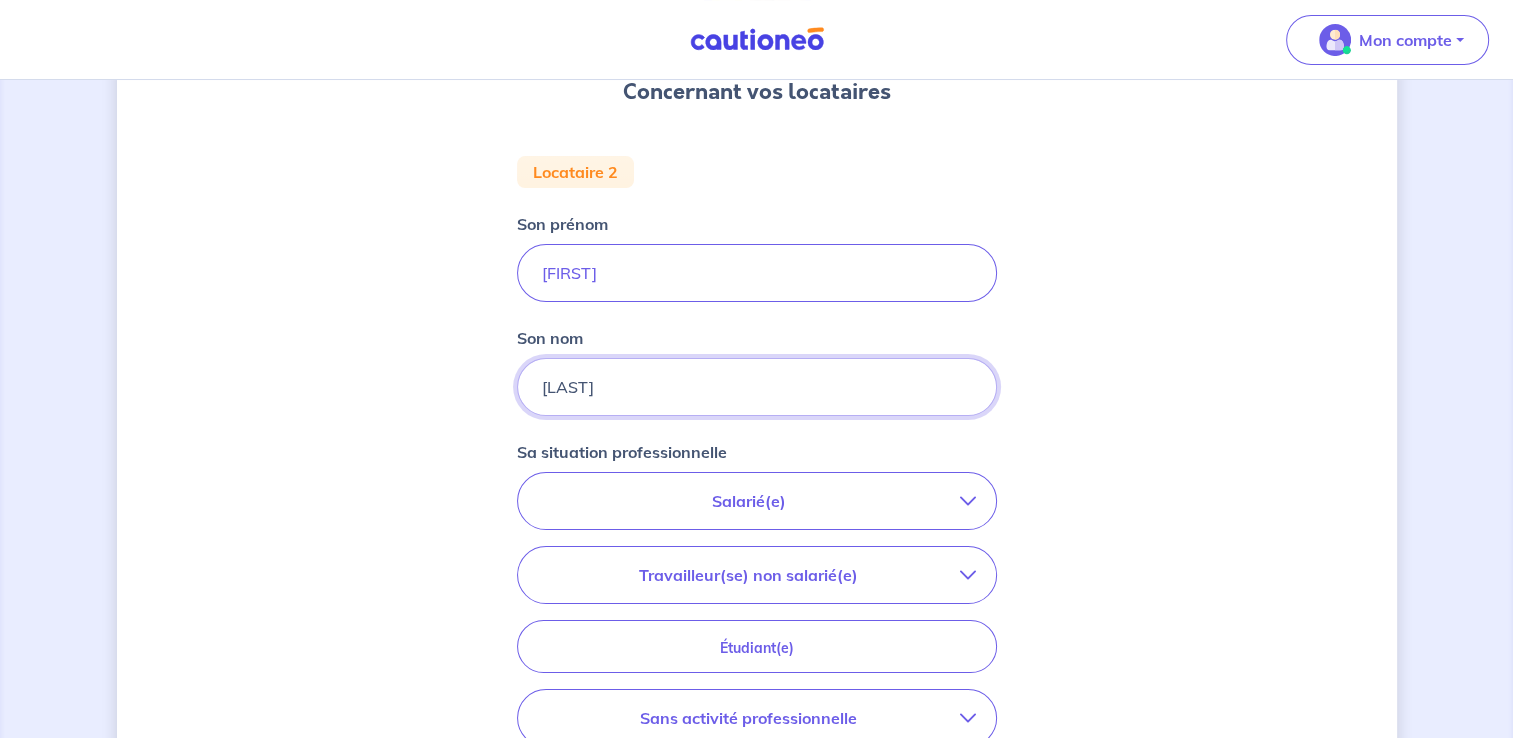 scroll, scrollTop: 300, scrollLeft: 0, axis: vertical 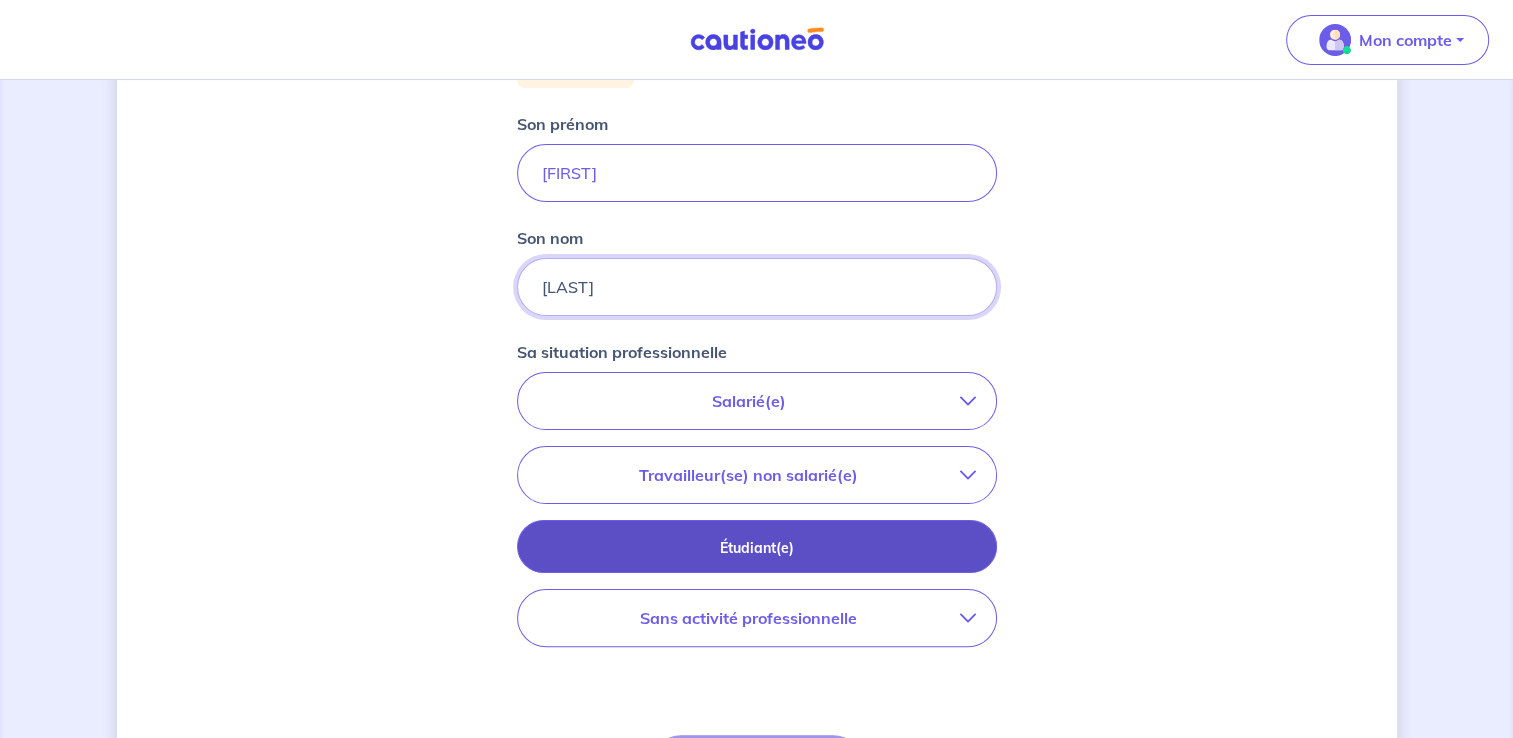 type on "[LAST]" 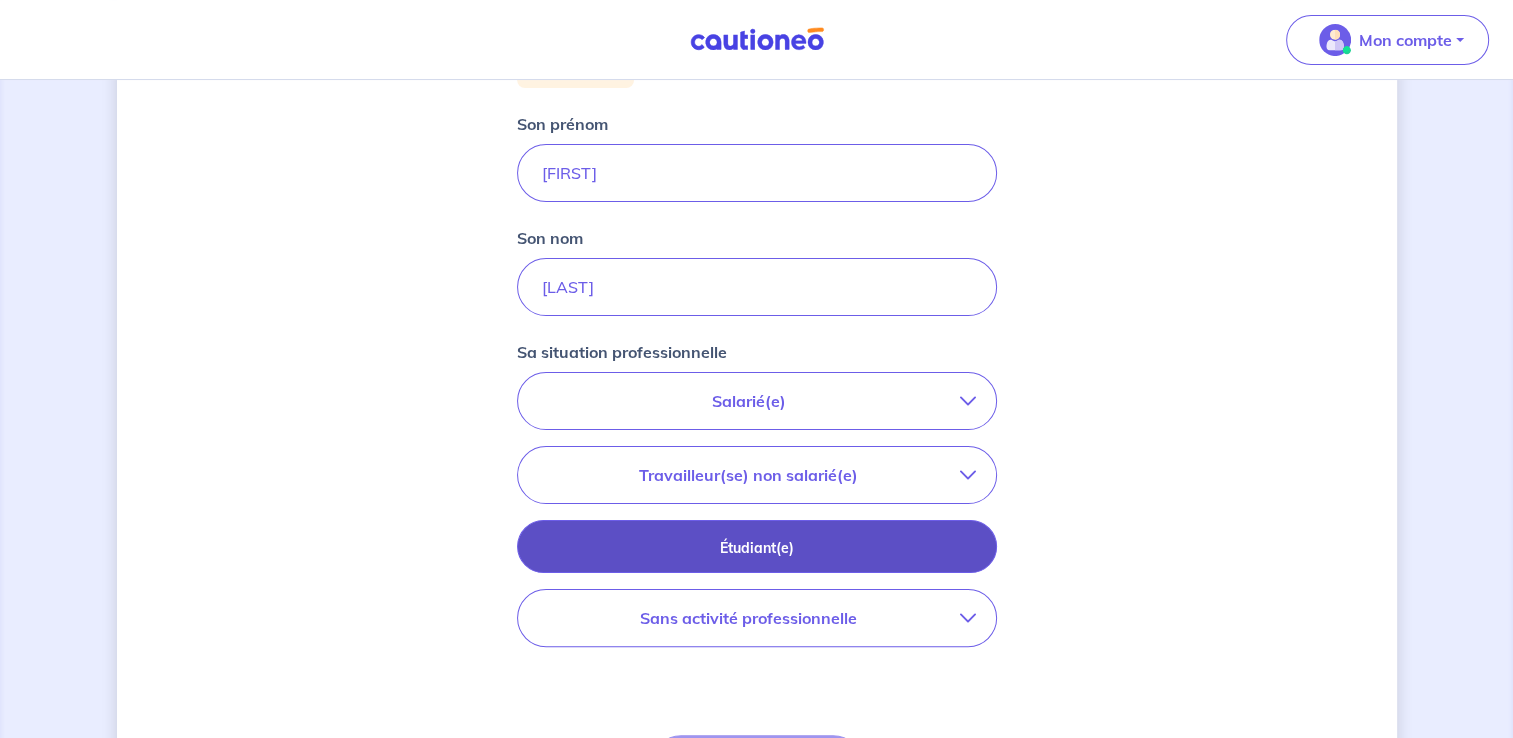 click on "Étudiant(e)" at bounding box center (757, 548) 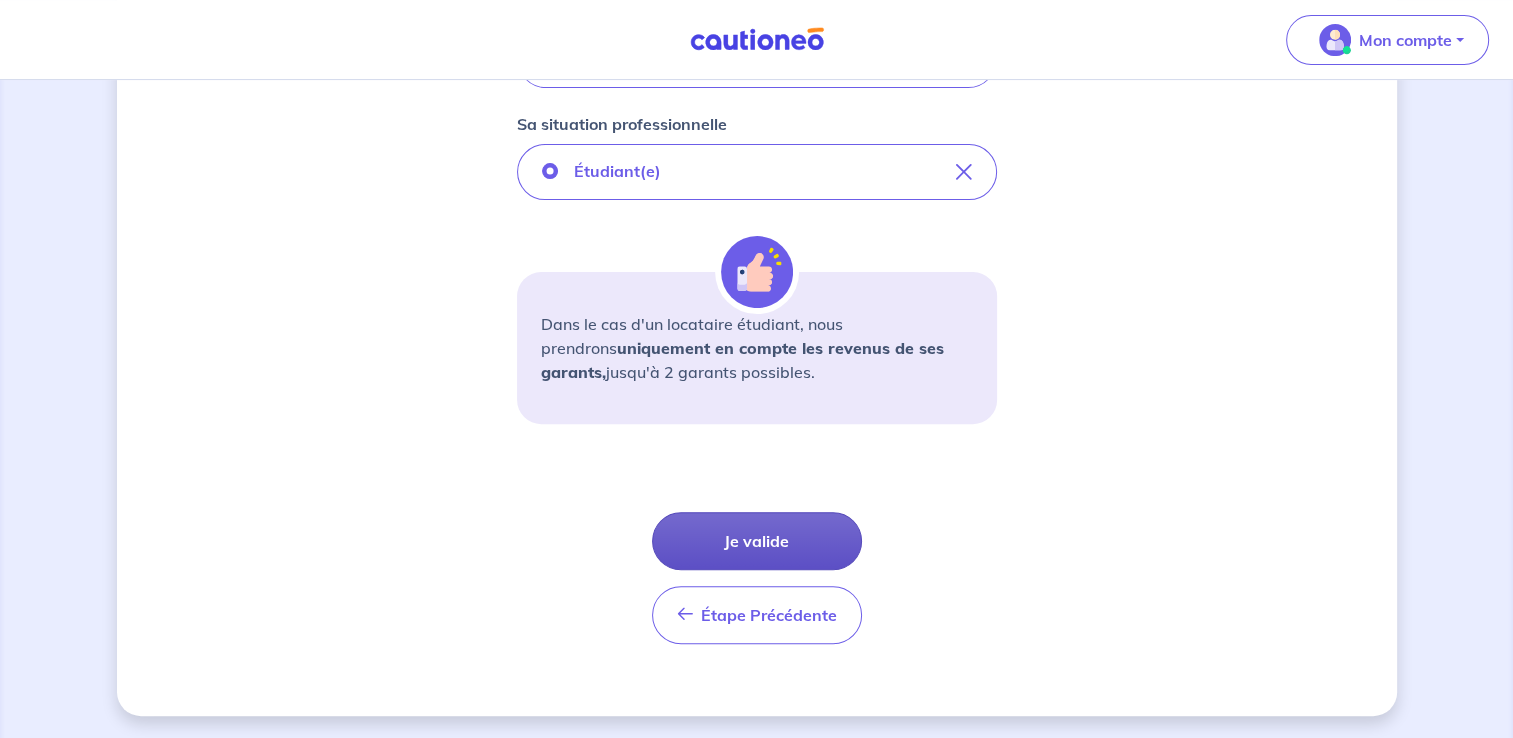 click on "Je valide" at bounding box center [757, 541] 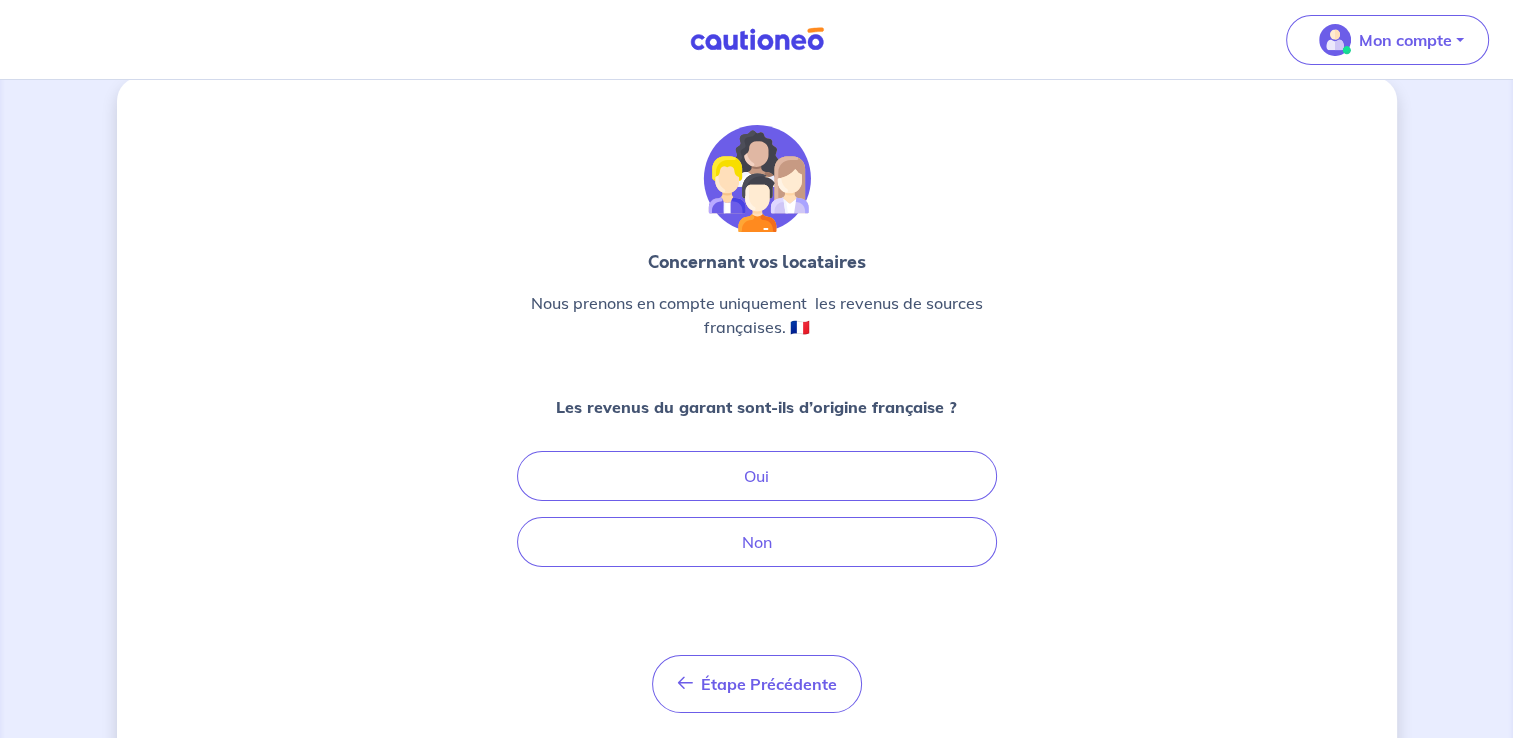 scroll, scrollTop: 0, scrollLeft: 0, axis: both 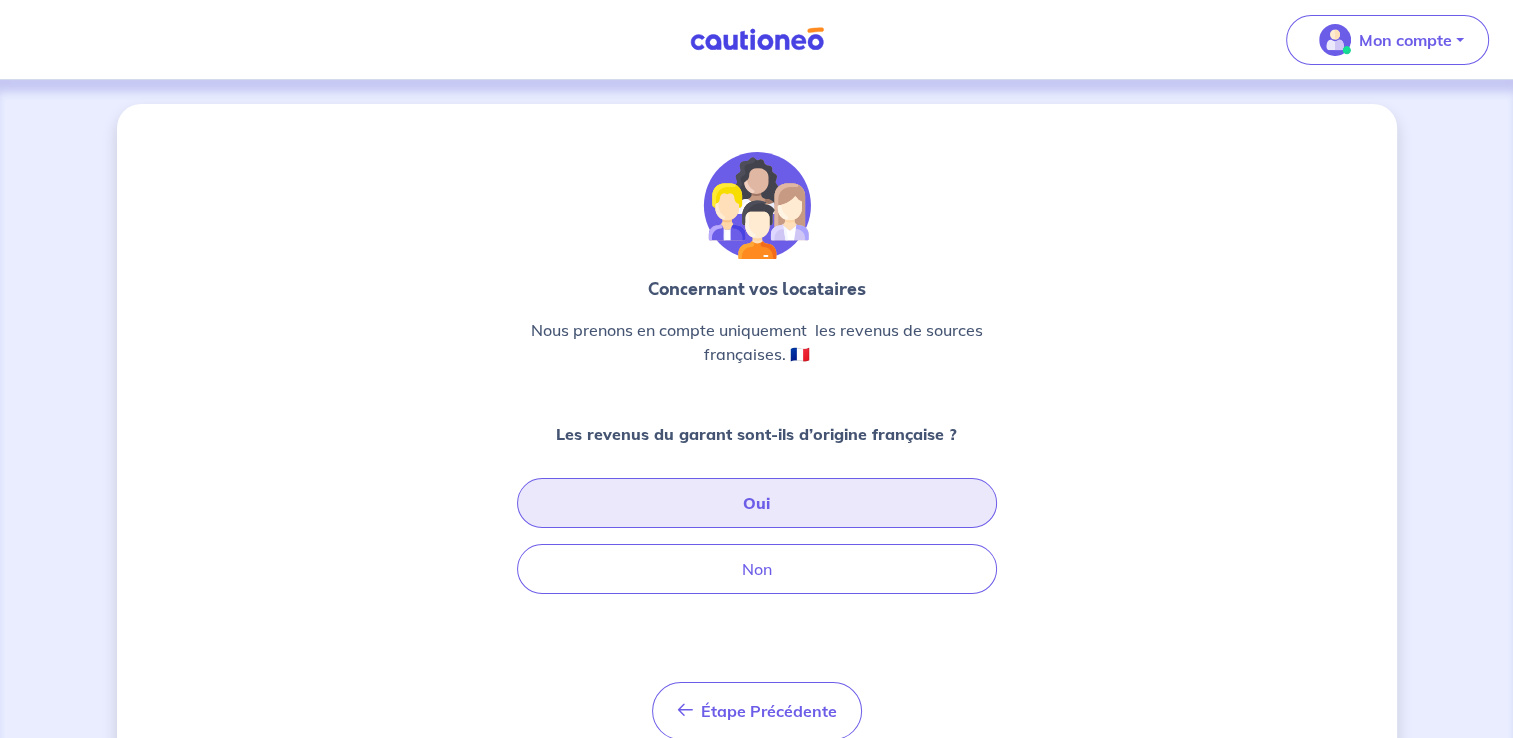 click on "Oui" at bounding box center (757, 503) 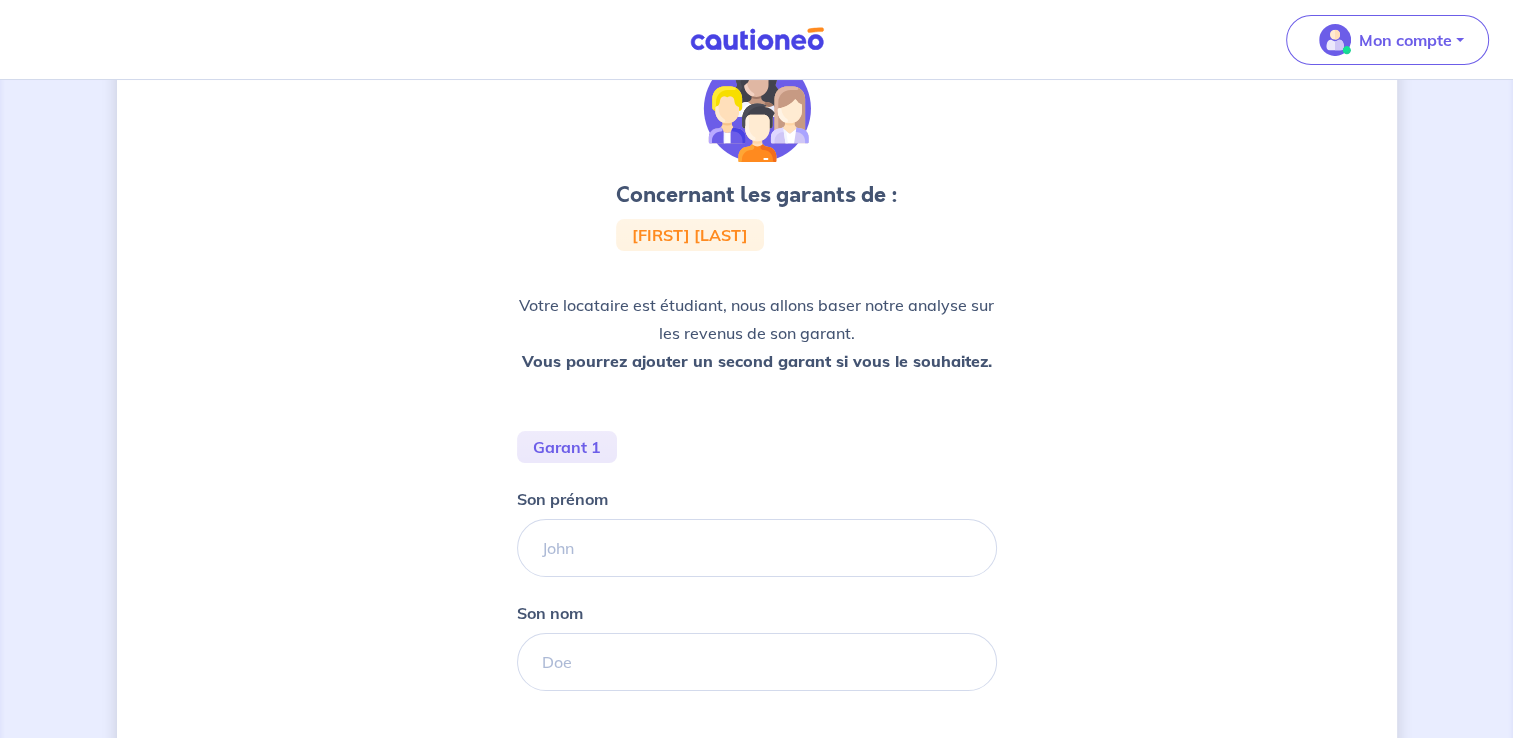 scroll, scrollTop: 200, scrollLeft: 0, axis: vertical 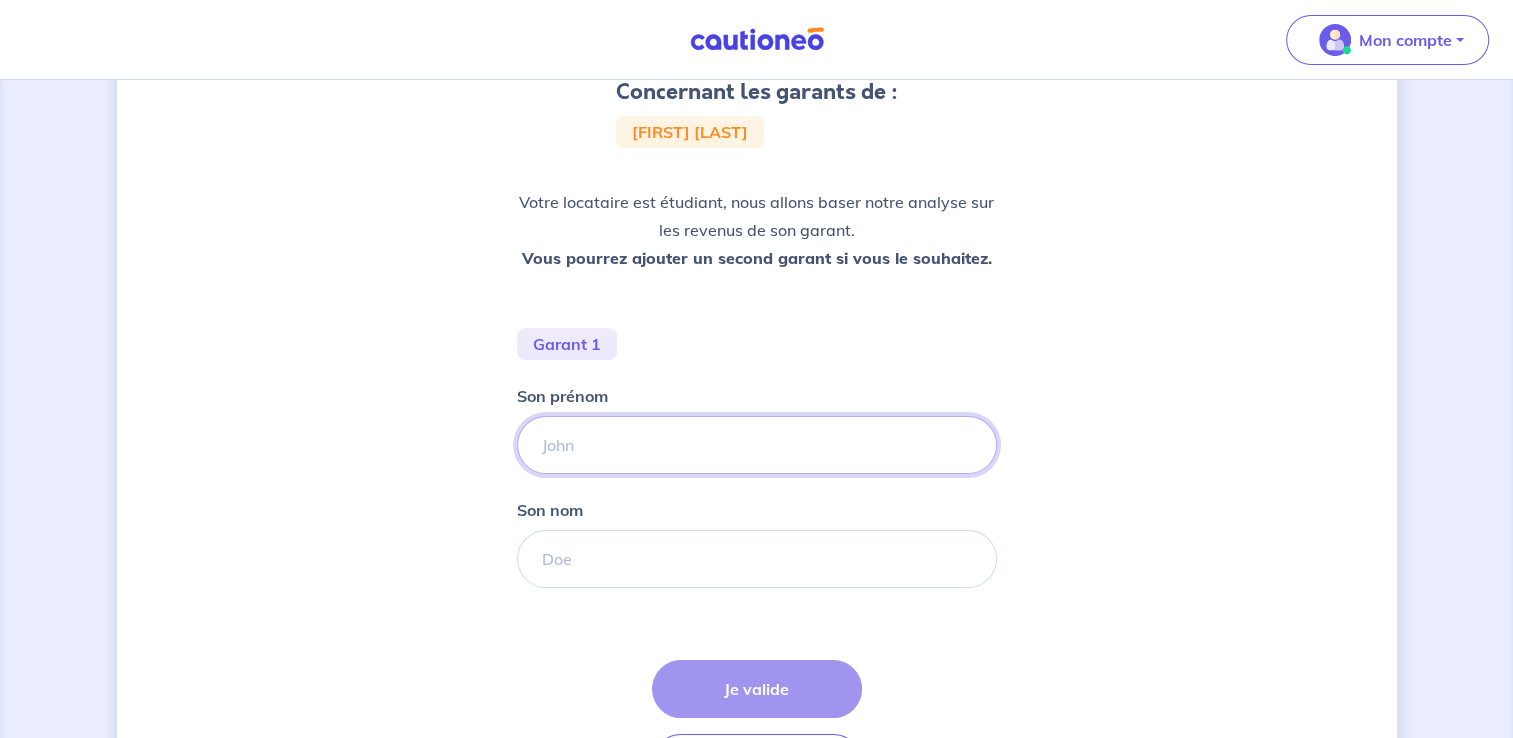 click on "Son prénom" at bounding box center (757, 445) 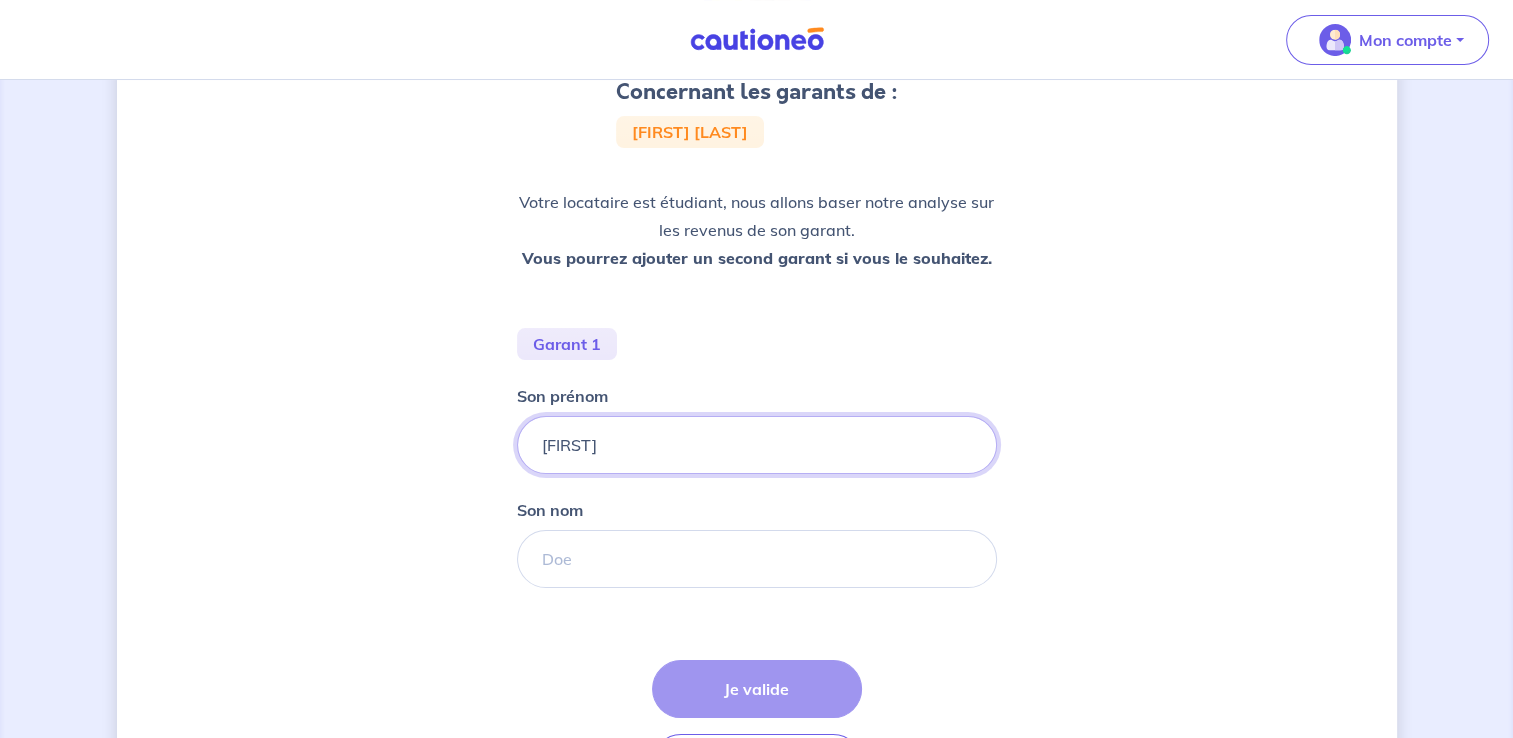 type on "[FIRST]" 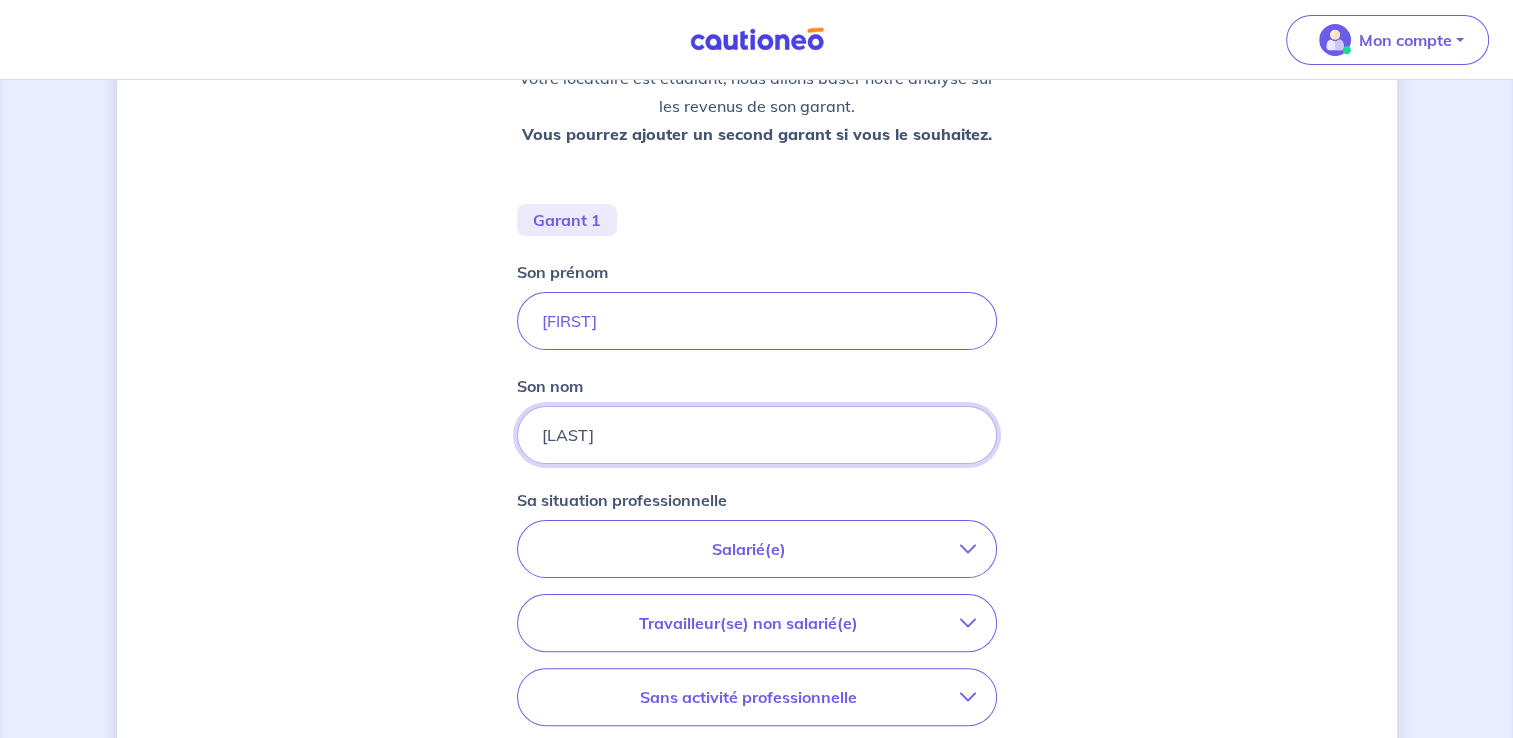 scroll, scrollTop: 500, scrollLeft: 0, axis: vertical 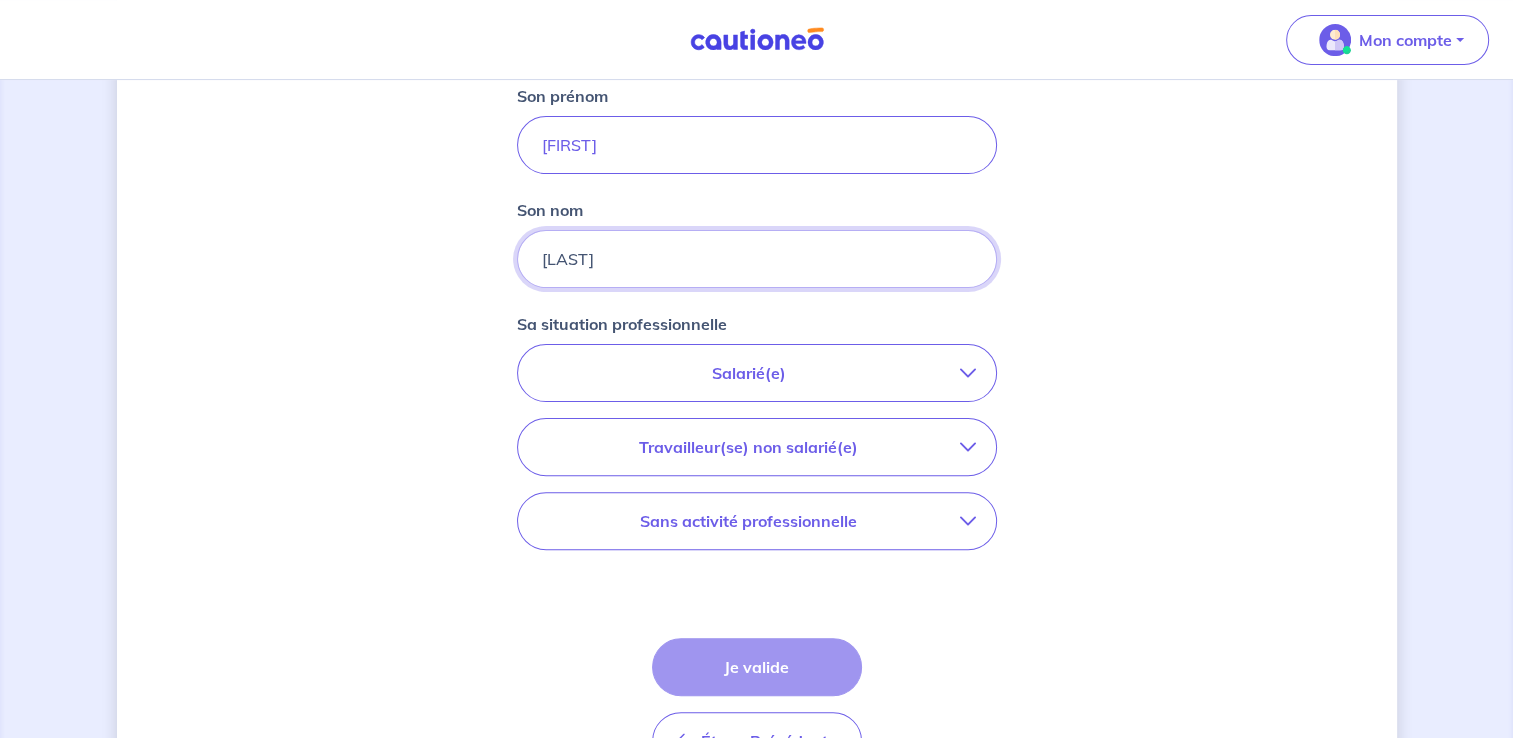 type on "[LAST]" 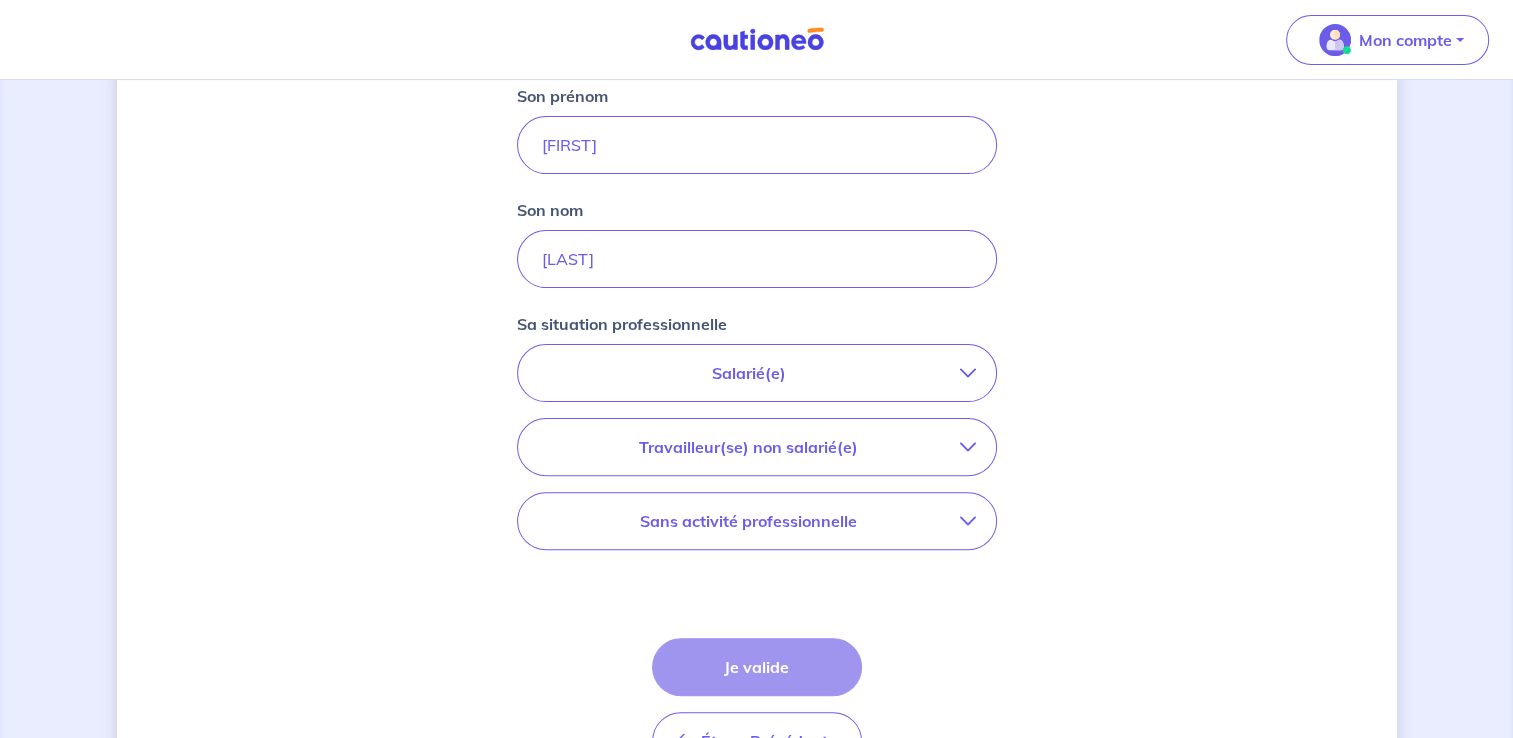 click on "Salarié(e)" at bounding box center (749, 373) 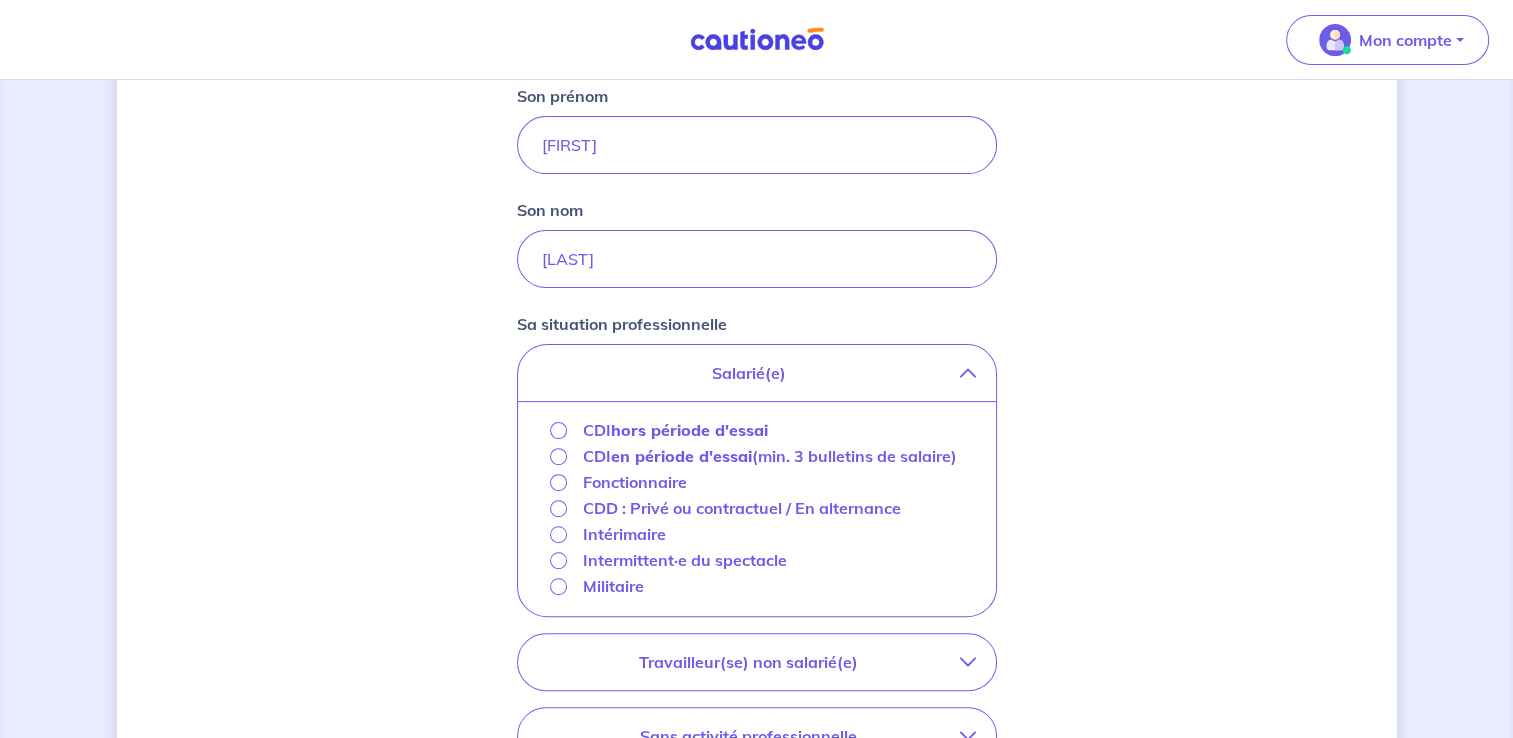 click on "hors période d'essai" at bounding box center [689, 430] 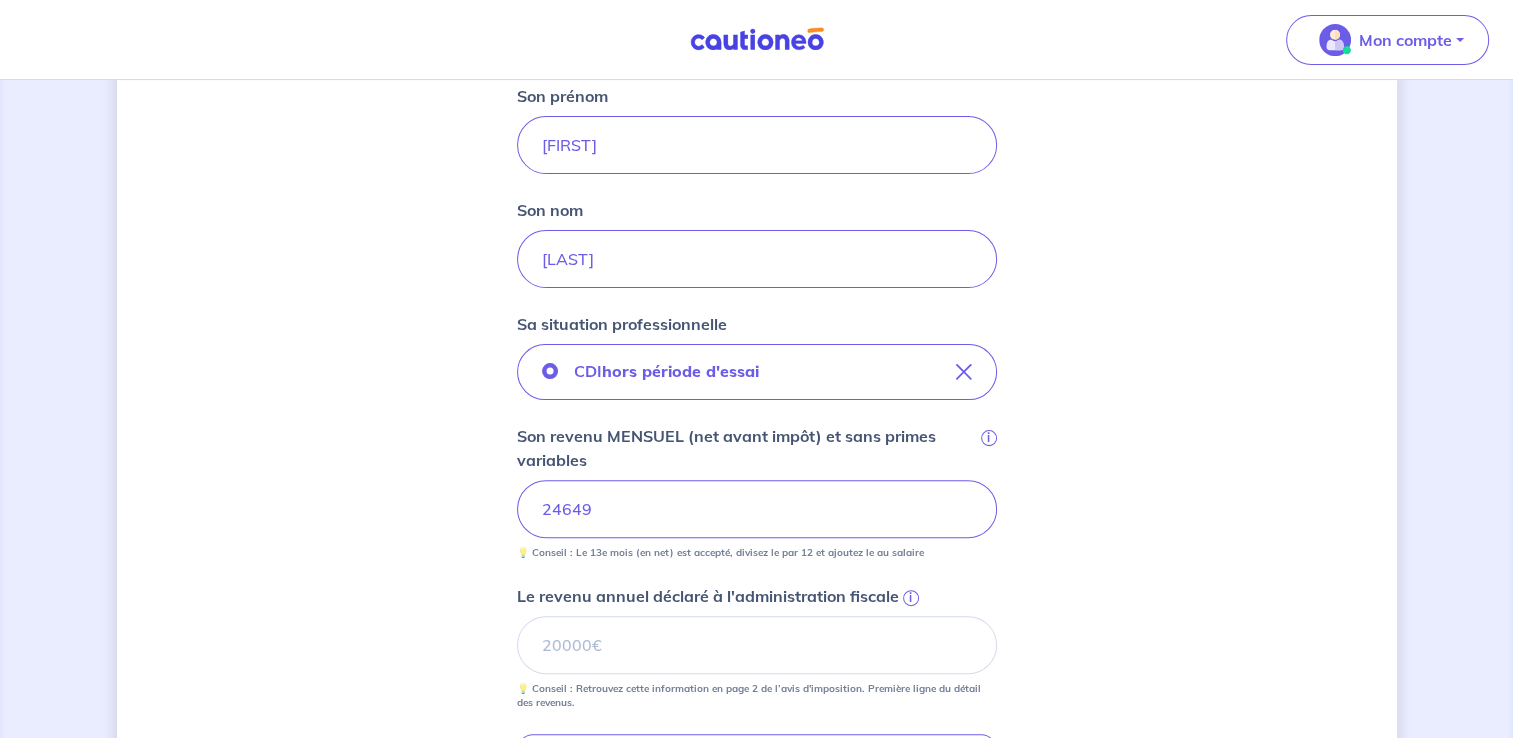 scroll, scrollTop: 700, scrollLeft: 0, axis: vertical 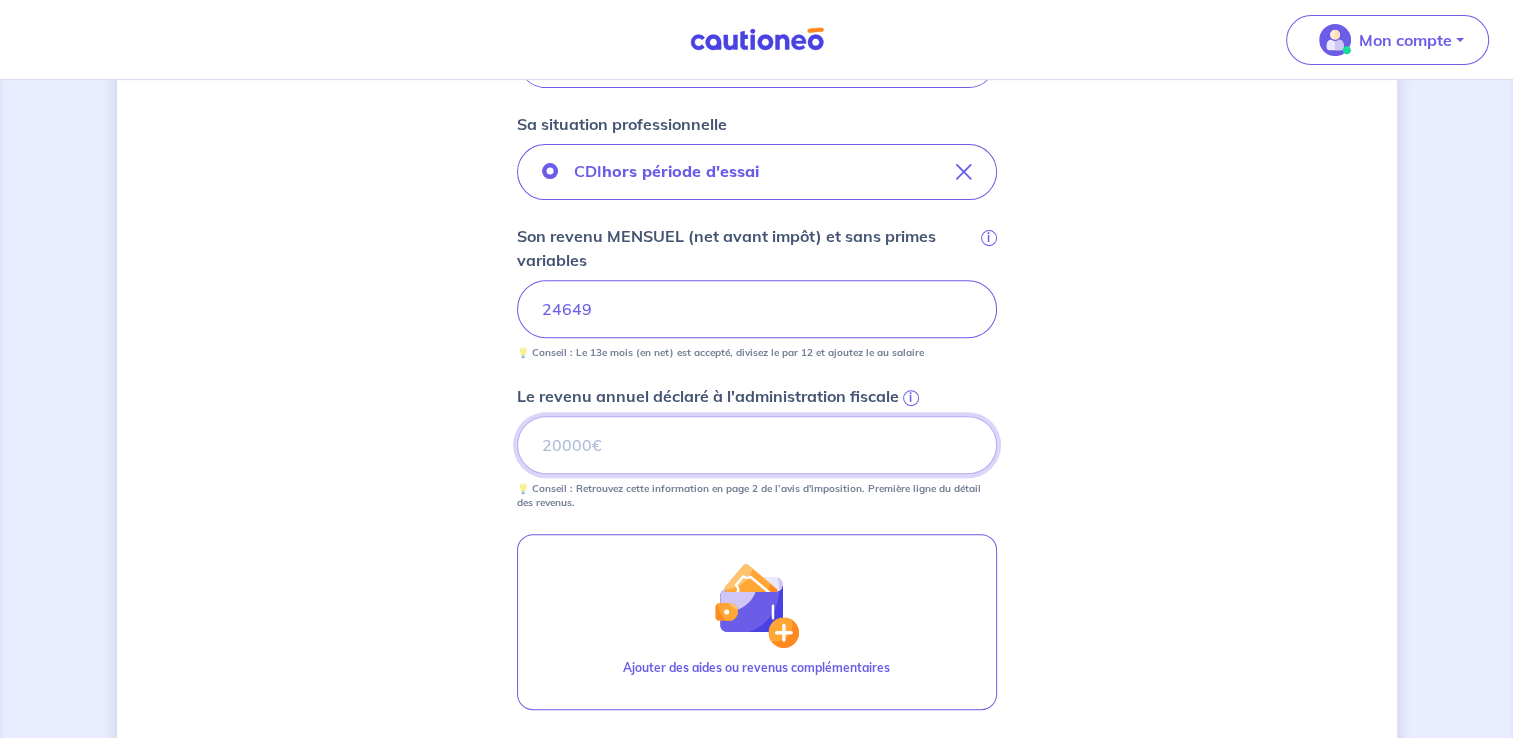 click on "Le revenu annuel déclaré à l'administration fiscale i" at bounding box center (757, 445) 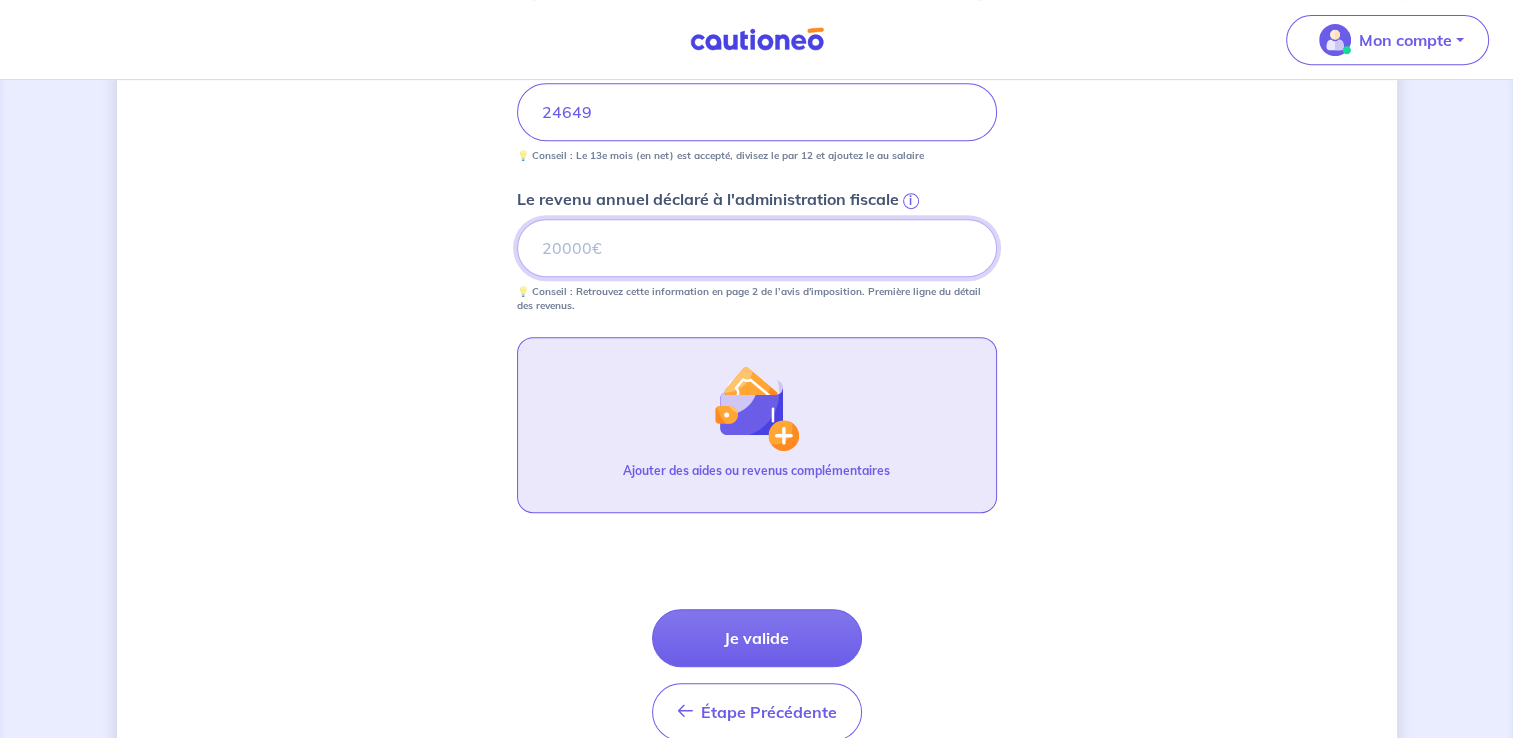 scroll, scrollTop: 900, scrollLeft: 0, axis: vertical 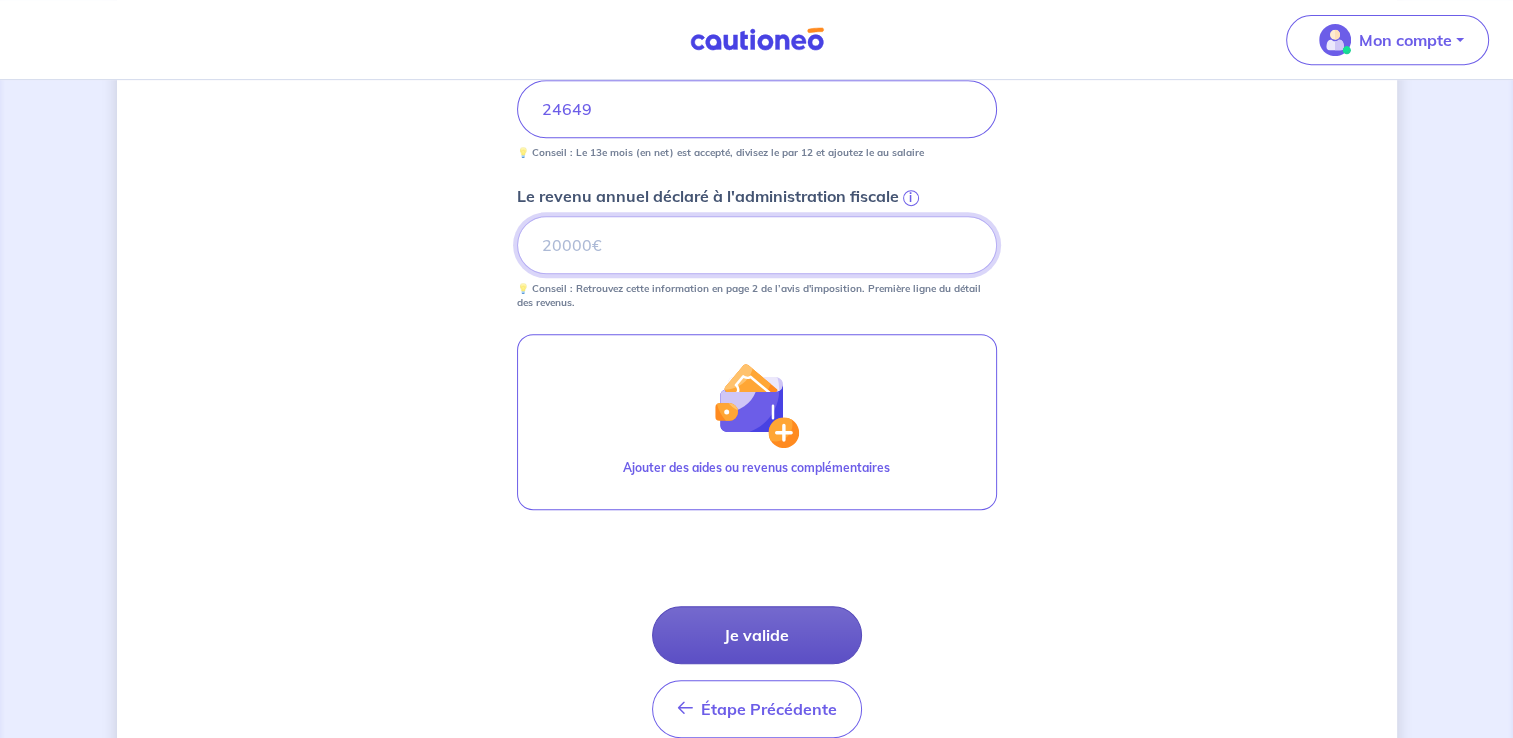 type on "[PRICE]" 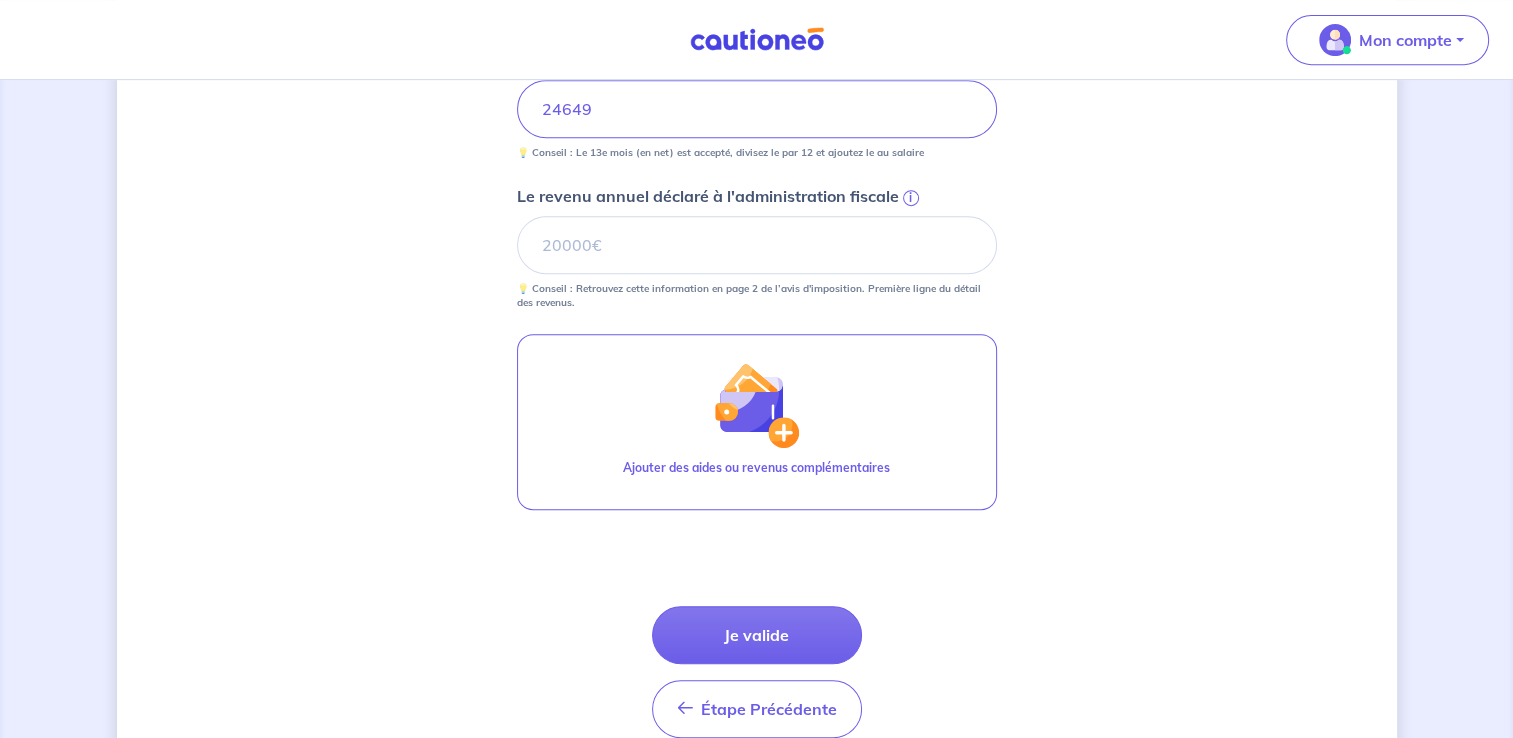 click on "Je valide" at bounding box center (757, 635) 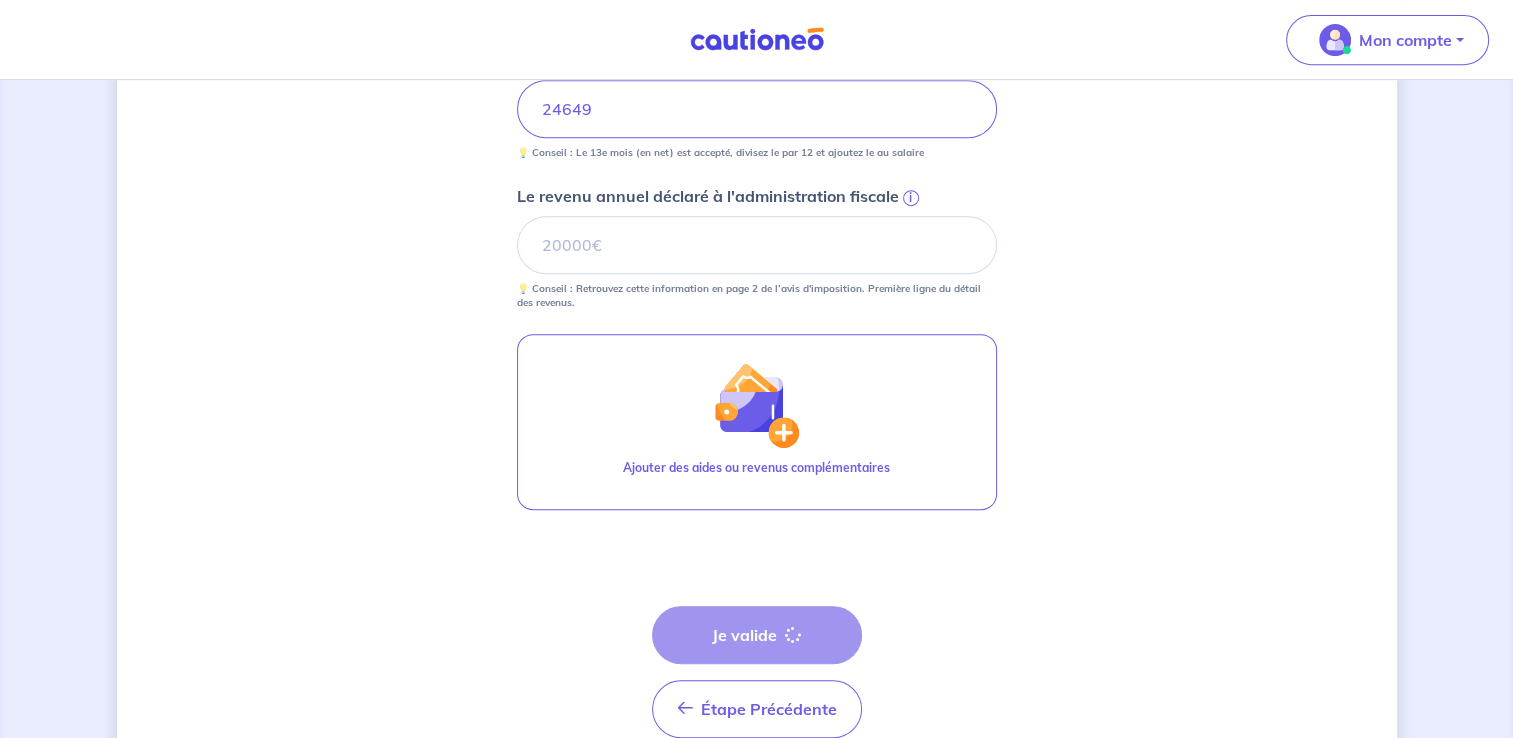 scroll, scrollTop: 0, scrollLeft: 0, axis: both 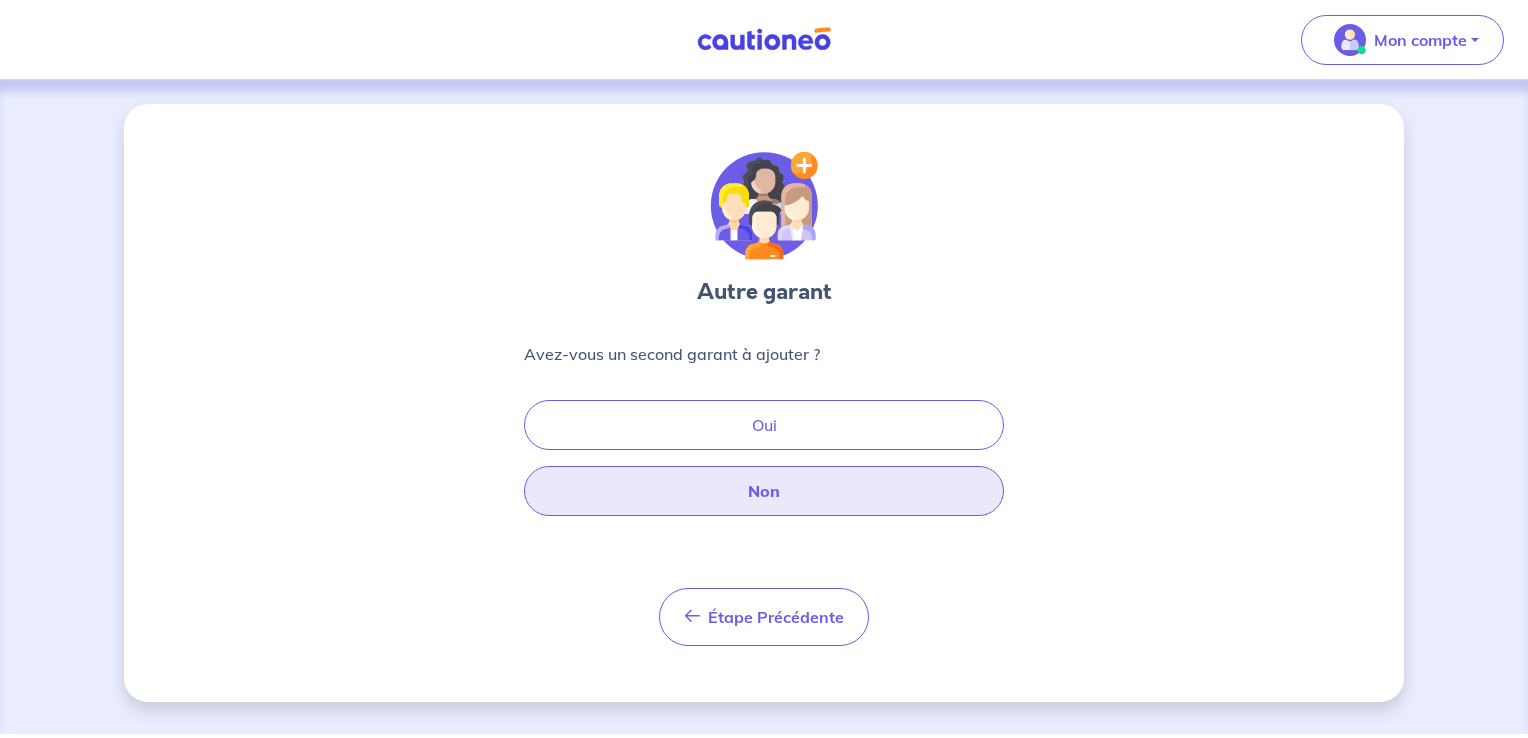 click on "Non" at bounding box center (764, 491) 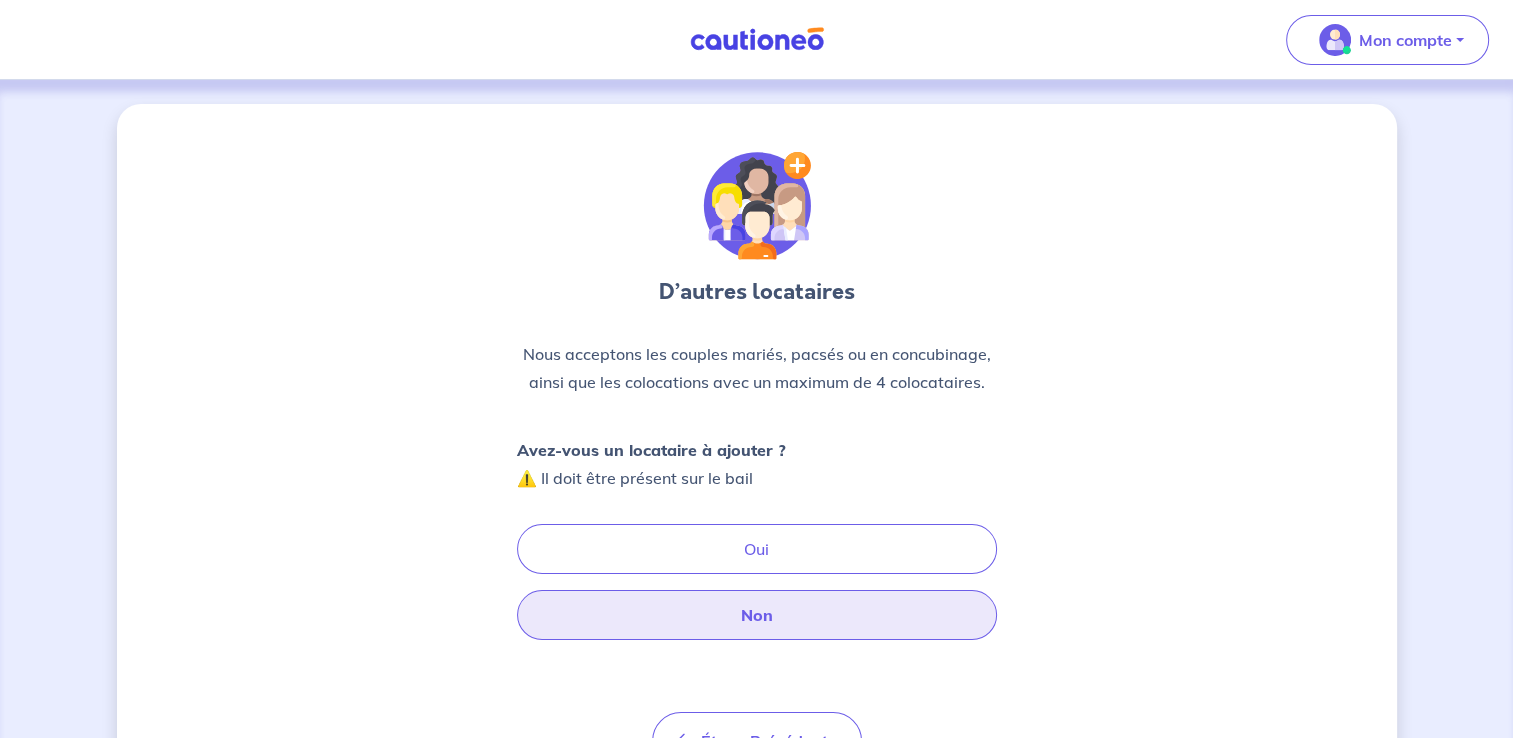 click on "Non" at bounding box center [757, 615] 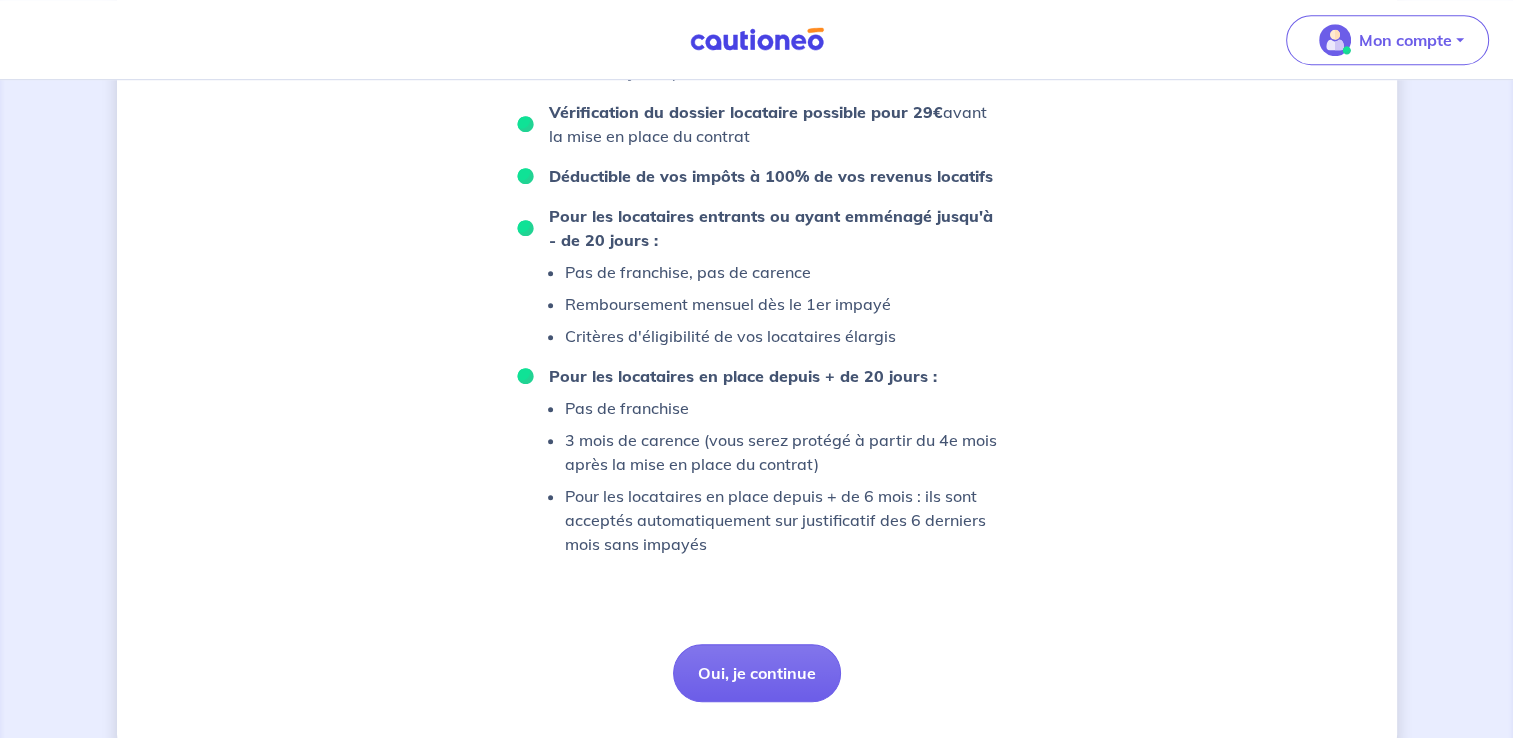 scroll, scrollTop: 1354, scrollLeft: 0, axis: vertical 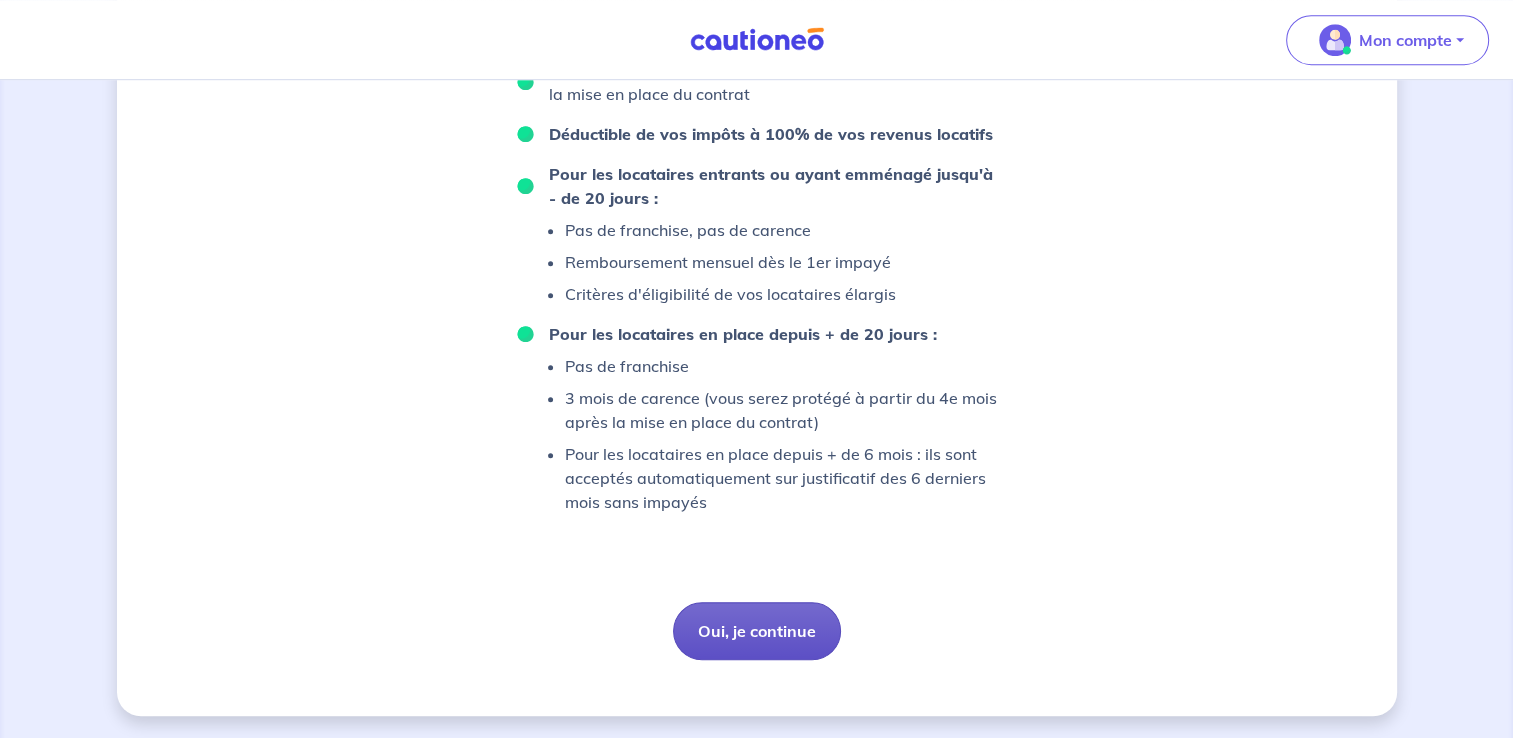 click on "Oui, je continue" at bounding box center [757, 631] 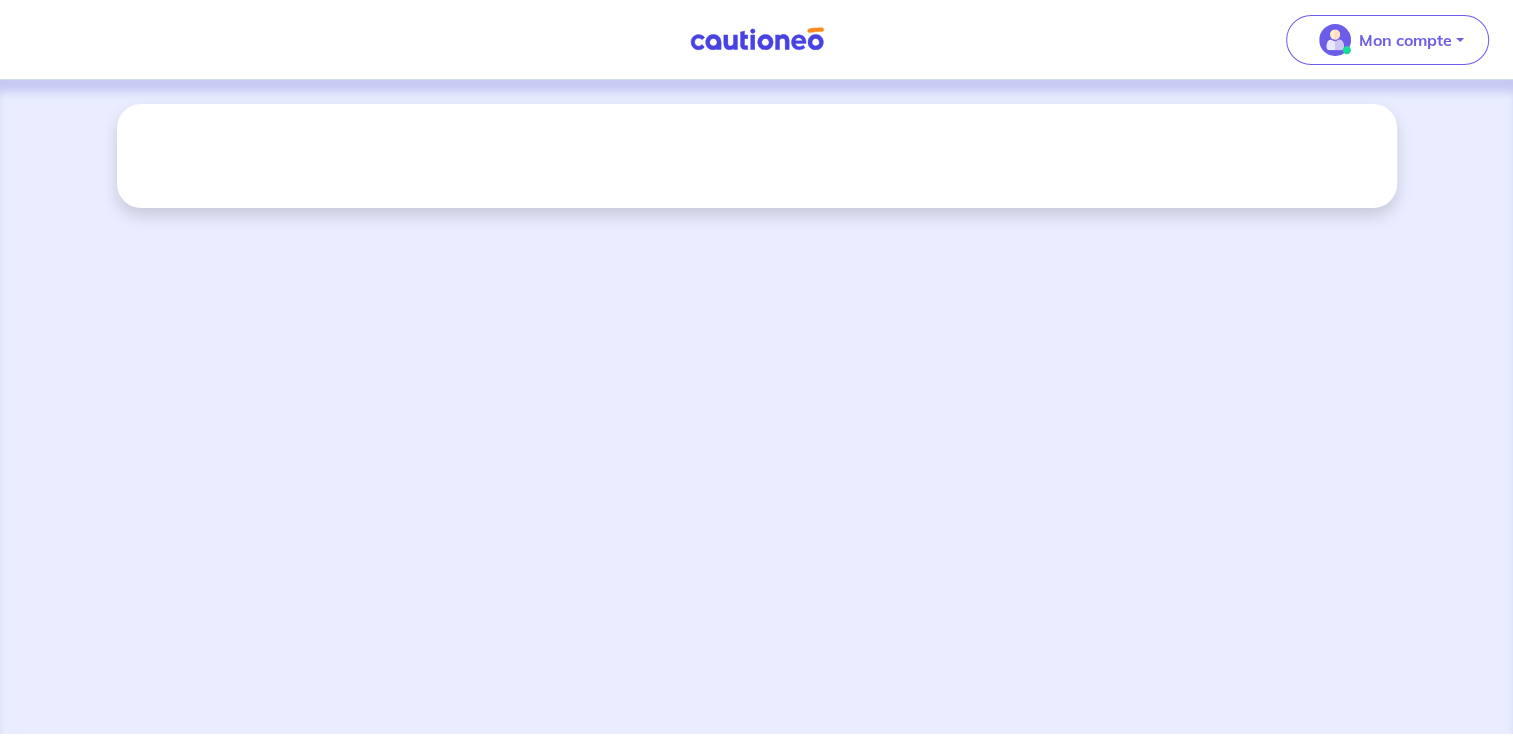 scroll, scrollTop: 0, scrollLeft: 0, axis: both 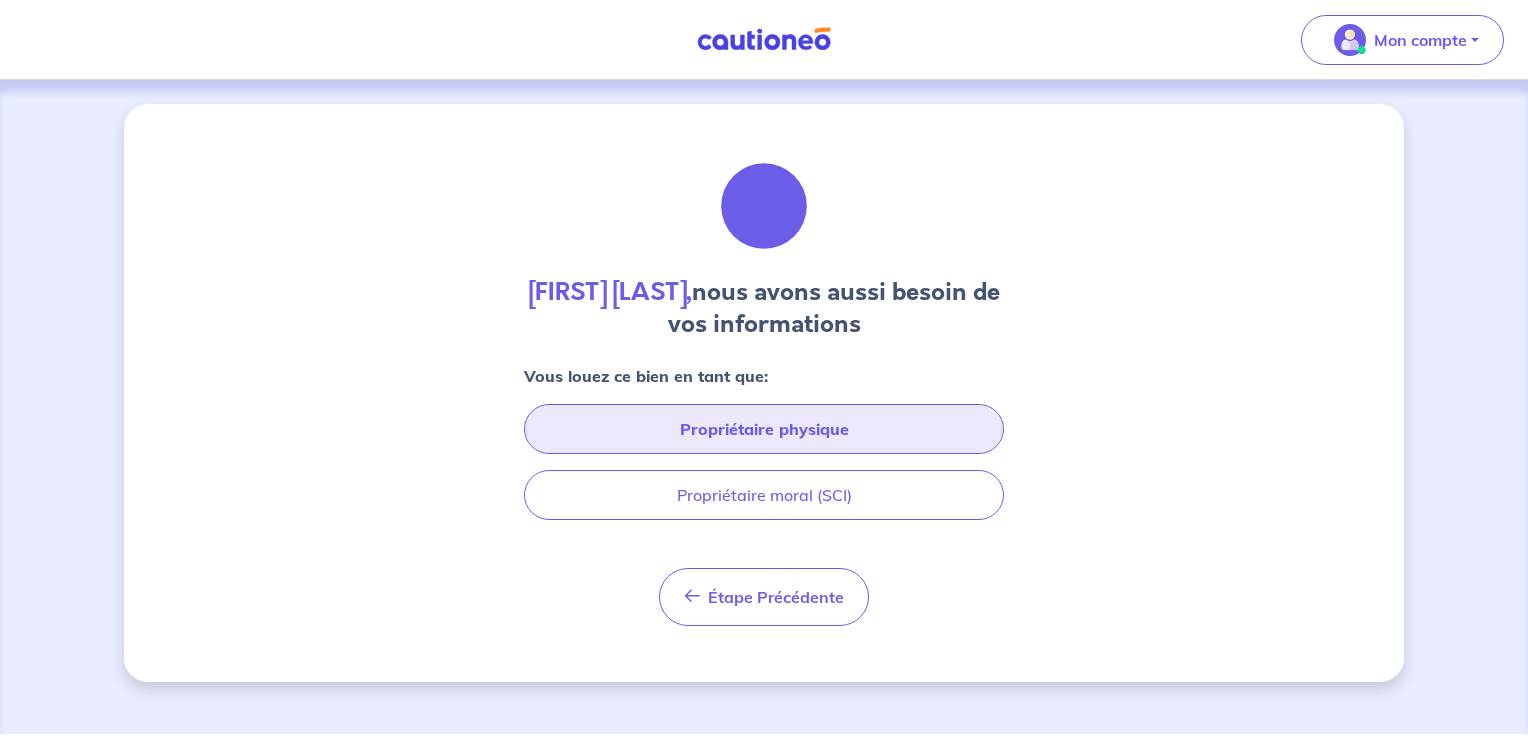 click on "Propriétaire physique" at bounding box center [764, 429] 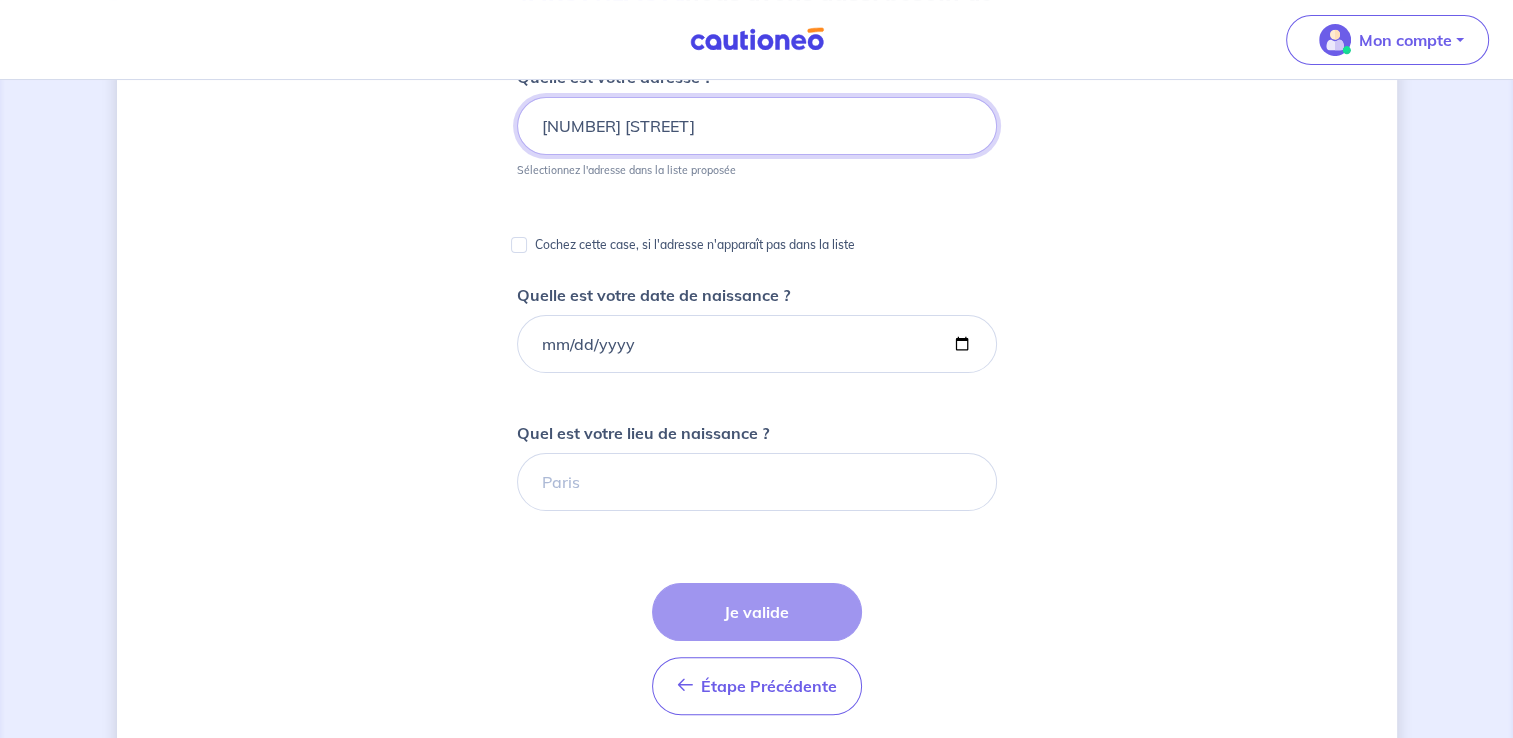 scroll, scrollTop: 300, scrollLeft: 0, axis: vertical 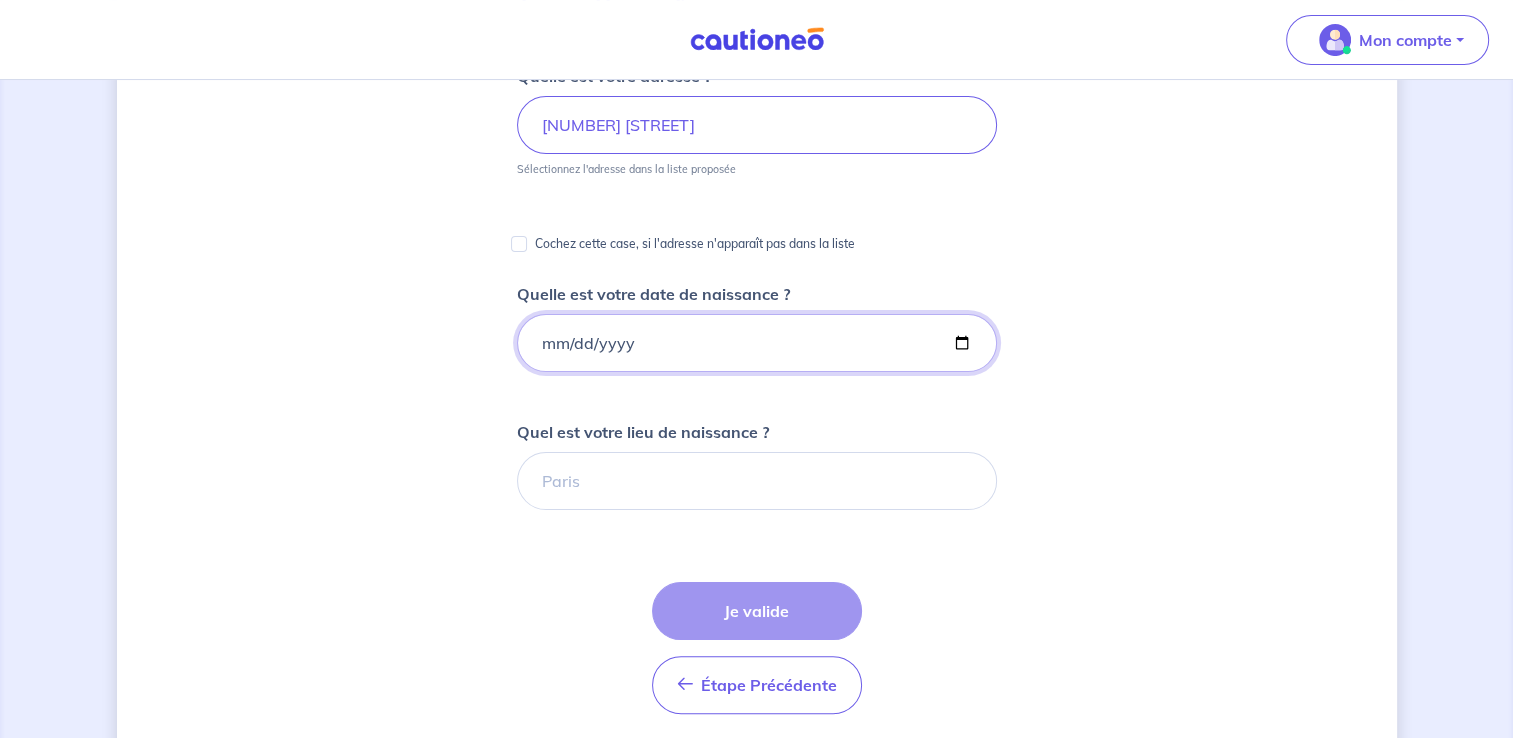 click on "Quelle est votre date de naissance ?" at bounding box center [757, 343] 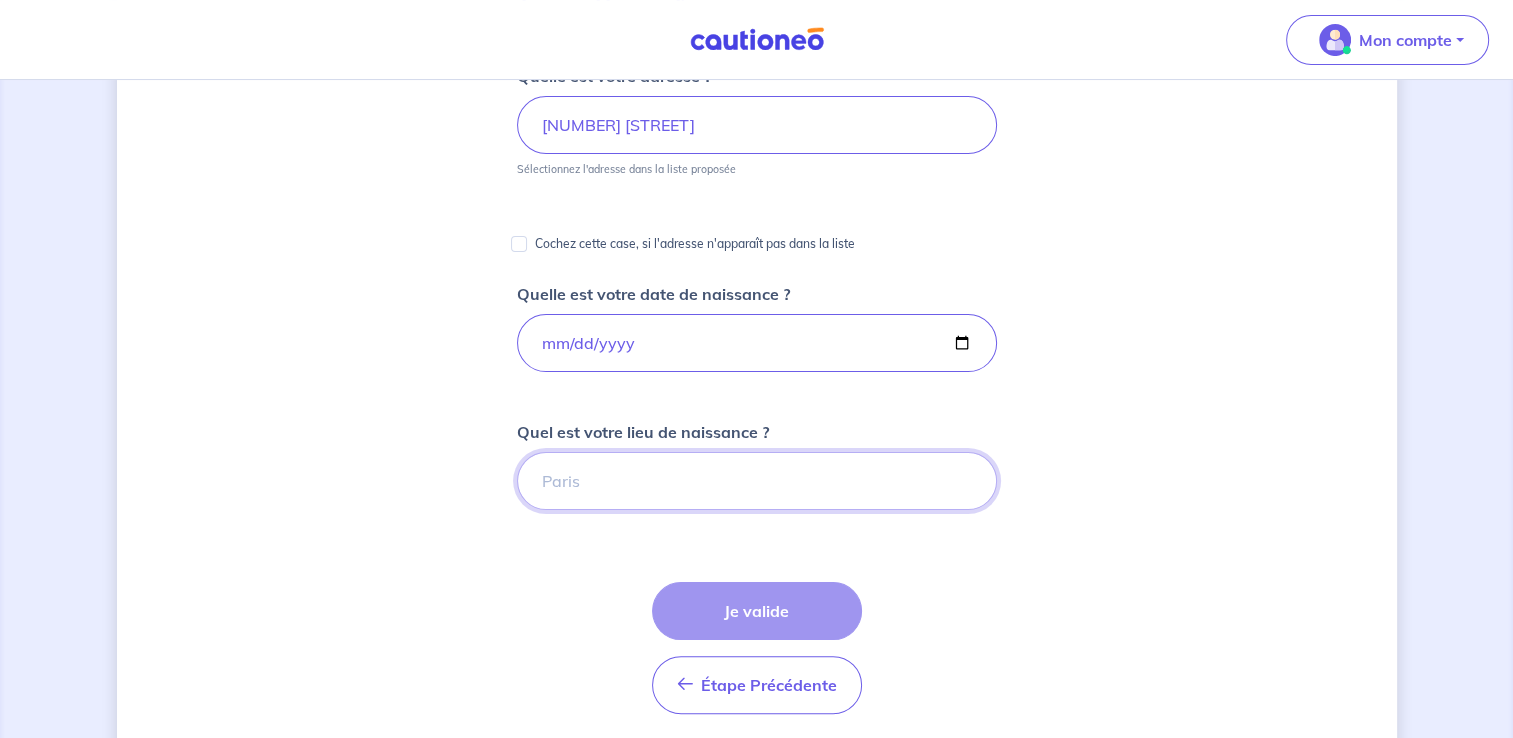 click on "Quel est votre lieu de naissance ?" at bounding box center (757, 481) 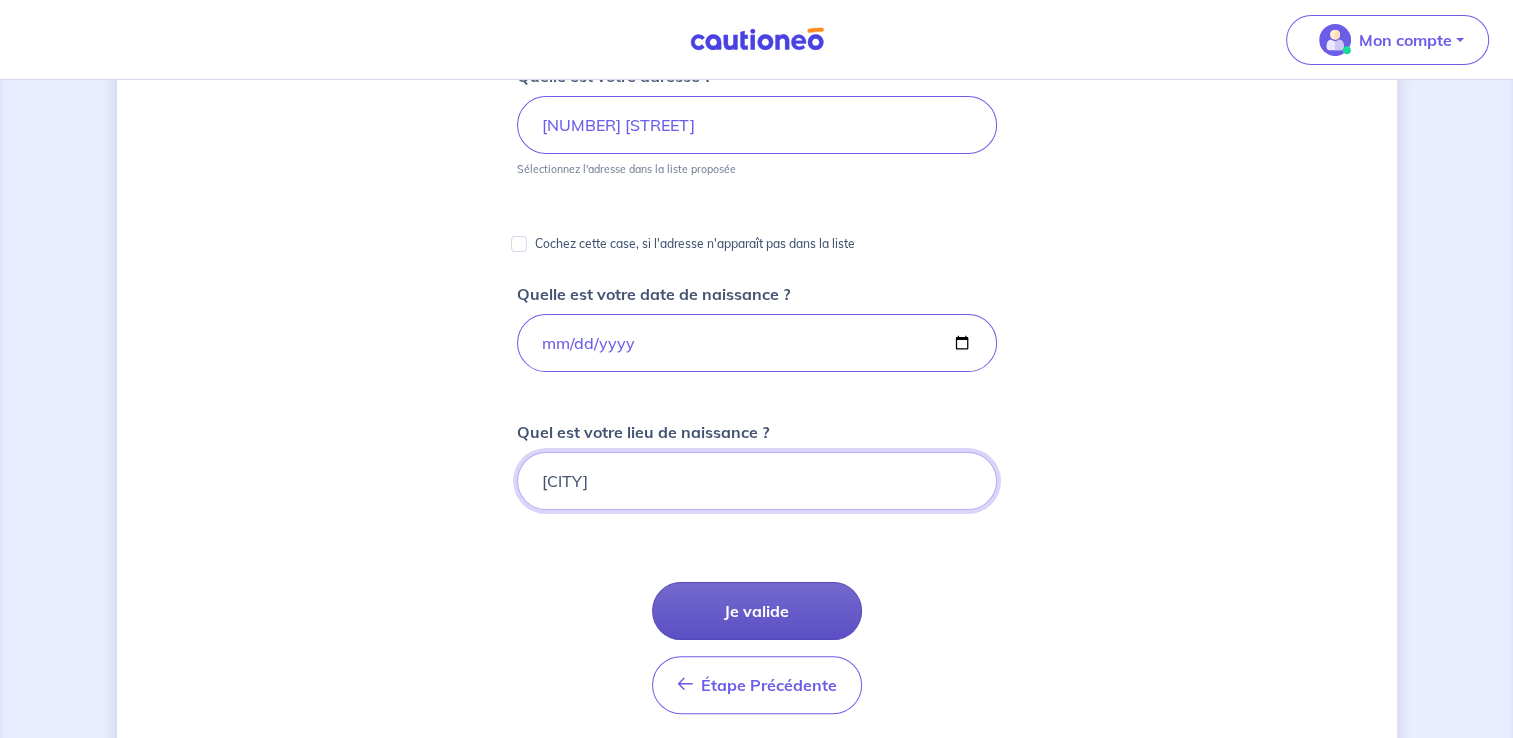 type on "[CITY]" 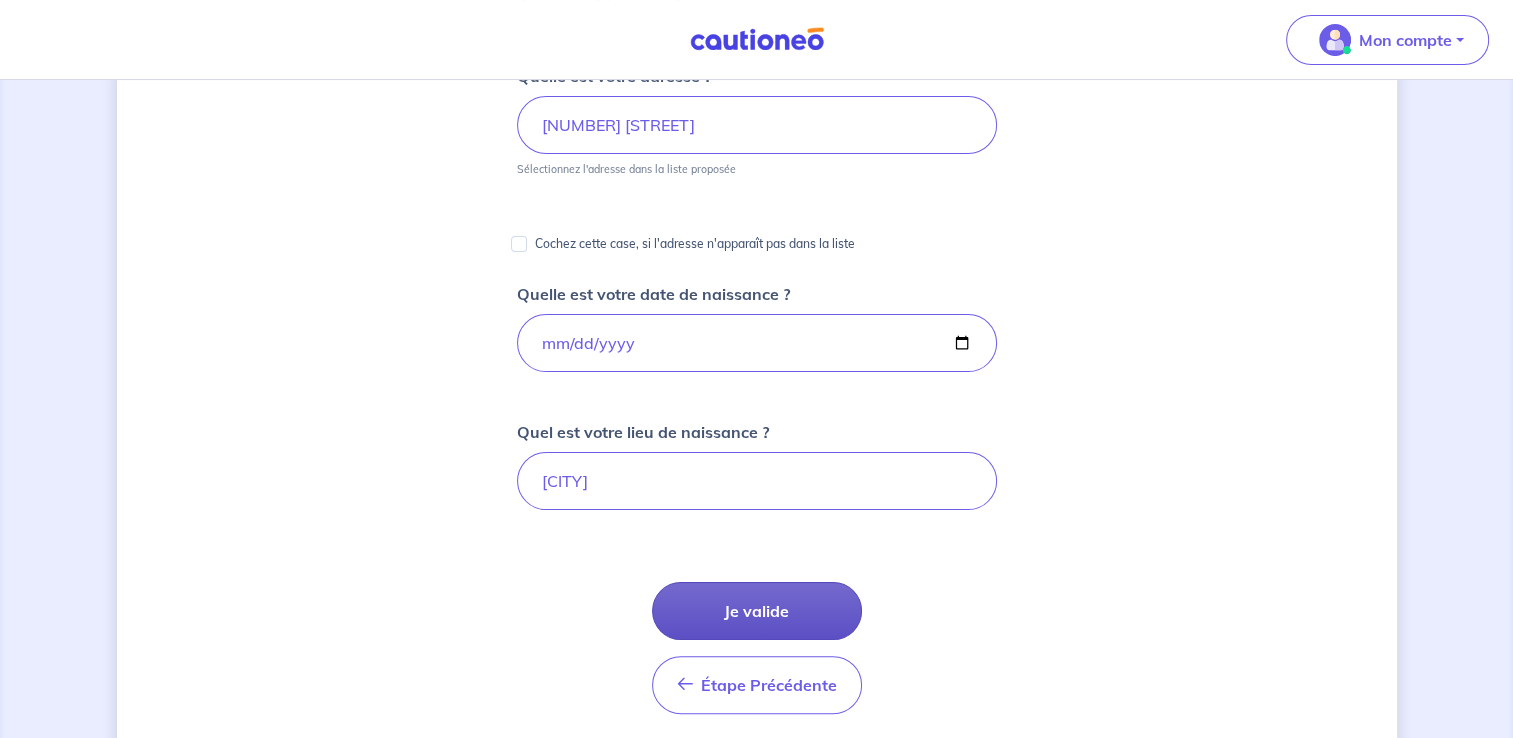 click on "Je valide" at bounding box center (757, 611) 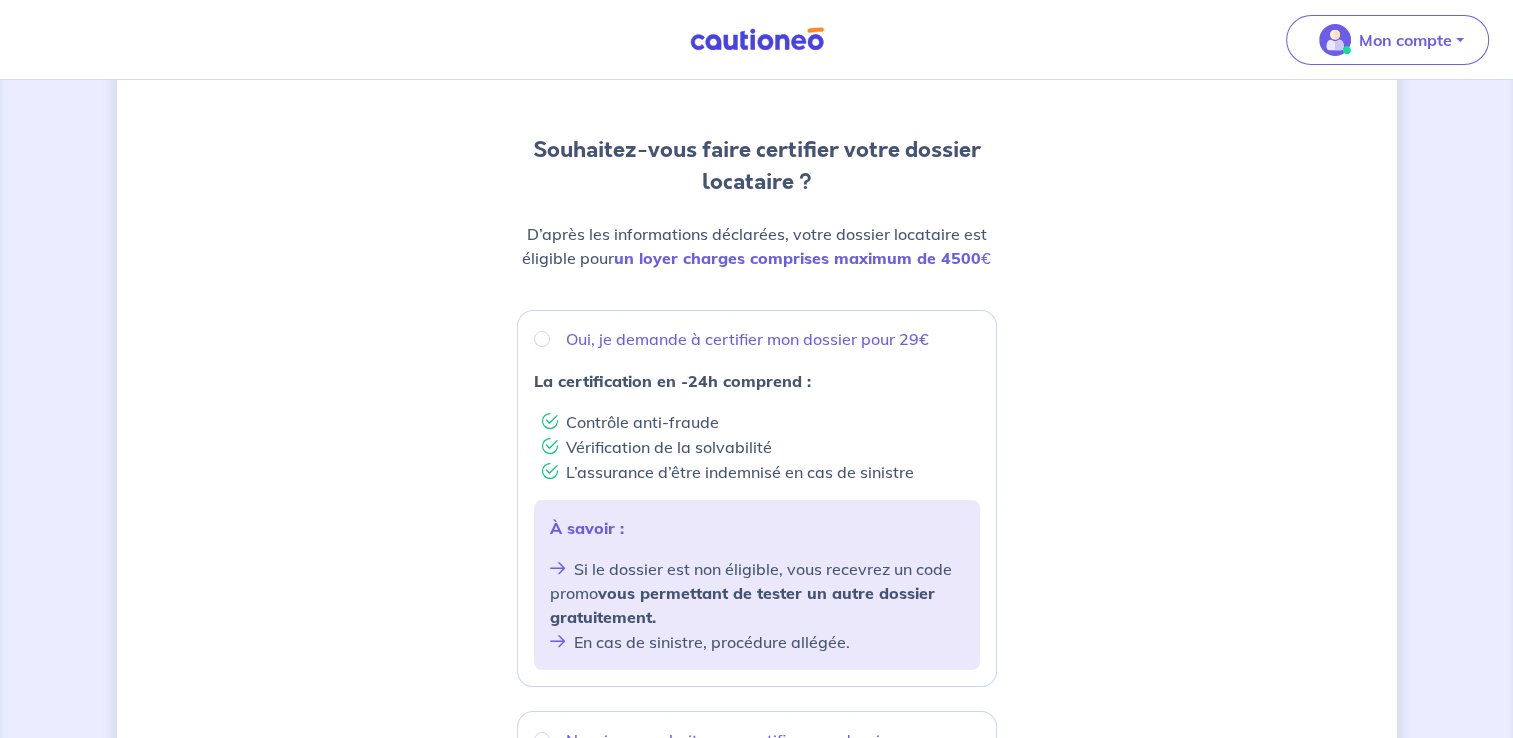 scroll, scrollTop: 200, scrollLeft: 0, axis: vertical 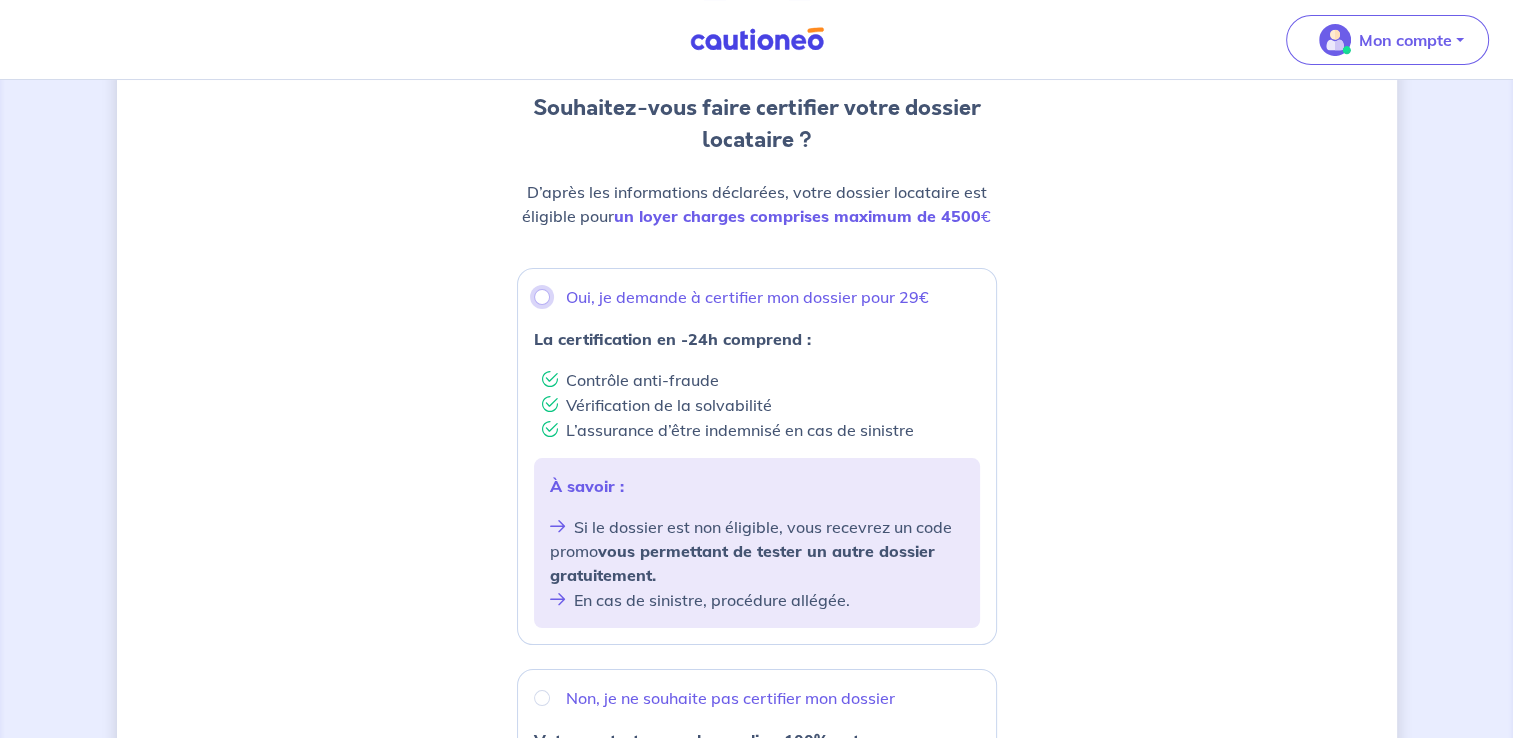 click on "Oui, je demande à certifier mon dossier pour 29€" at bounding box center (542, 297) 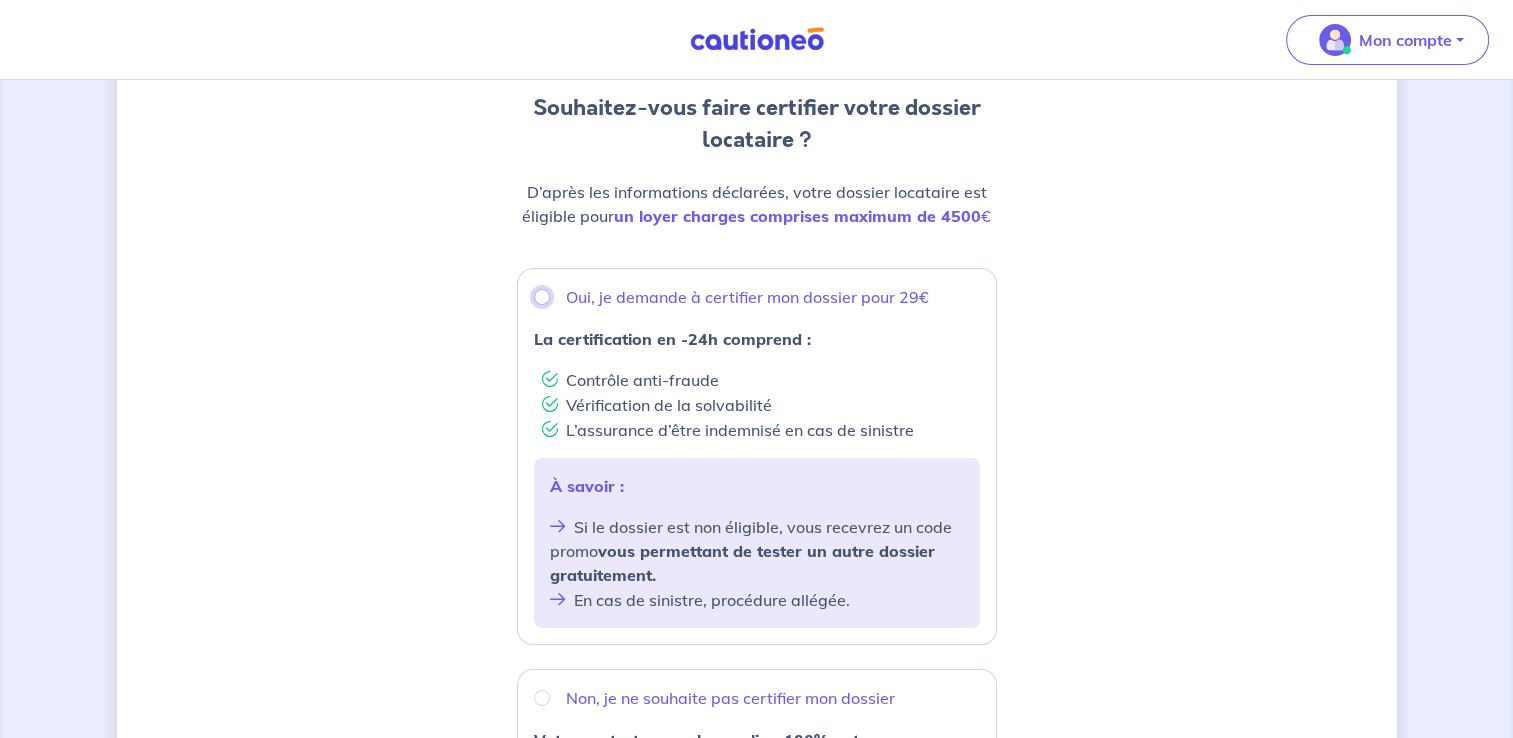 radio on "true" 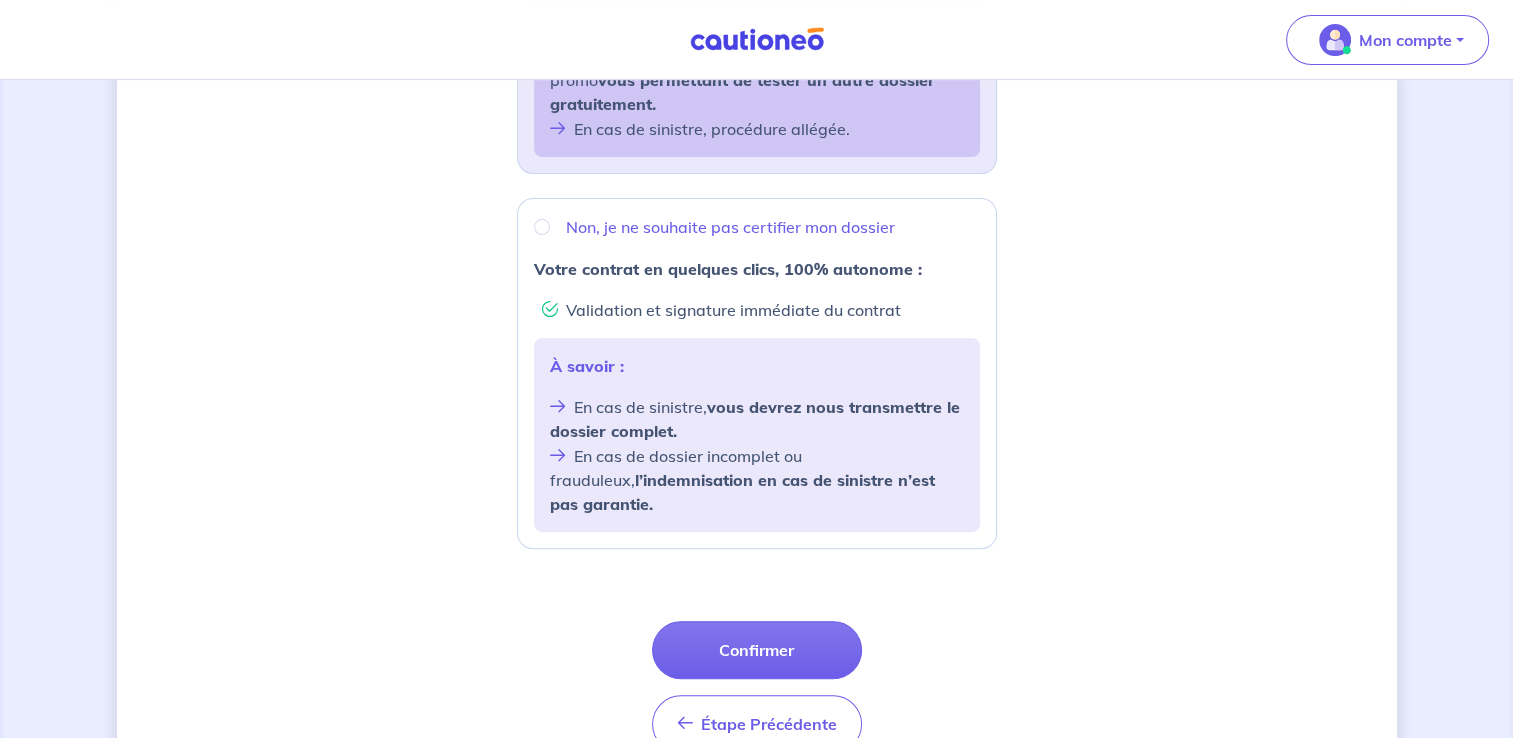 scroll, scrollTop: 760, scrollLeft: 0, axis: vertical 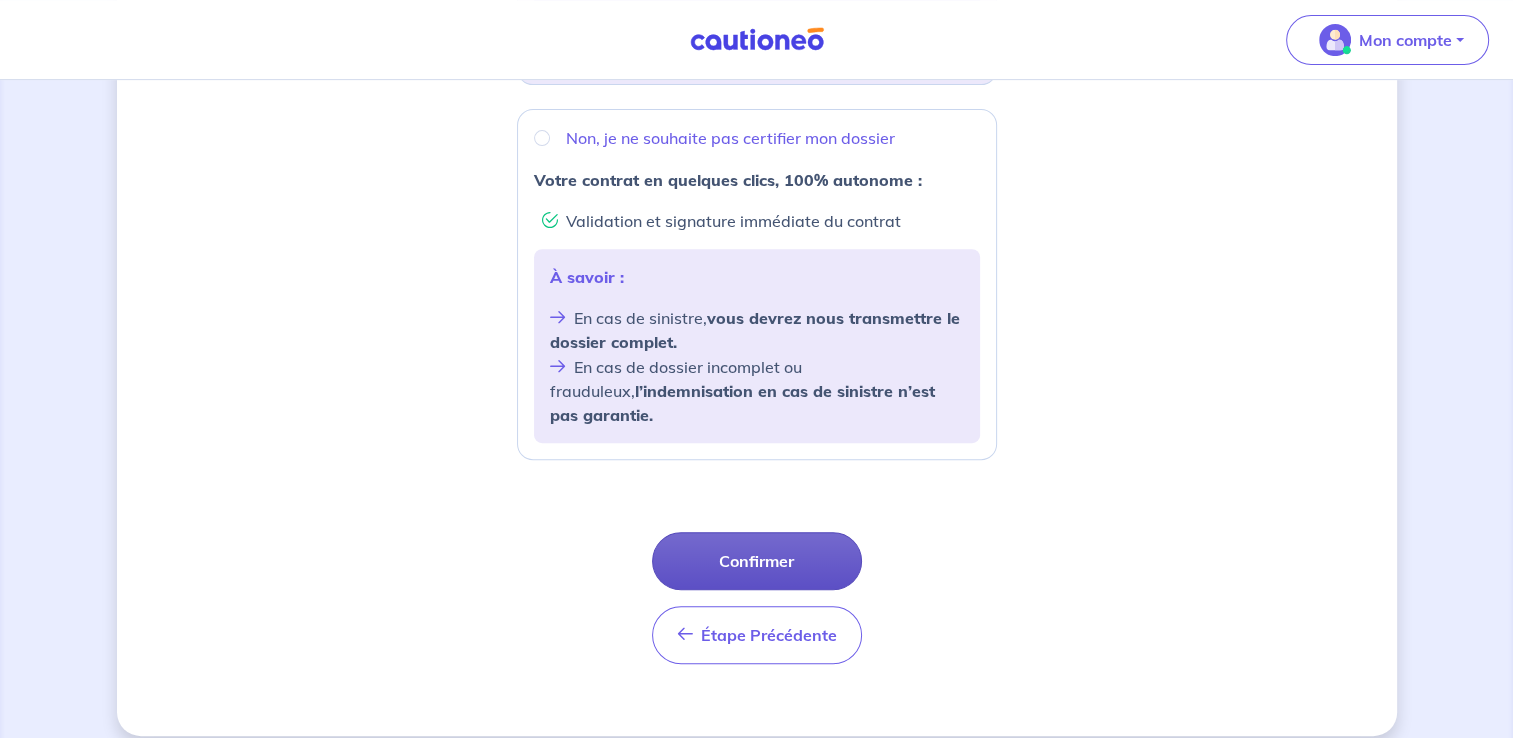 click on "Confirmer" at bounding box center [757, 561] 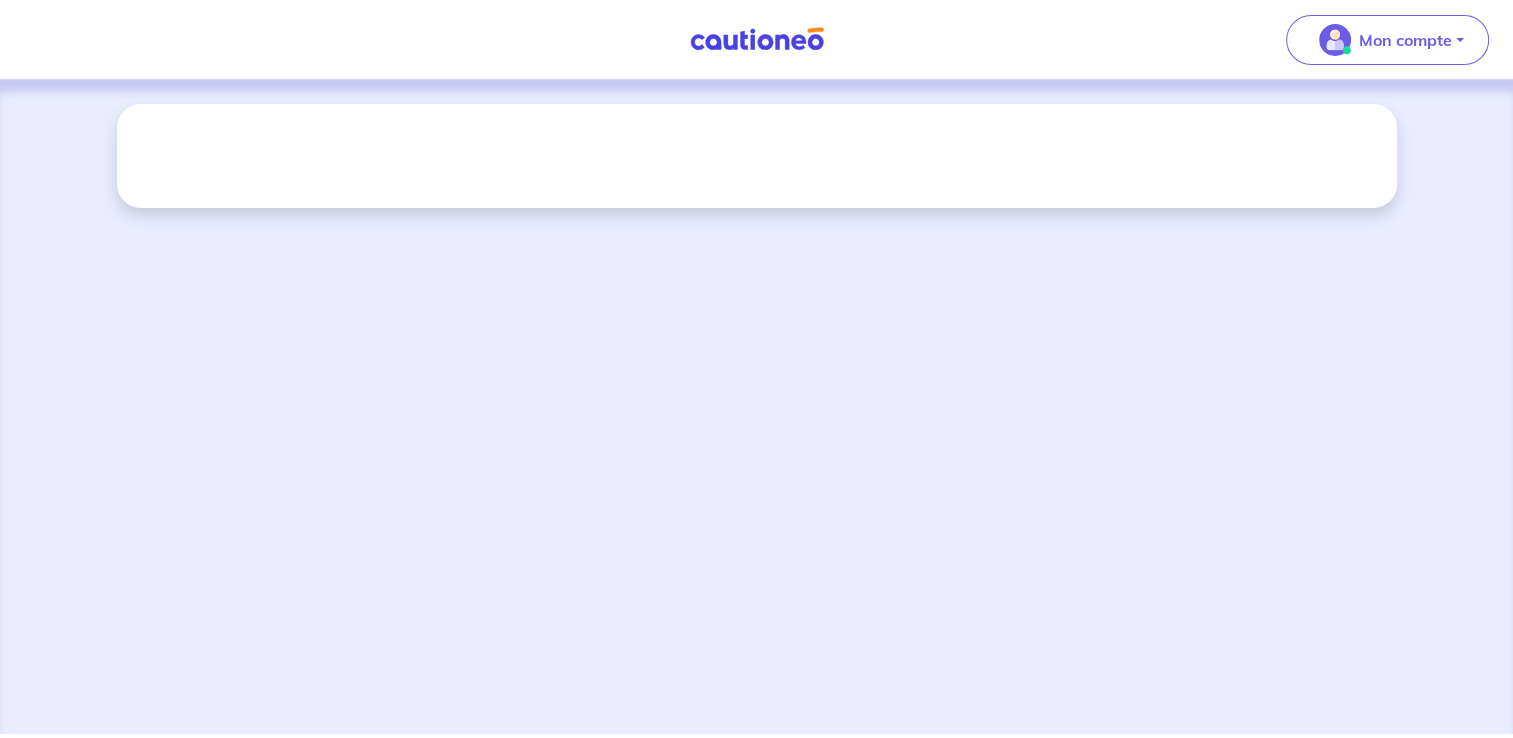 scroll, scrollTop: 0, scrollLeft: 0, axis: both 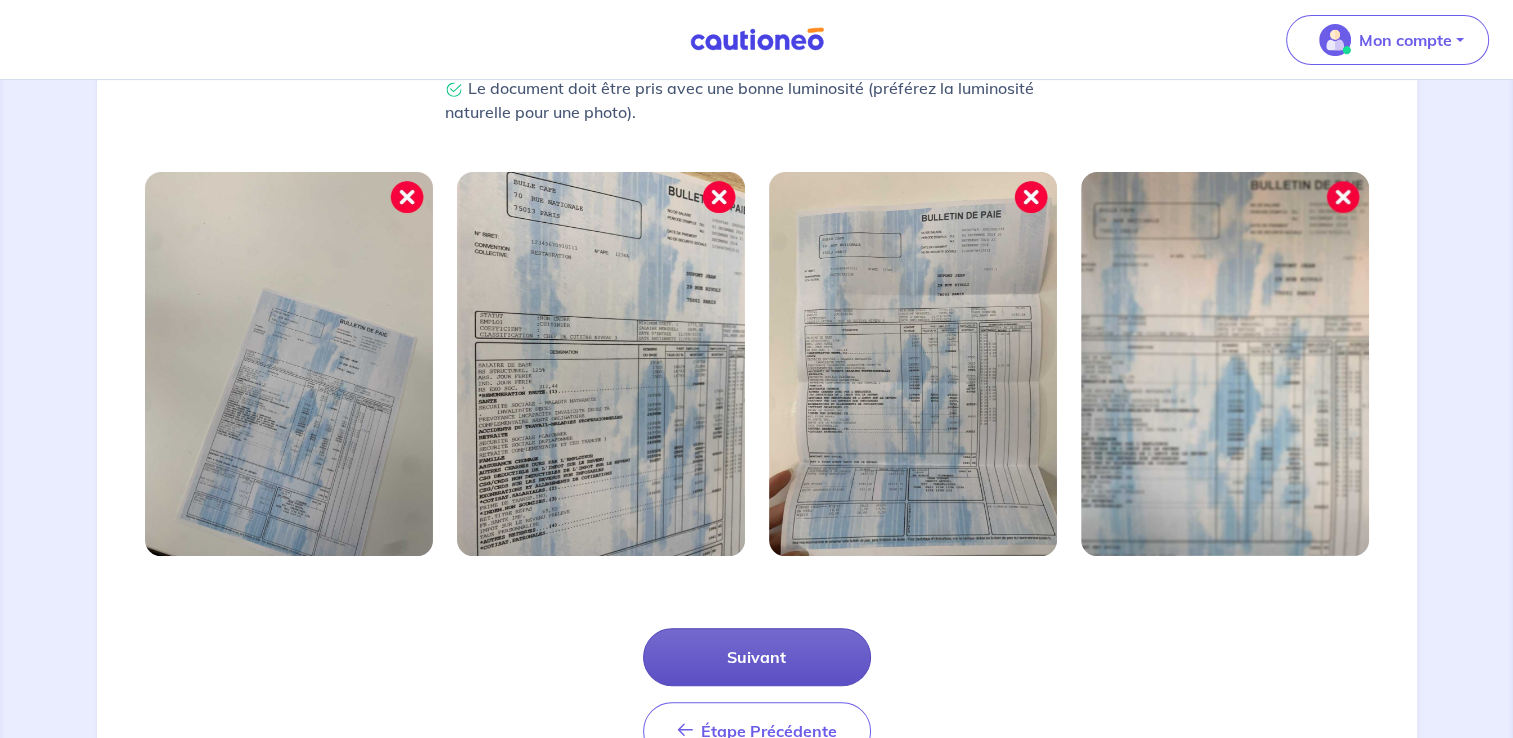 click on "Suivant" at bounding box center (757, 657) 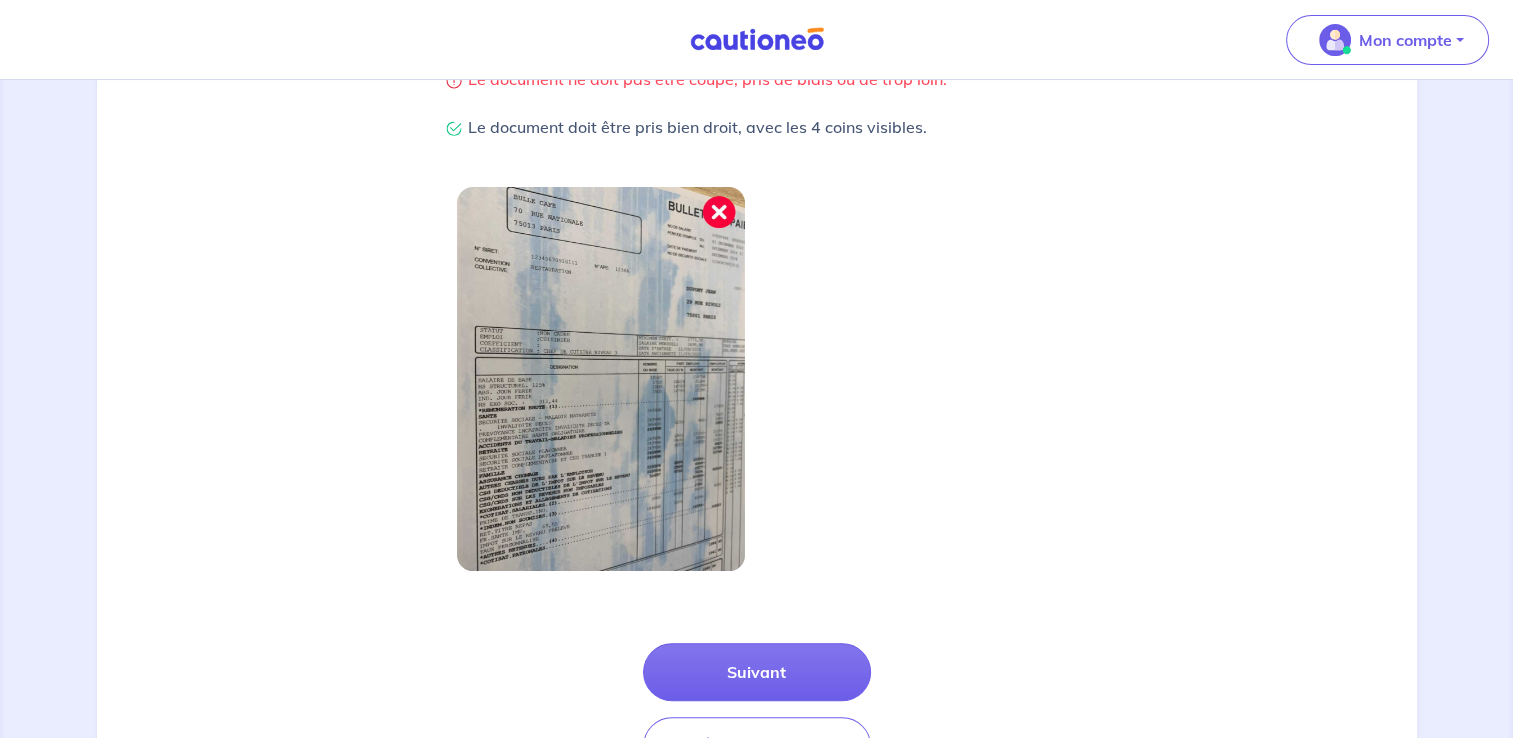 scroll, scrollTop: 596, scrollLeft: 0, axis: vertical 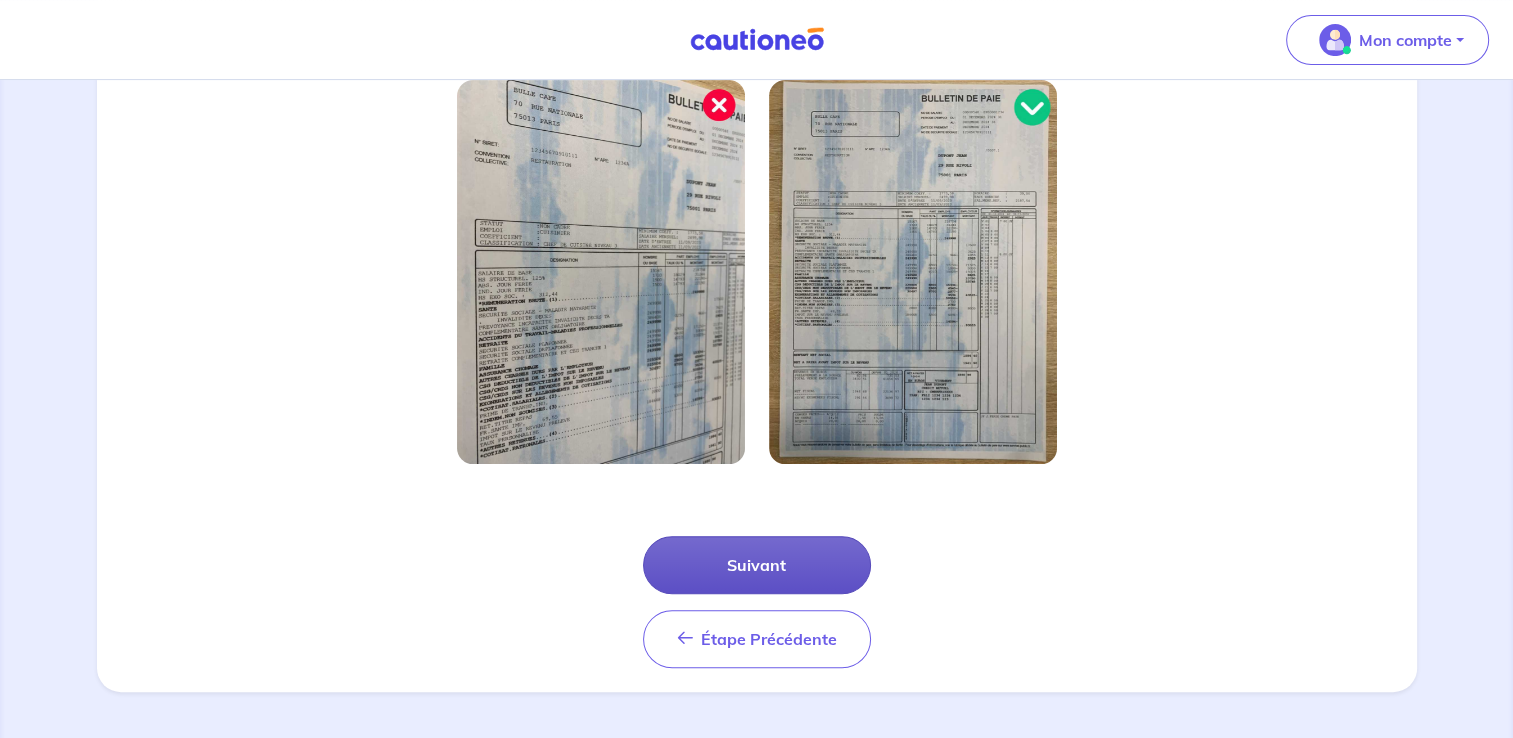 click on "Suivant" at bounding box center (757, 565) 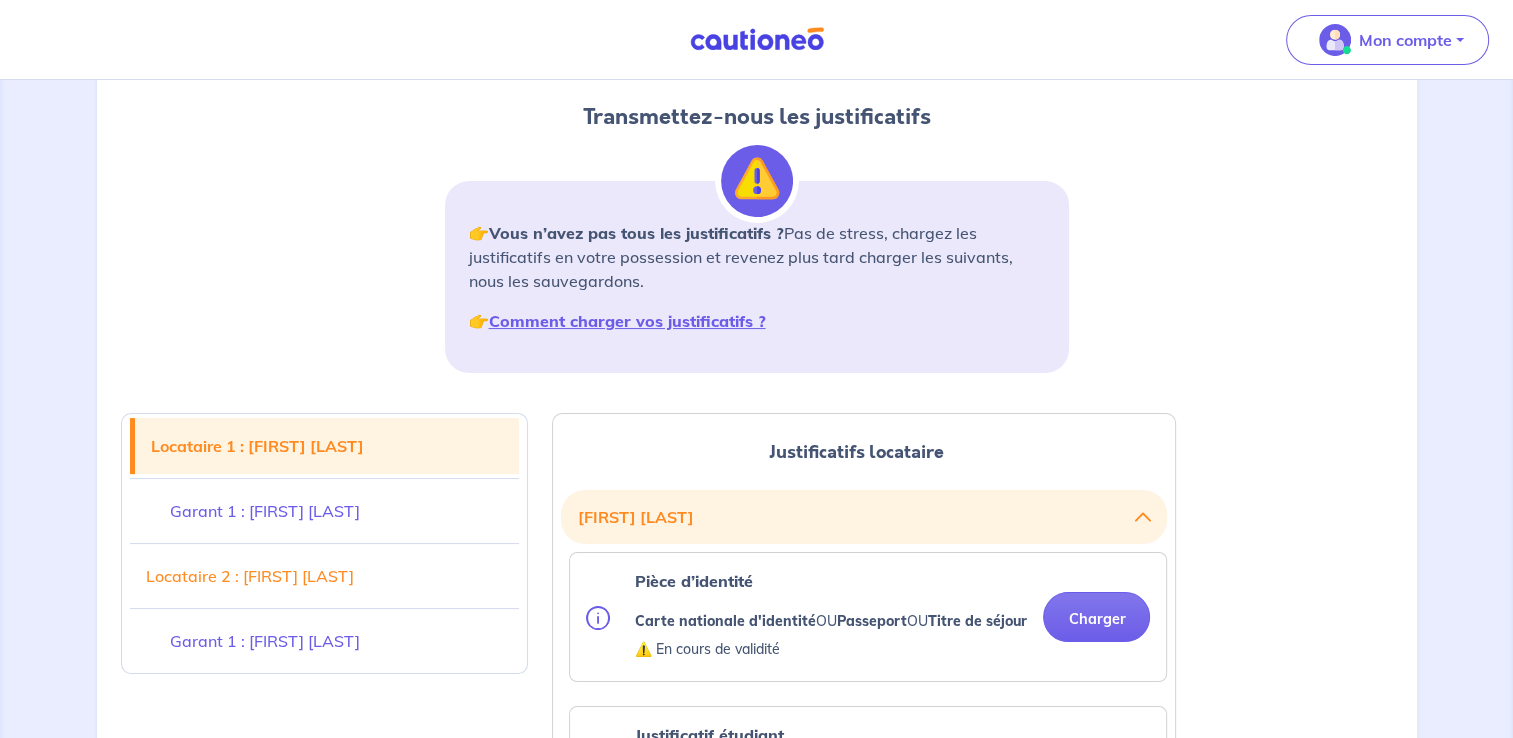 scroll, scrollTop: 200, scrollLeft: 0, axis: vertical 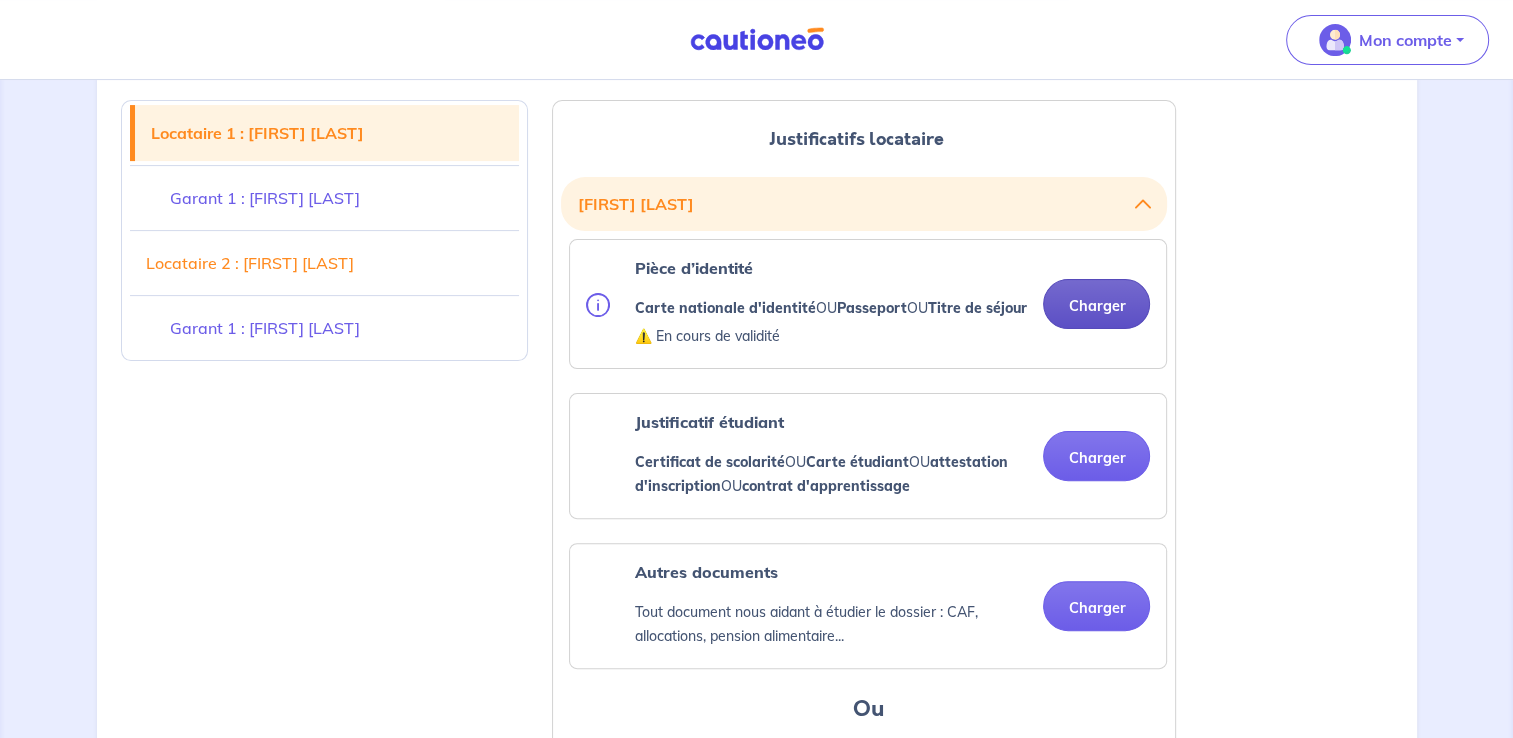 click on "Charger" at bounding box center [1096, 304] 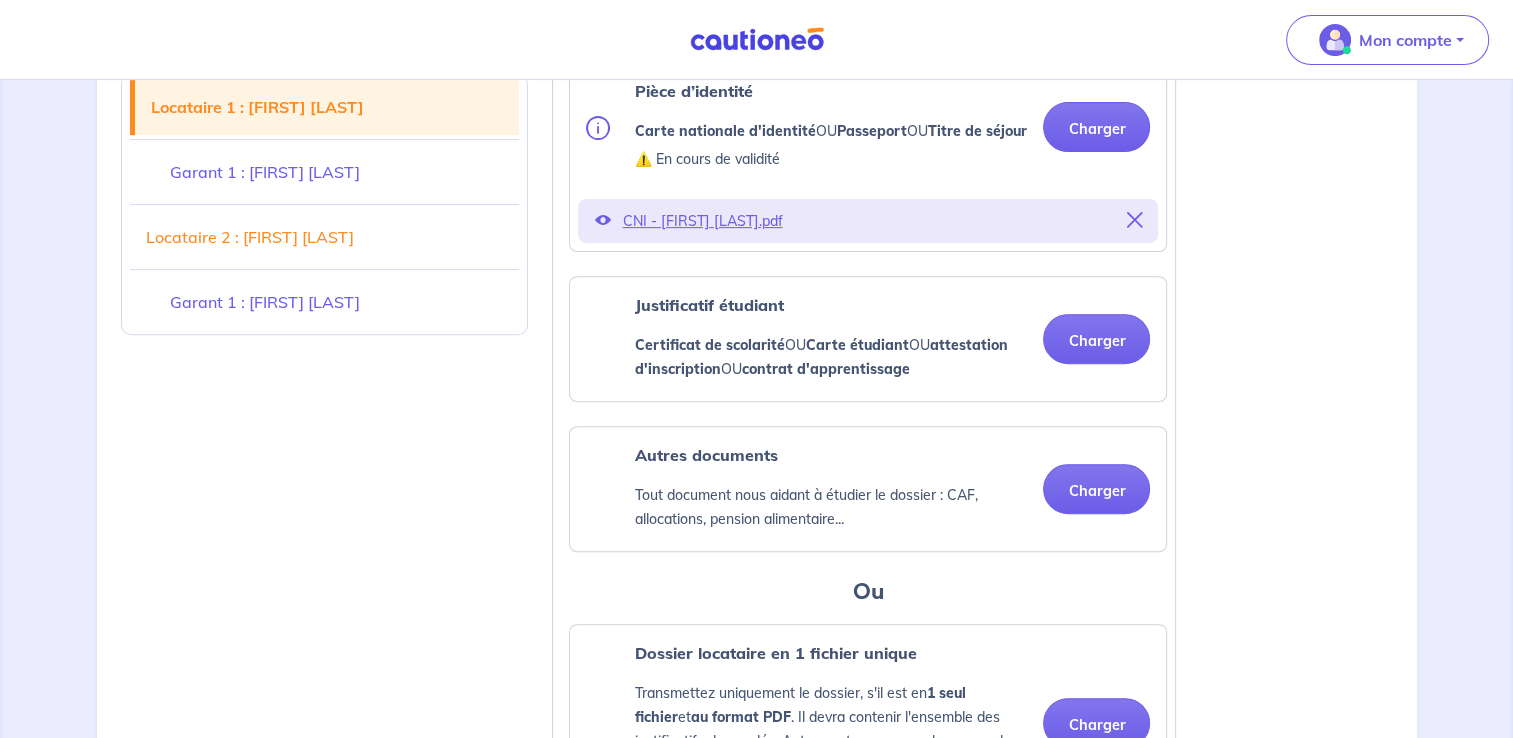 scroll, scrollTop: 700, scrollLeft: 0, axis: vertical 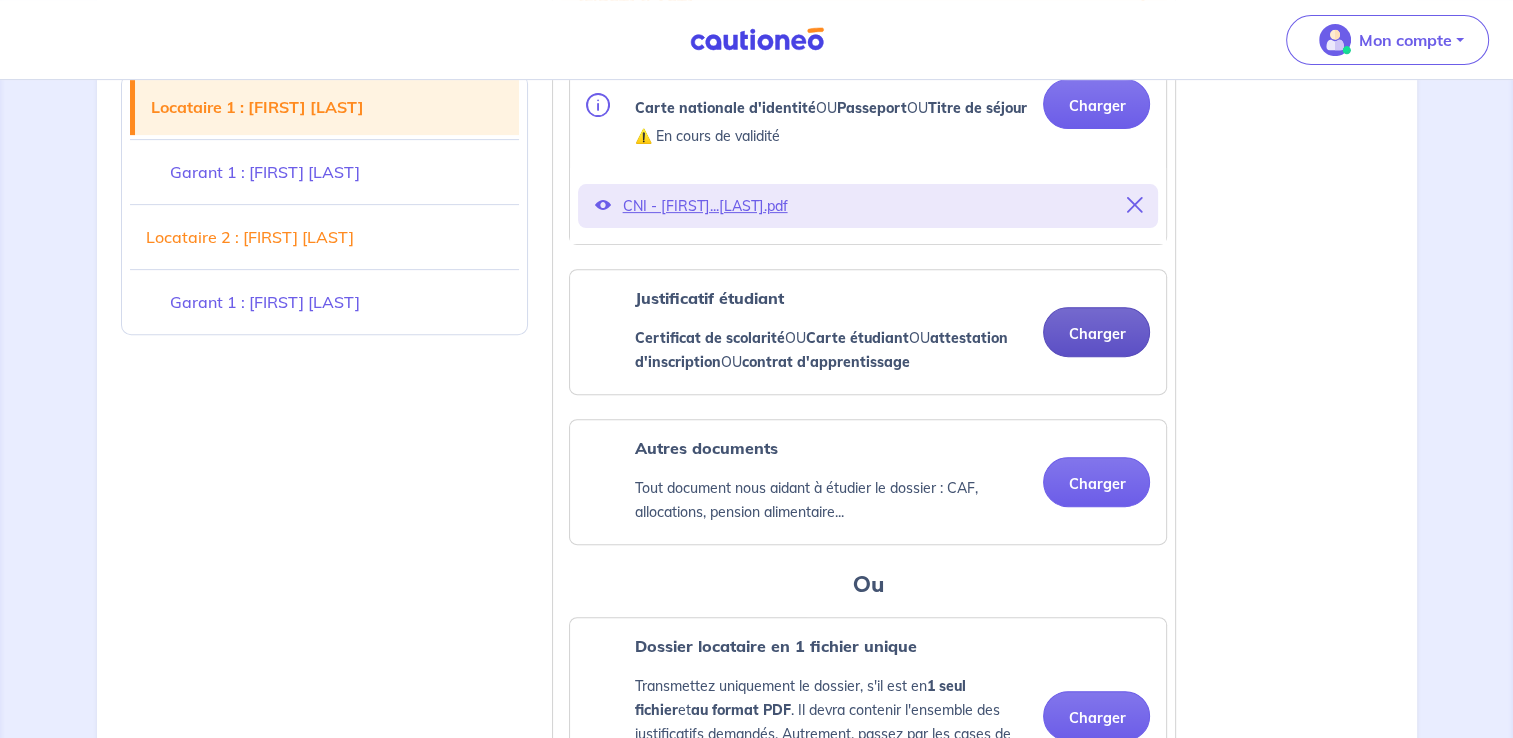 click on "Pièce d’identité Carte nationale d'identité  OU  Passeport  OU  Titre de séjour
⚠️ En cours de validité Charger CNI - Mar...[LAST].pdf Justificatif étudiant Certificat de scolarité  OU  Carte étudiant  OU  attestation d'inscription  OU  contrat d'apprentissage Charger Autres documents Tout document nous aidant à étudier le dossier : CAF, allocations, pension alimentaire... Charger Ou Dossier locataire en 1 fichier unique Transmettez uniquement le dossier, s'il est en  1 seul fichier  et  au format PDF . Il devra contenir l'ensemble des justificatifs demandés. Autrement, passez par les cases de chargement unitaires, afin de faciliter le traitement de votre dossier. Charger" at bounding box center (864, 427) 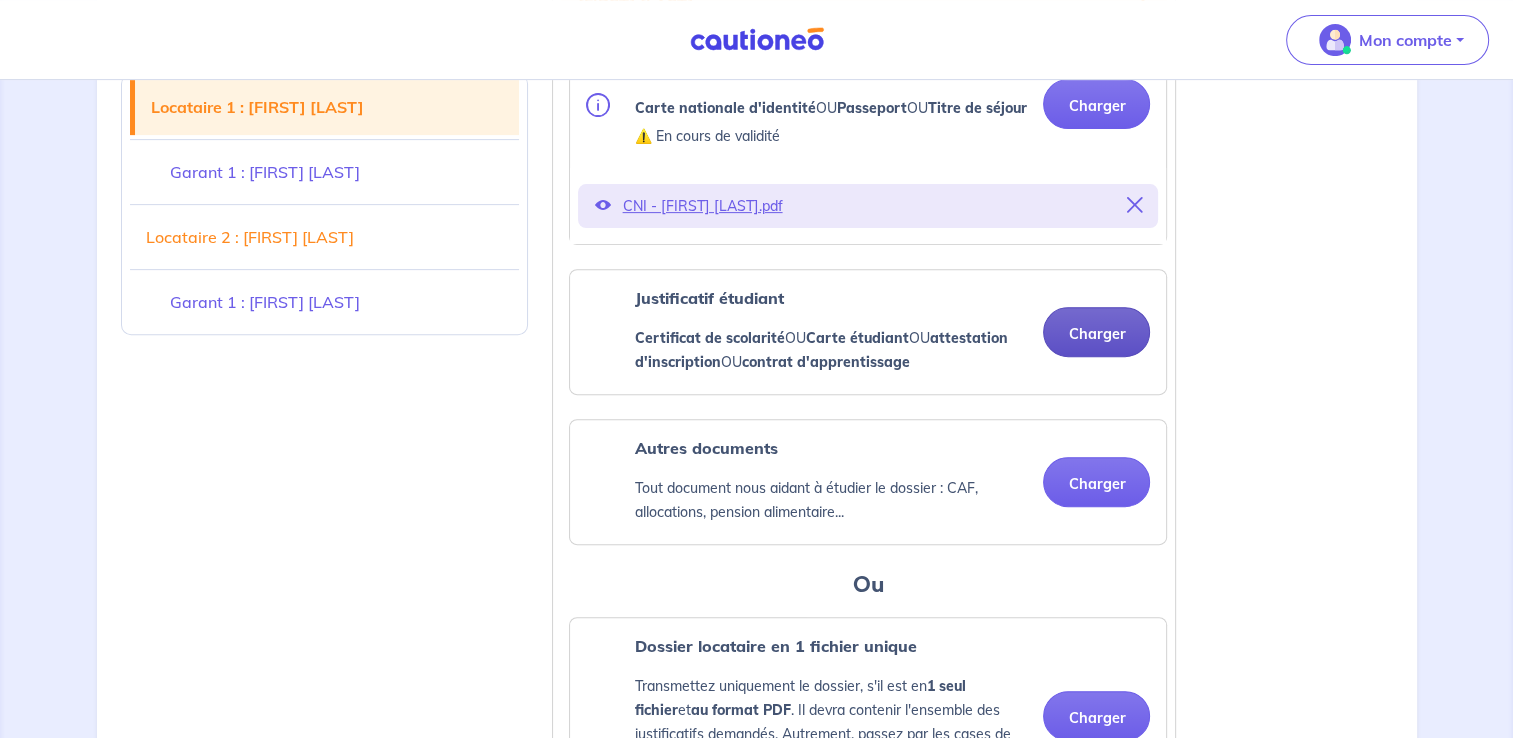 click on "Charger" at bounding box center (1096, 332) 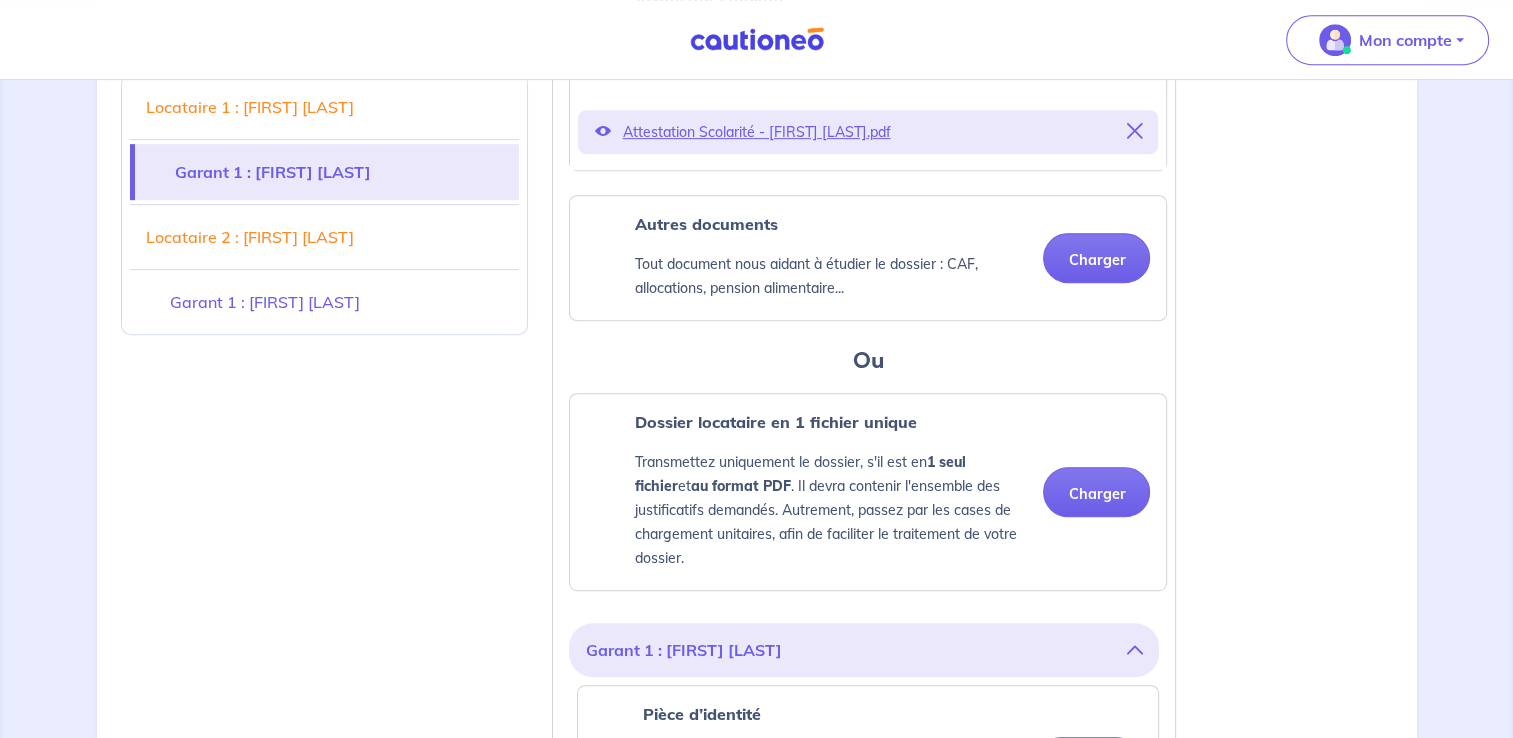 scroll, scrollTop: 1200, scrollLeft: 0, axis: vertical 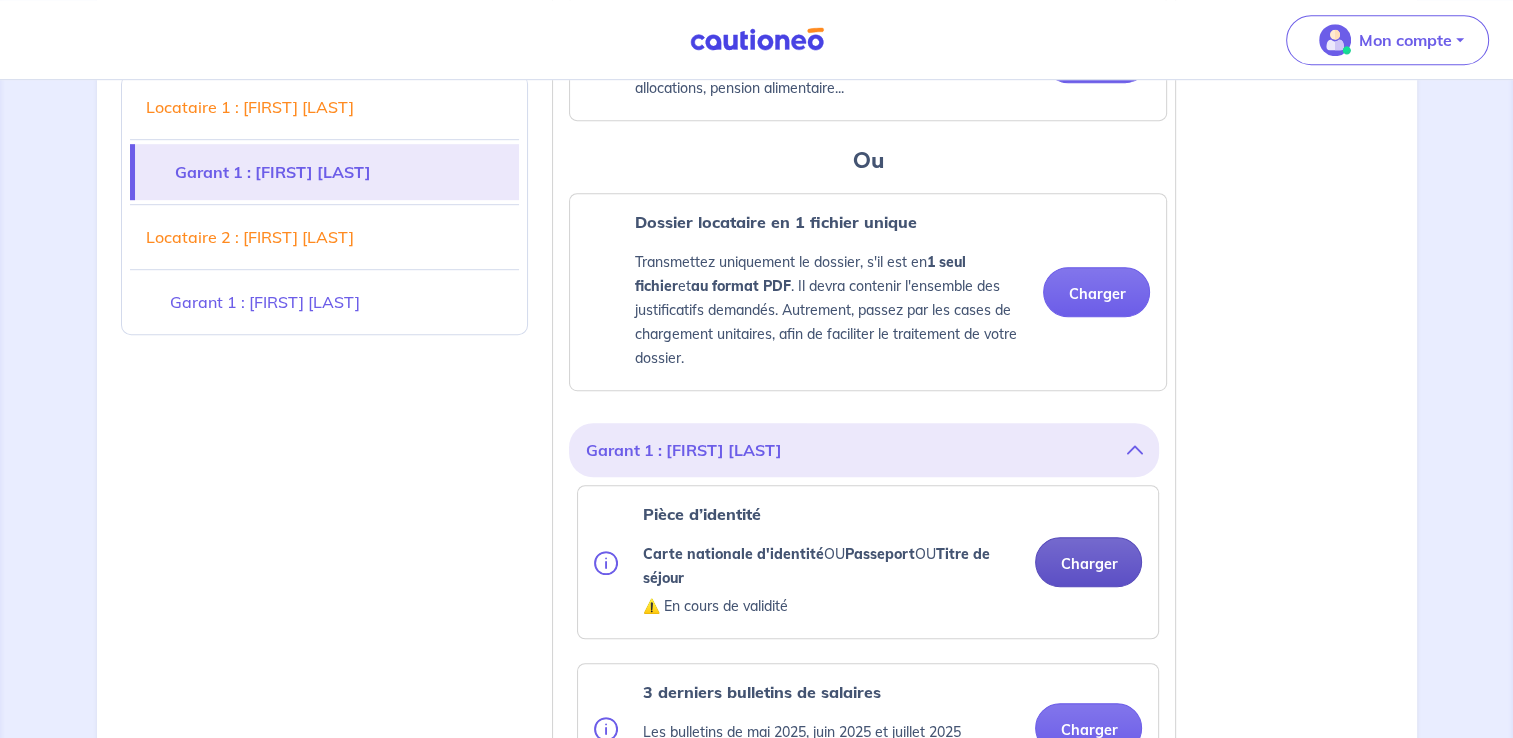 click on "Charger" at bounding box center (1088, 562) 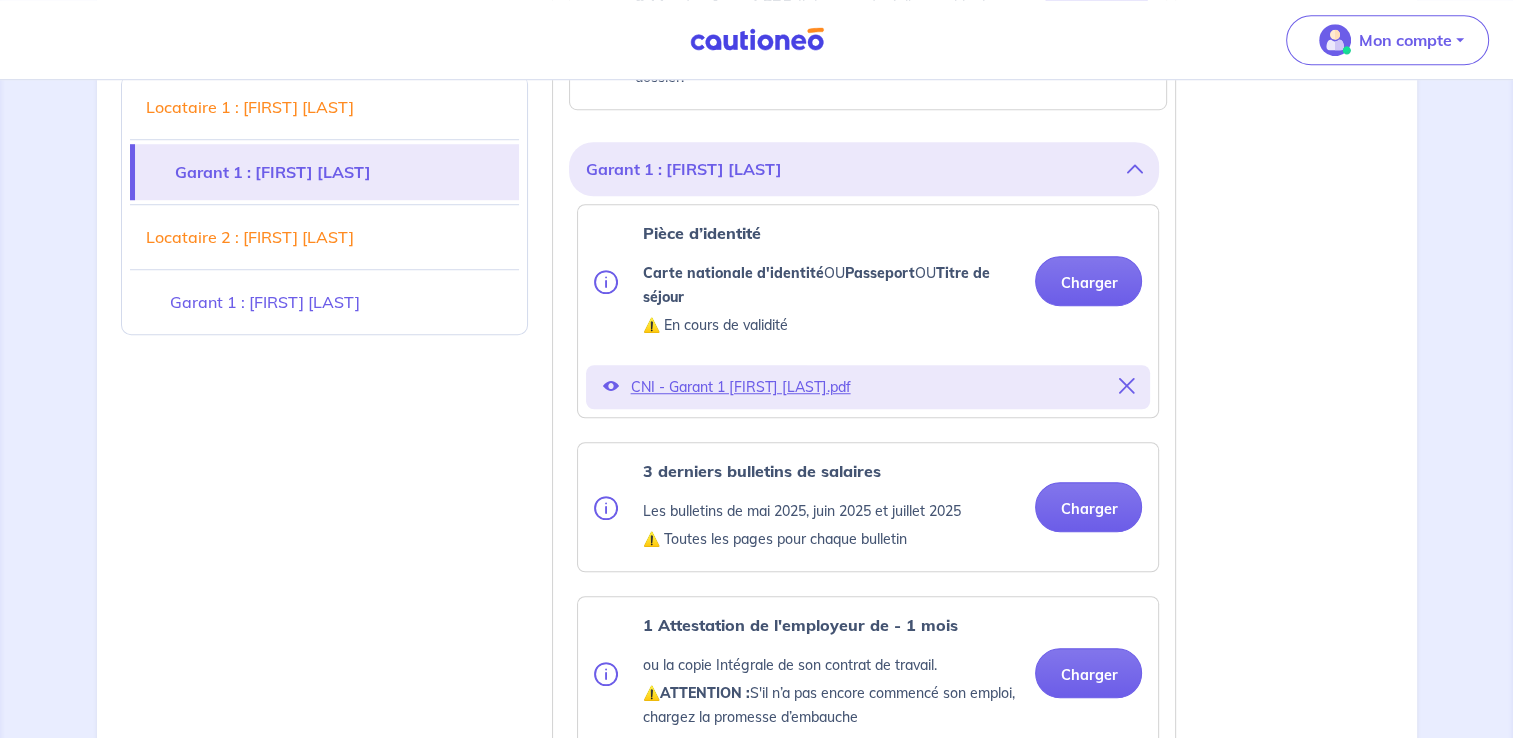 scroll, scrollTop: 1500, scrollLeft: 0, axis: vertical 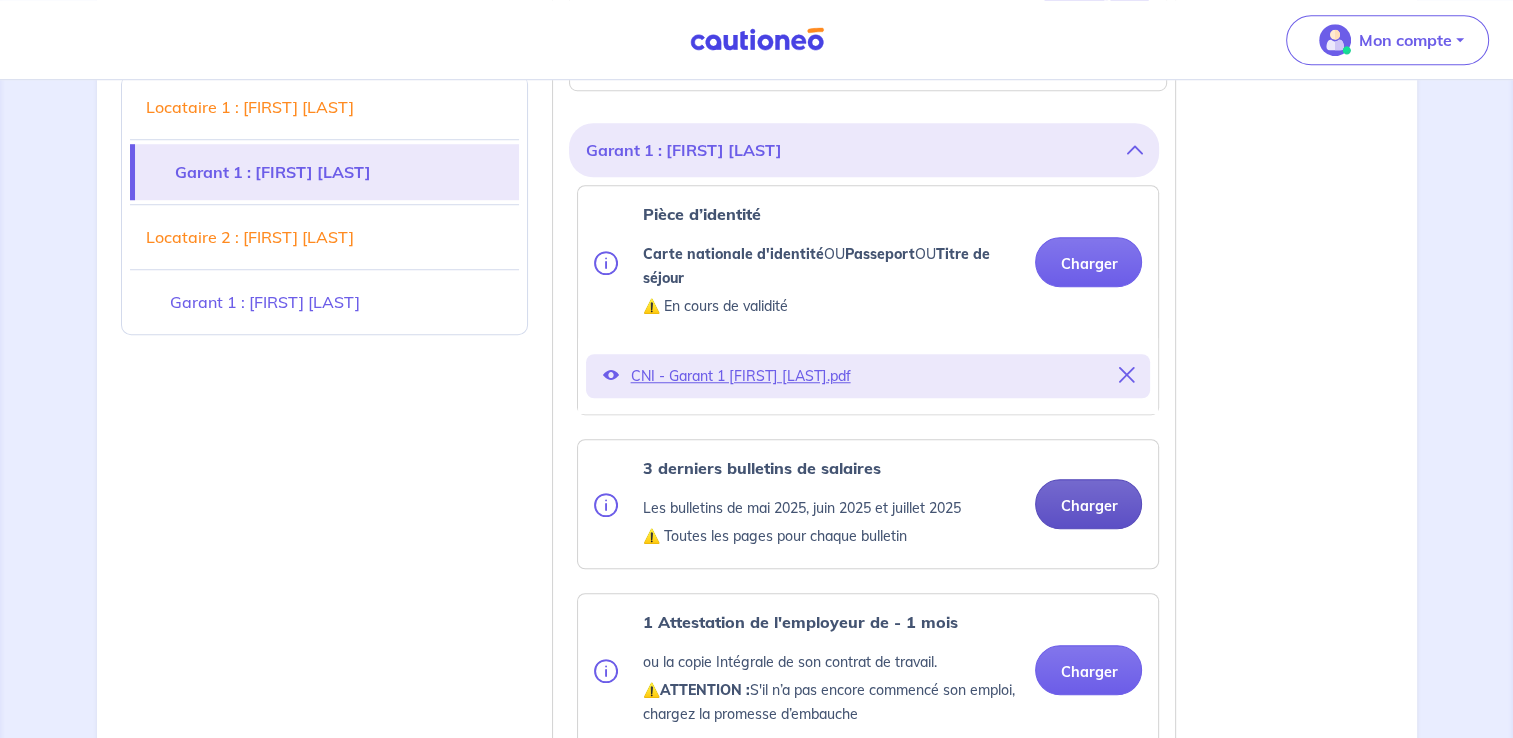 click on "Charger" at bounding box center (1088, 504) 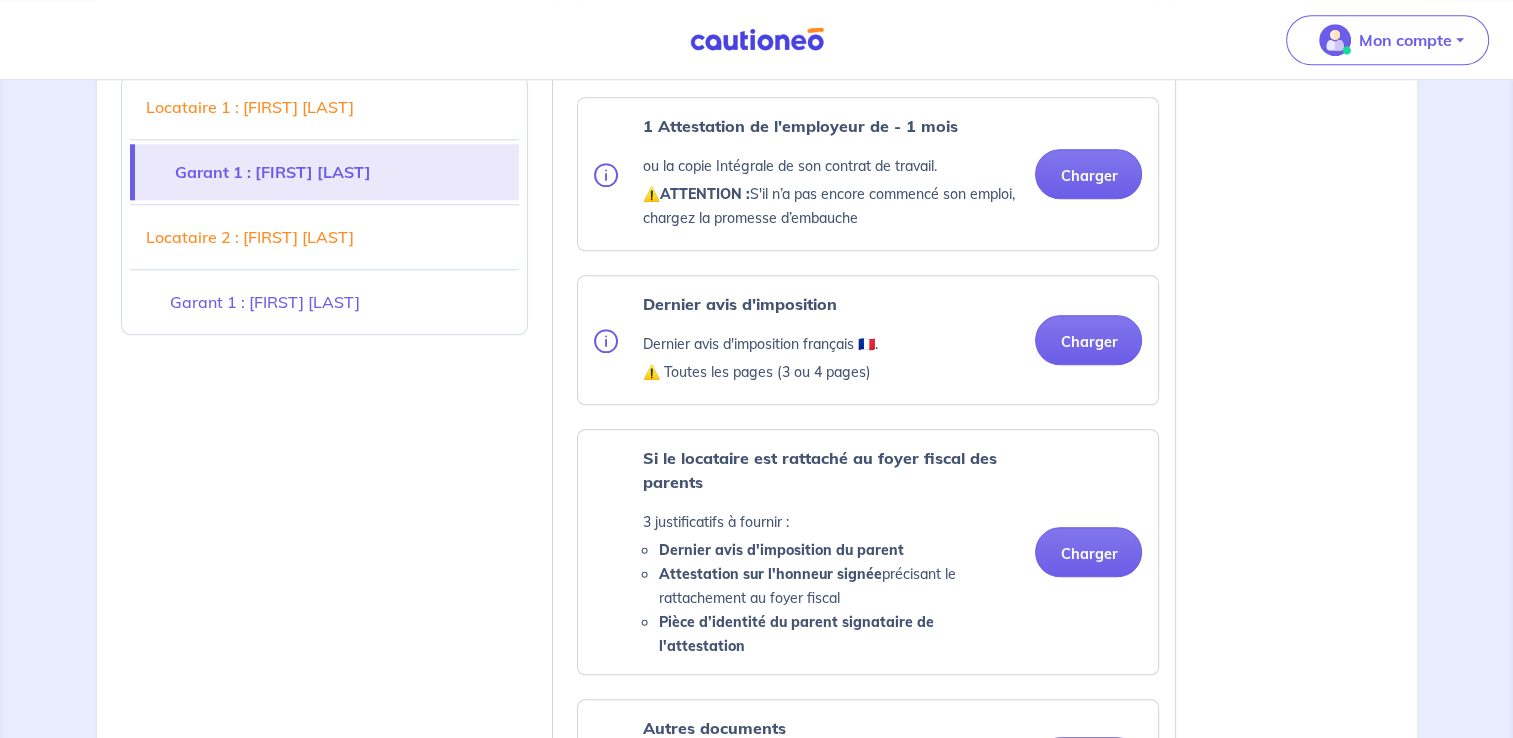 scroll, scrollTop: 2100, scrollLeft: 0, axis: vertical 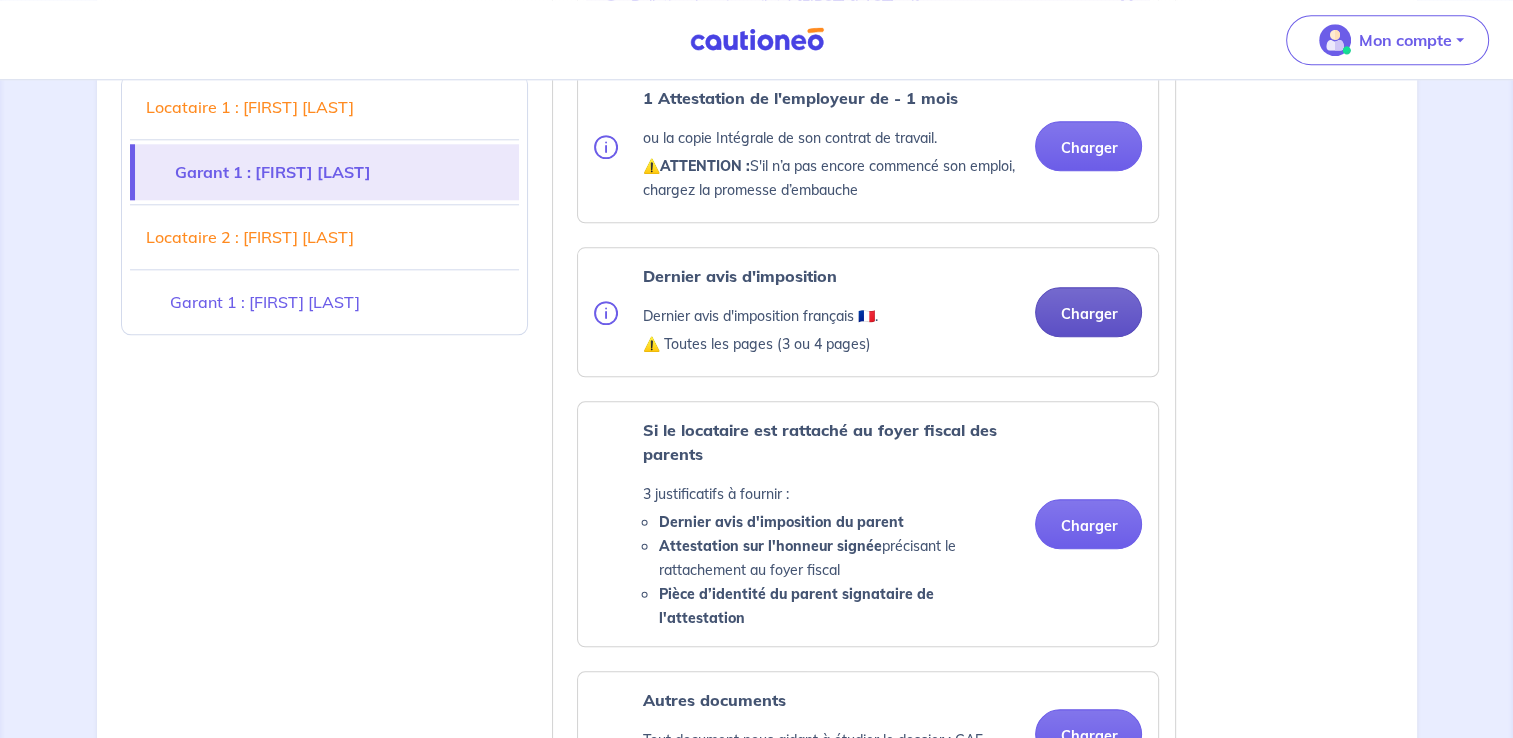 click on "Charger" at bounding box center [1088, 312] 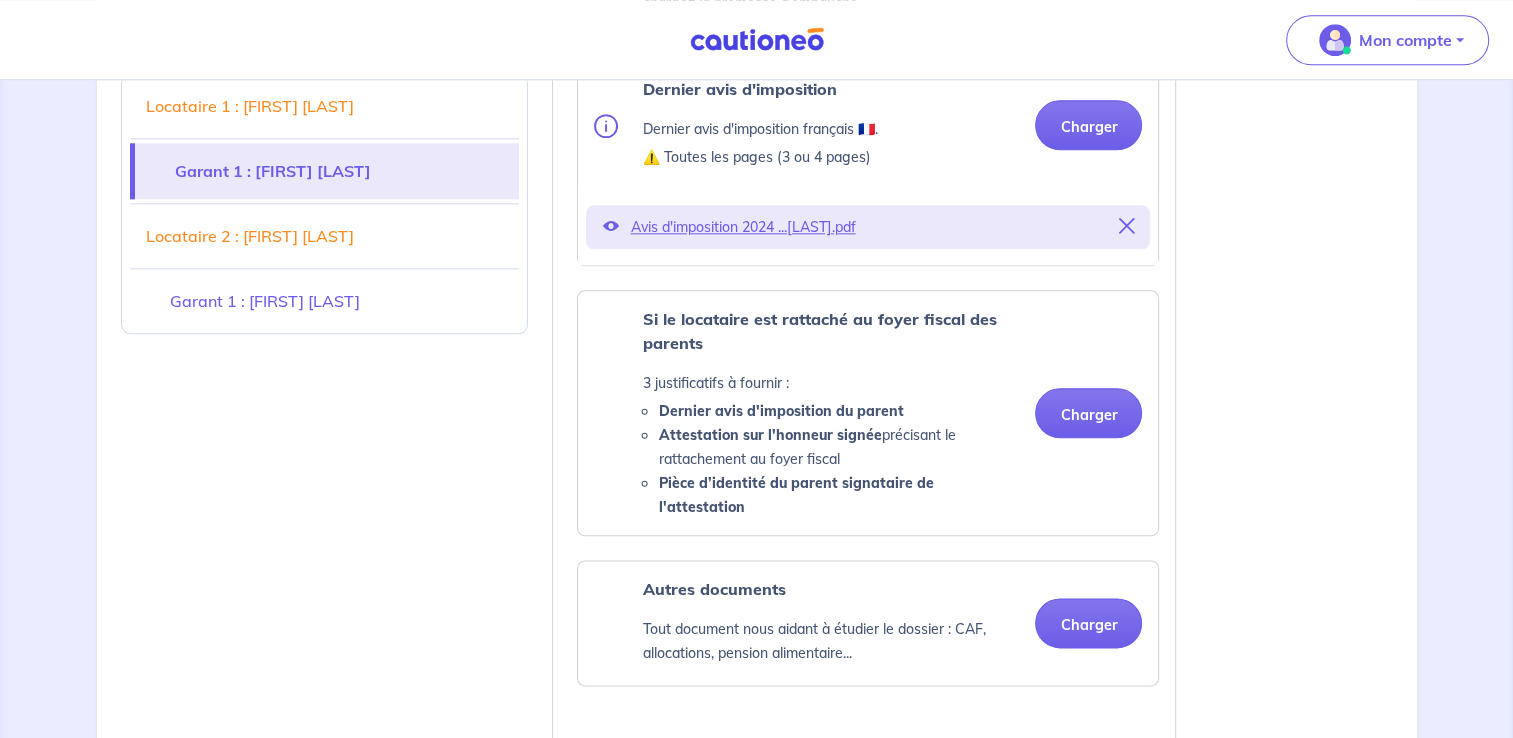 scroll, scrollTop: 2300, scrollLeft: 0, axis: vertical 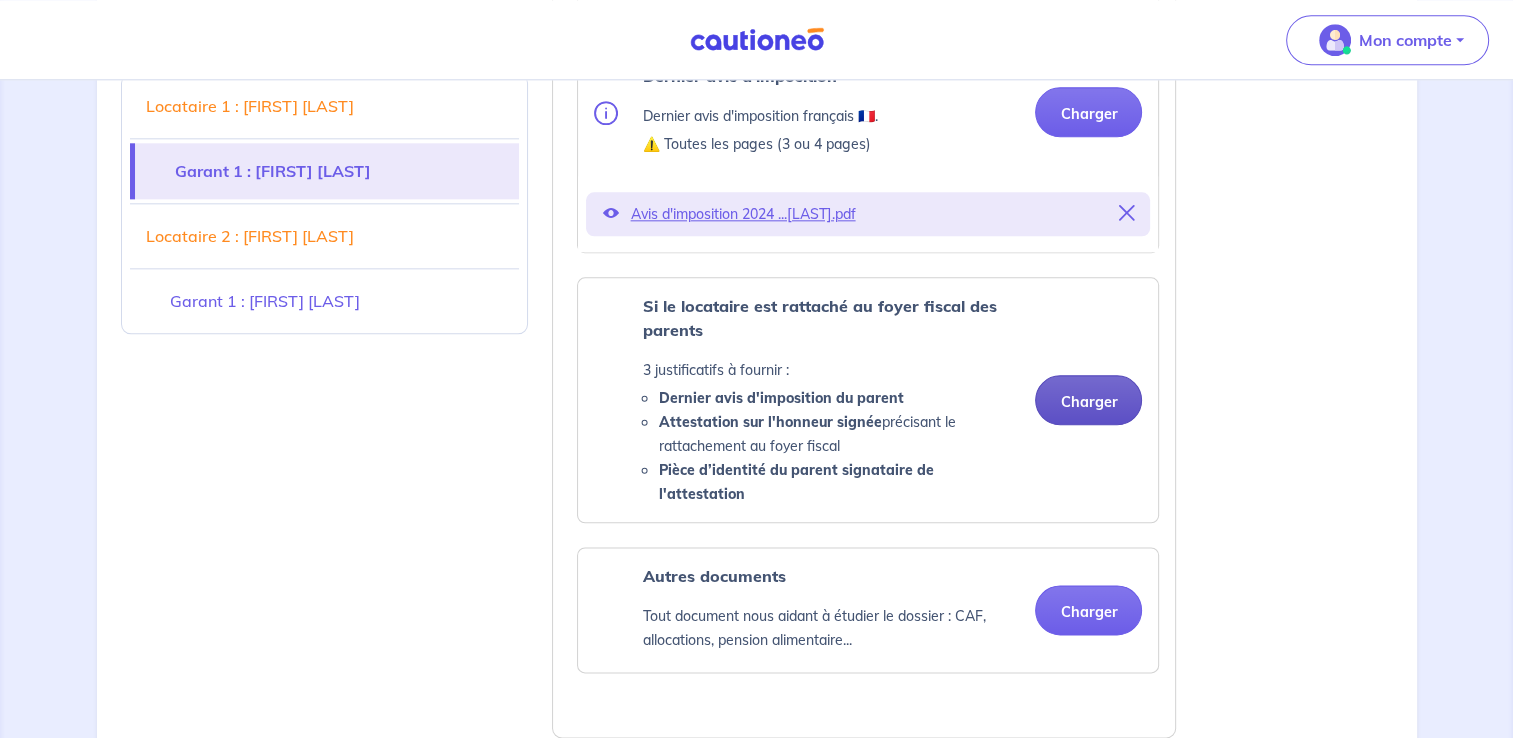 click on "Charger" at bounding box center [1088, 400] 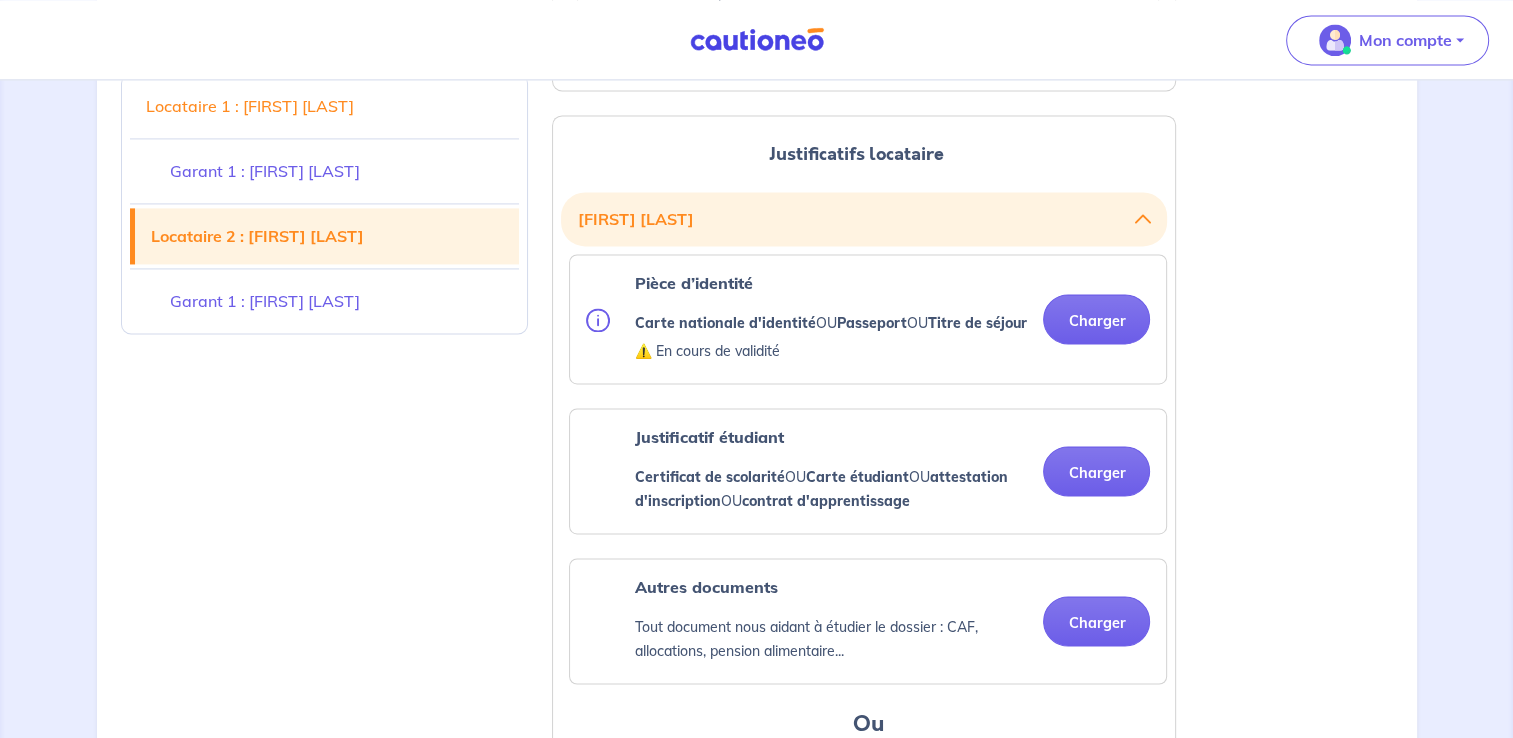 scroll, scrollTop: 3000, scrollLeft: 0, axis: vertical 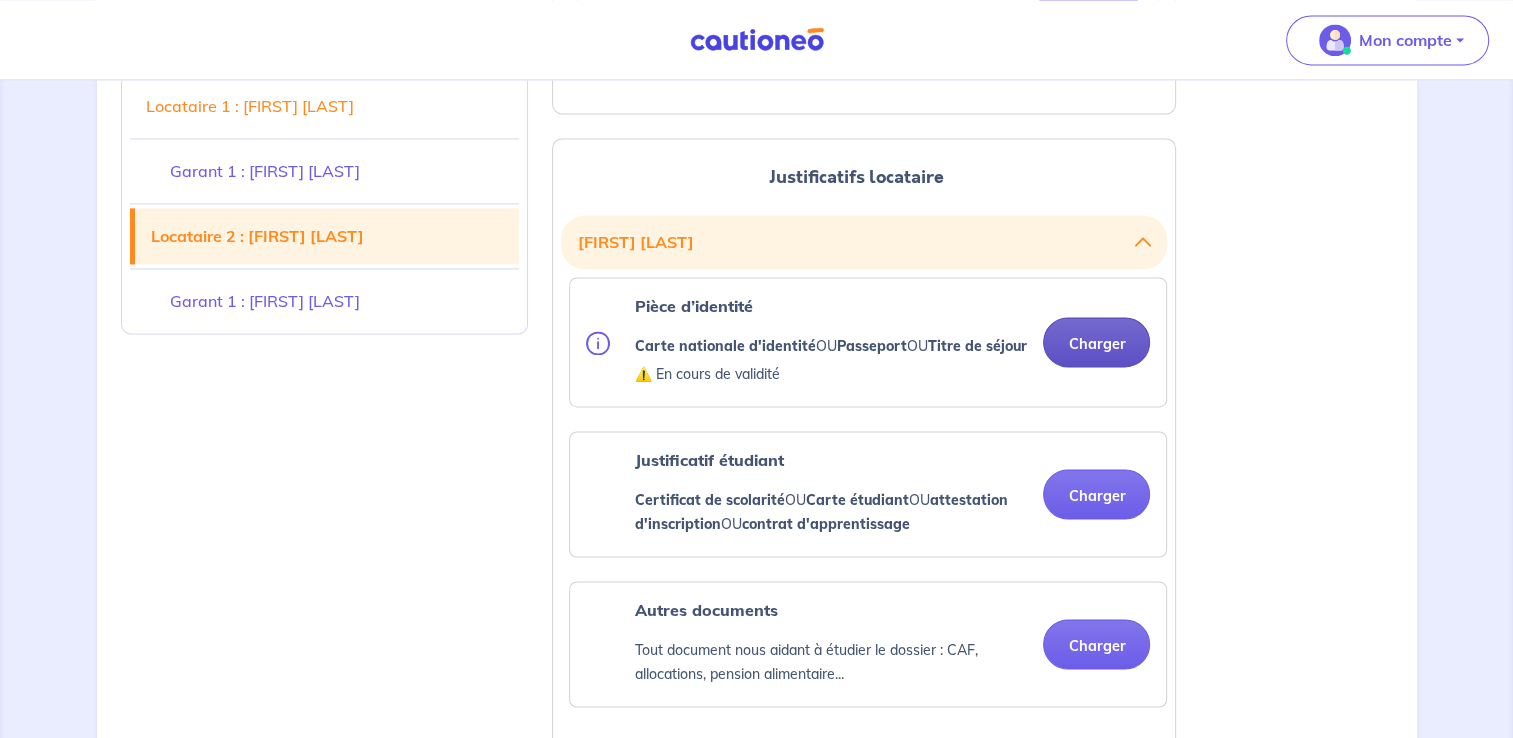 click on "Charger" at bounding box center (1096, 342) 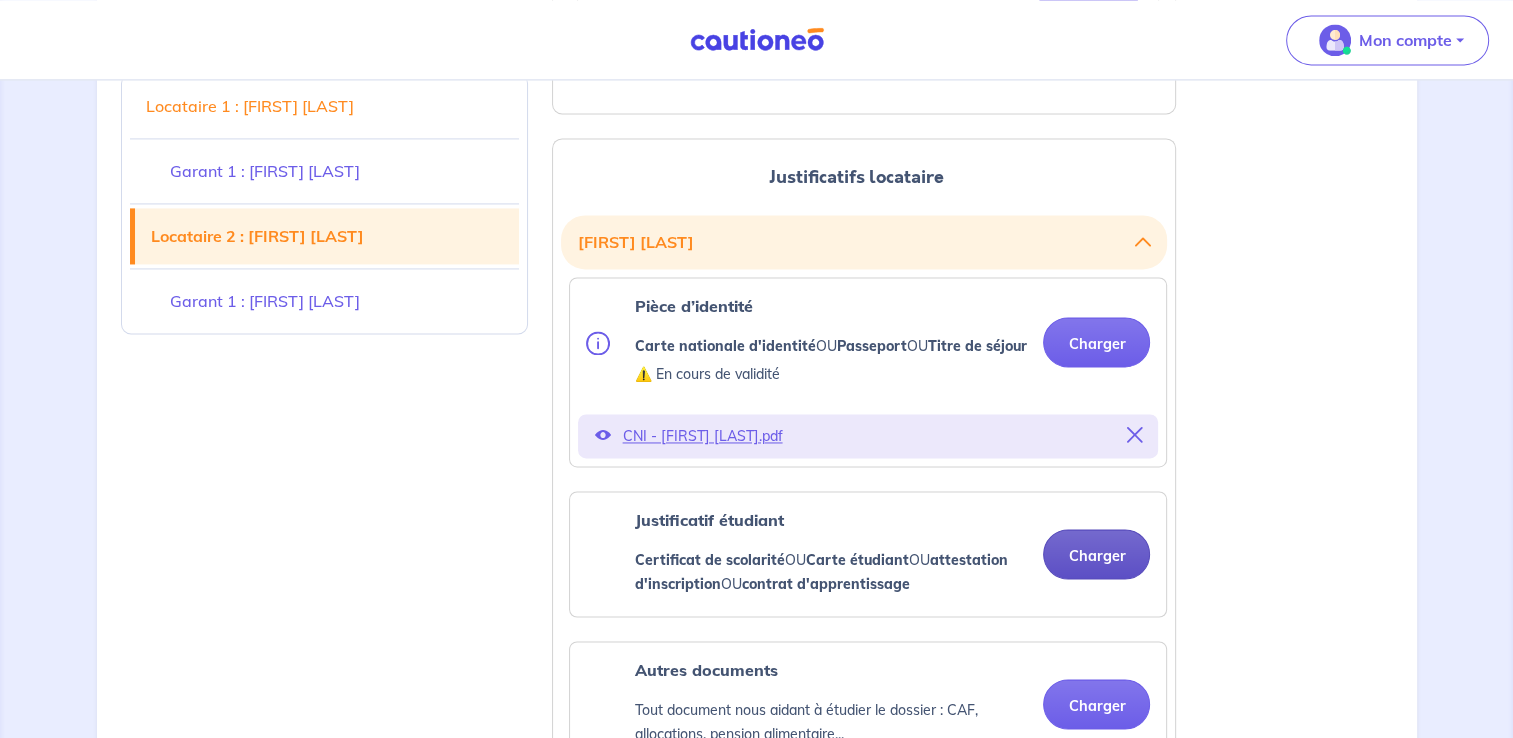 click on "Charger" at bounding box center [1096, 554] 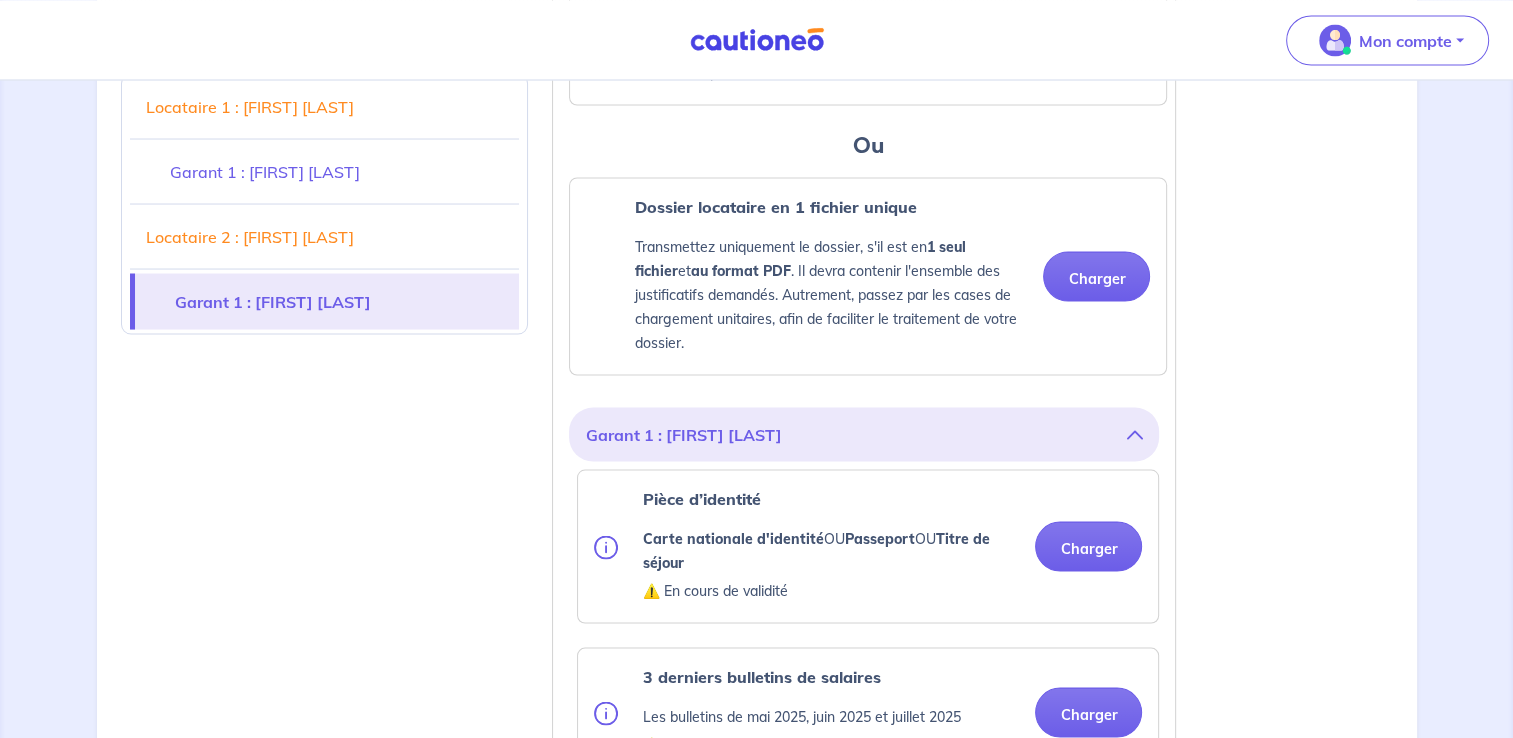 scroll, scrollTop: 3800, scrollLeft: 0, axis: vertical 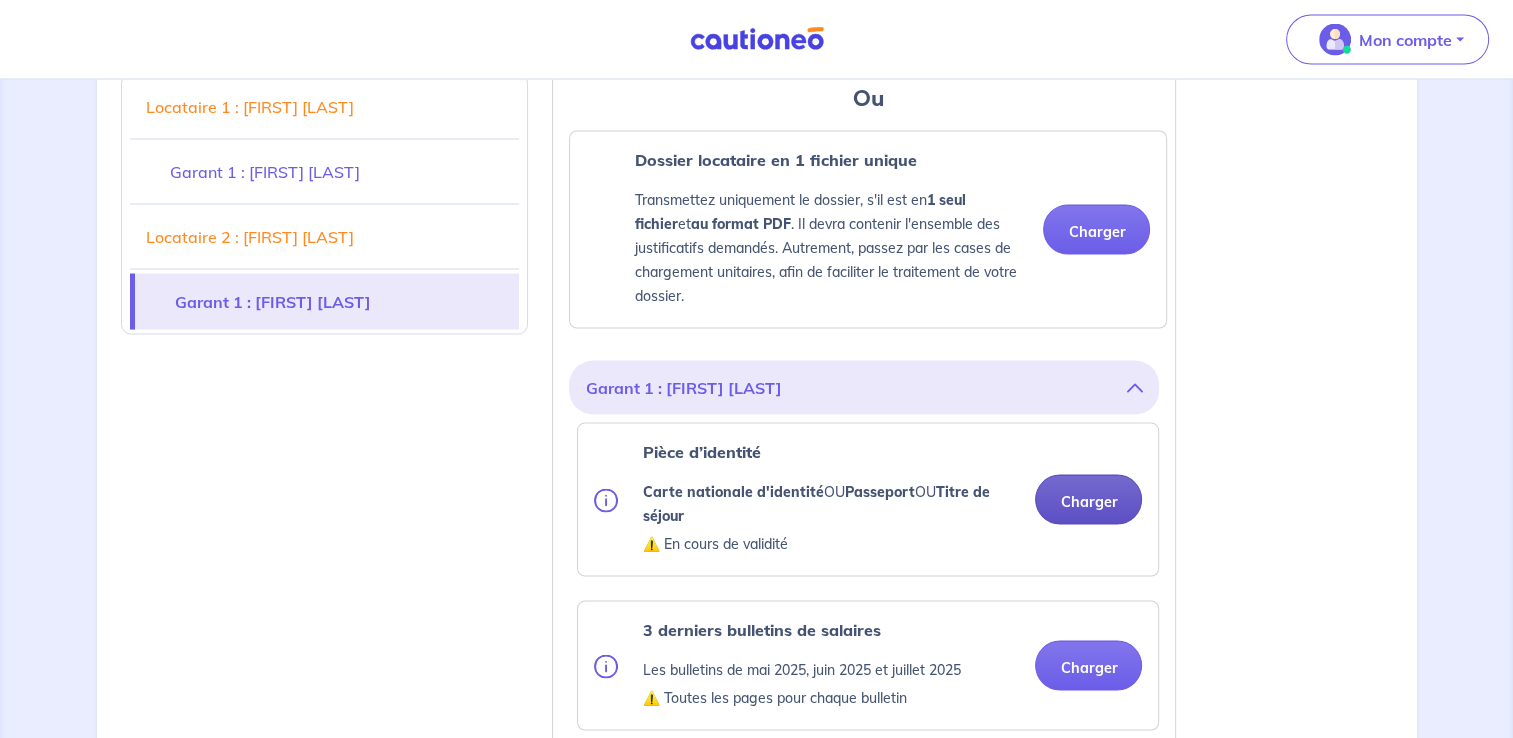 click on "Charger" at bounding box center (1088, 500) 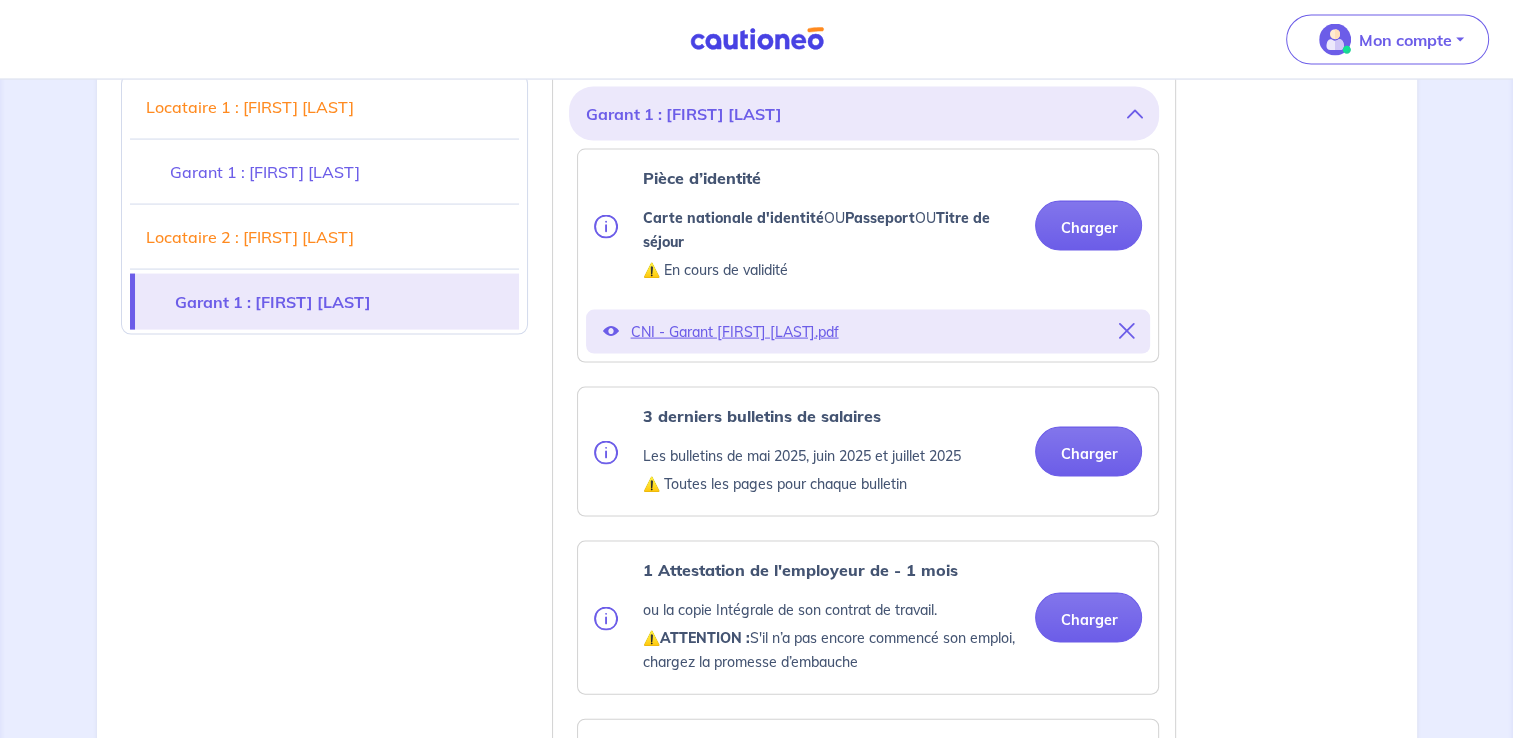 scroll, scrollTop: 4100, scrollLeft: 0, axis: vertical 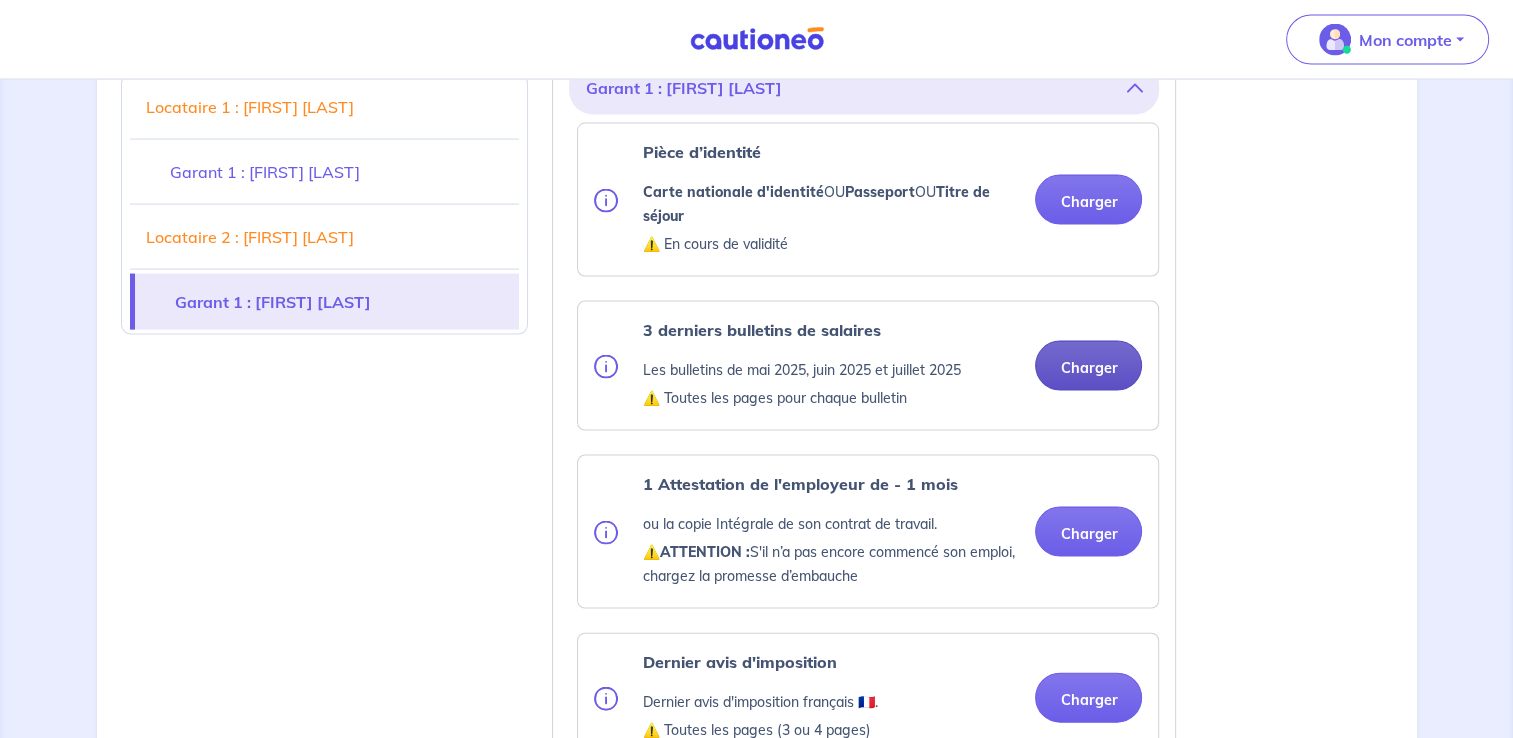 click on "Charger" at bounding box center [1088, 366] 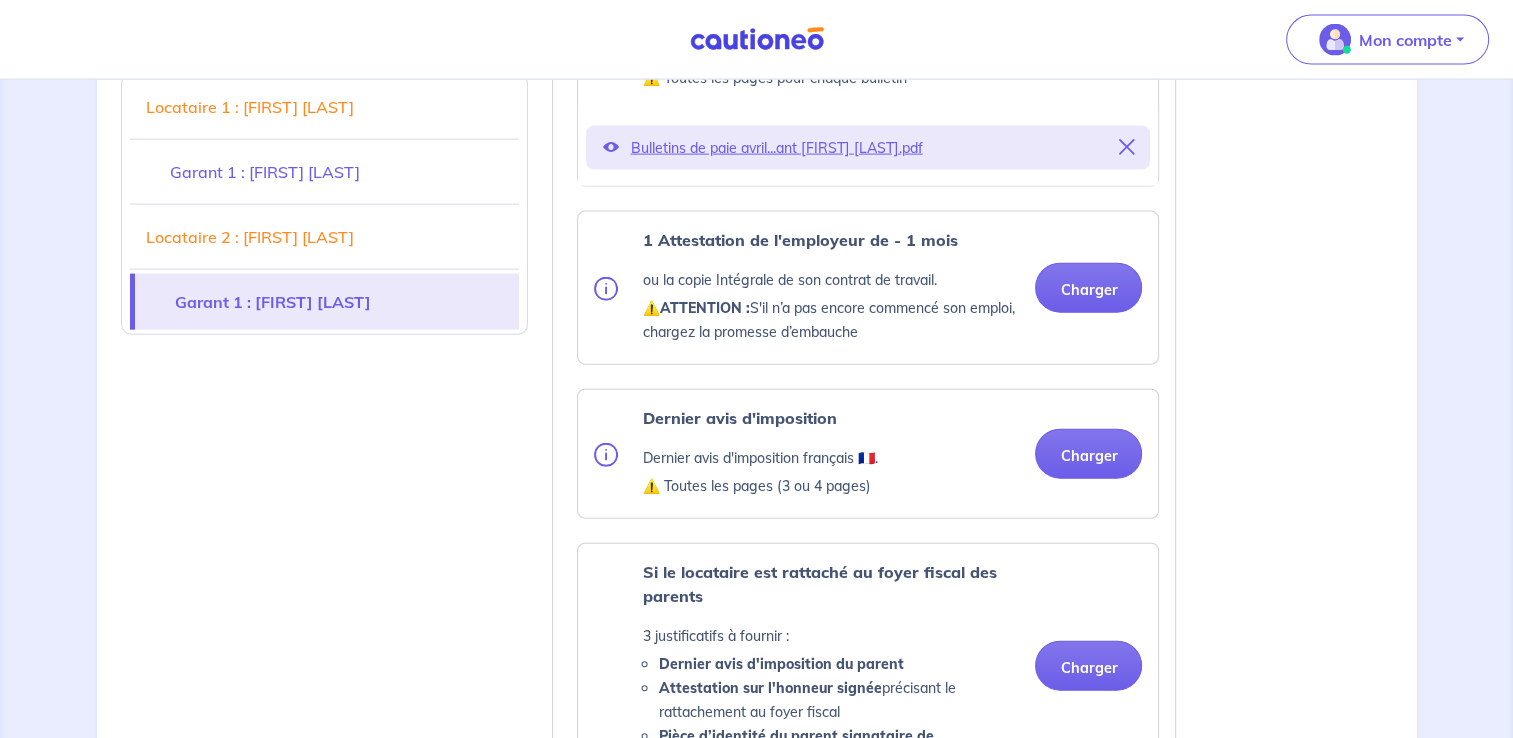 scroll, scrollTop: 4500, scrollLeft: 0, axis: vertical 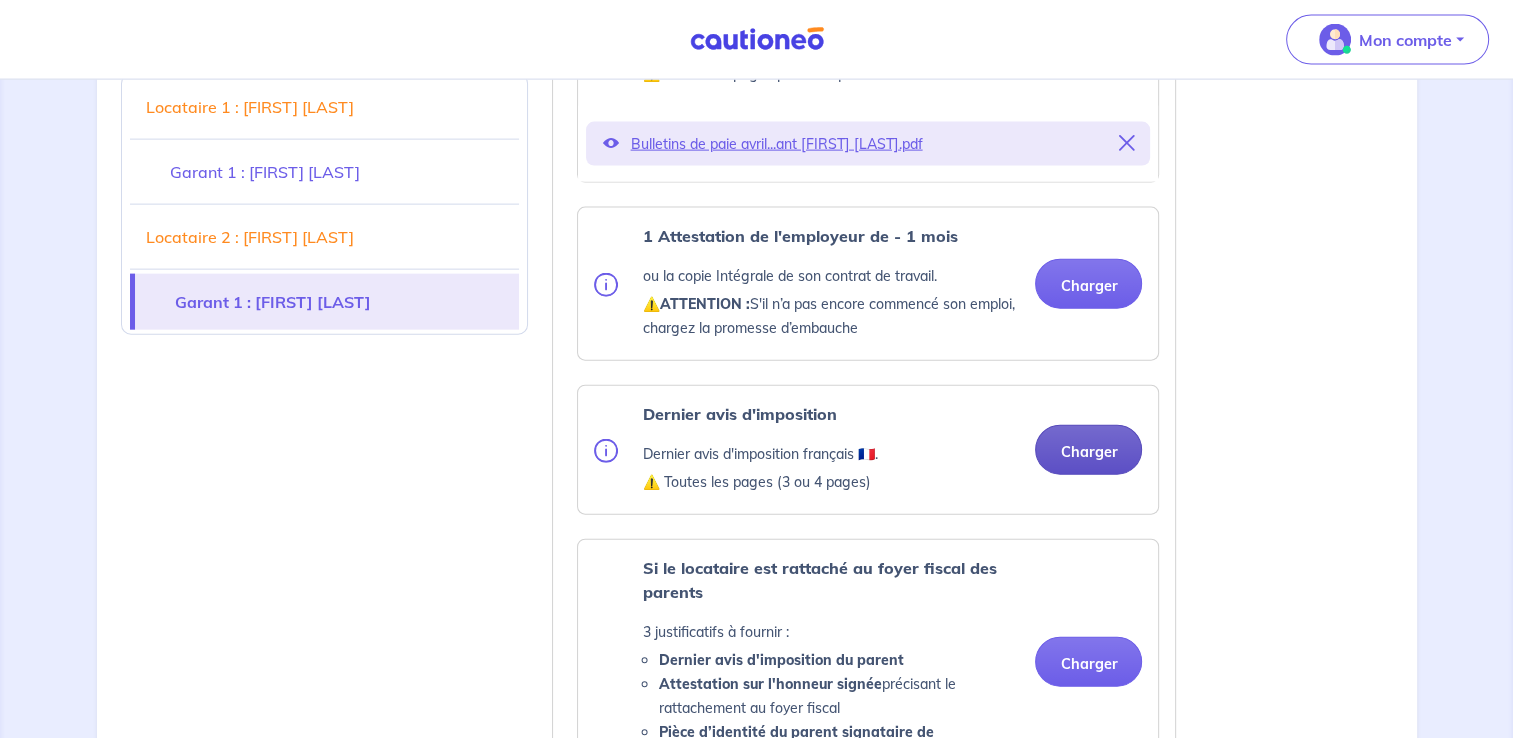 click on "Charger" at bounding box center (1088, 450) 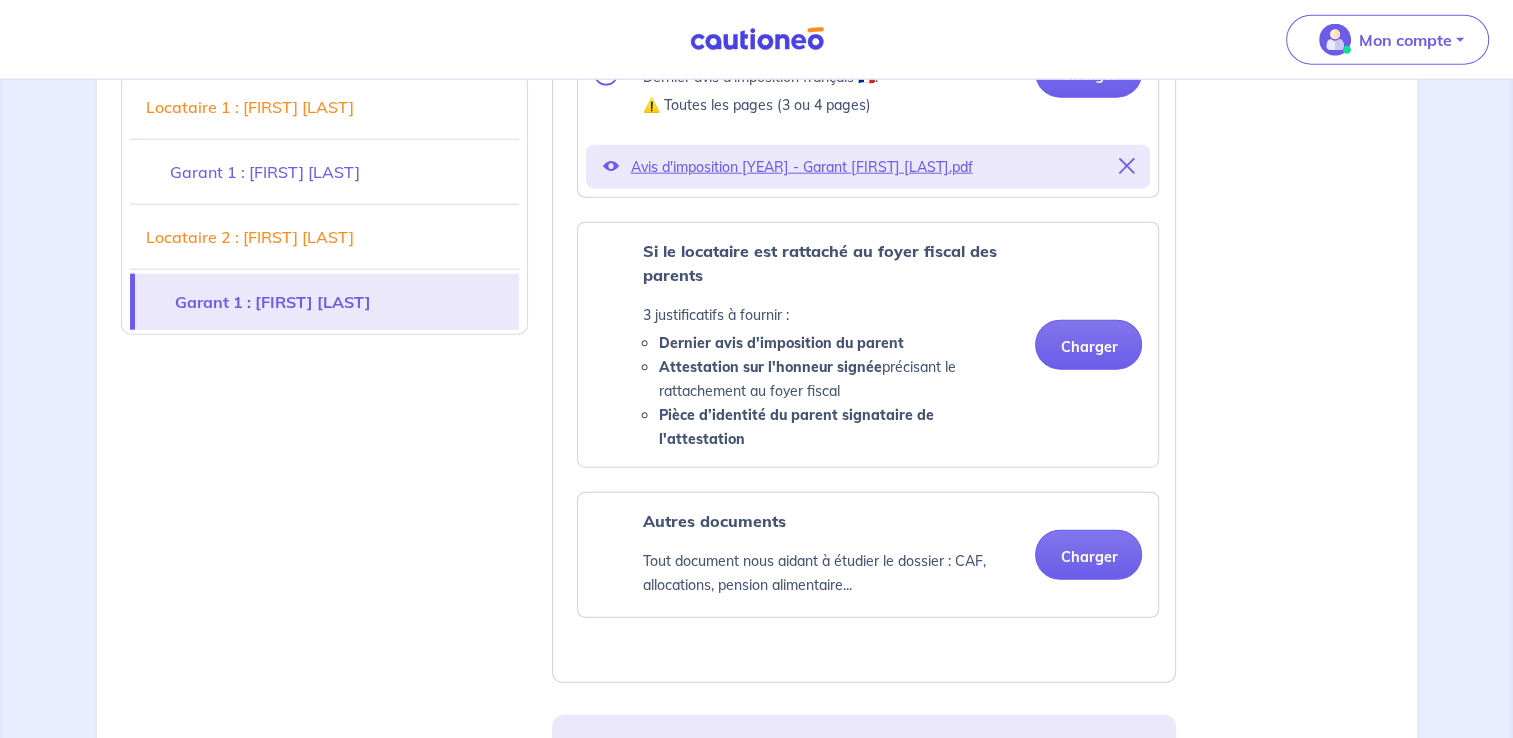 scroll, scrollTop: 4900, scrollLeft: 0, axis: vertical 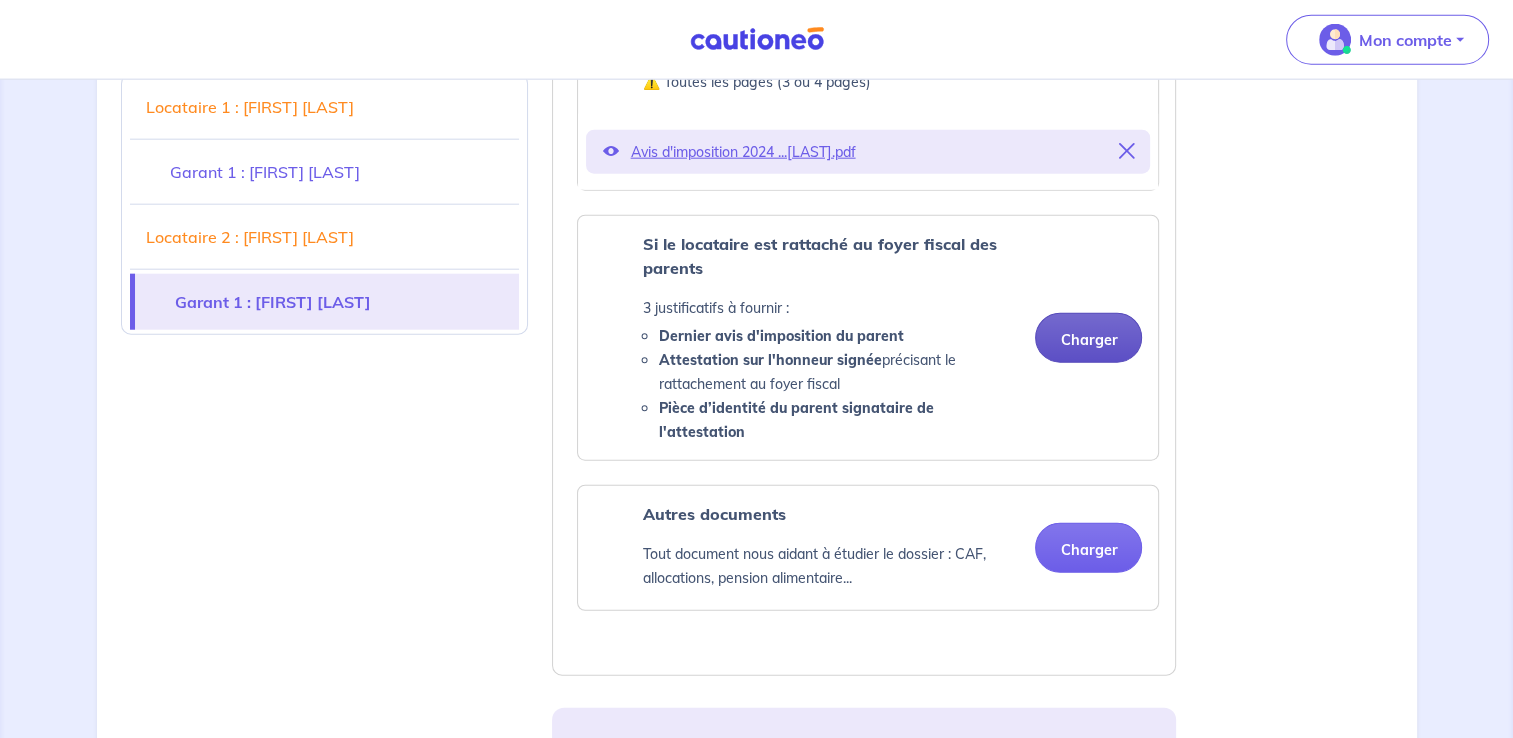 click on "Charger" at bounding box center [1088, 338] 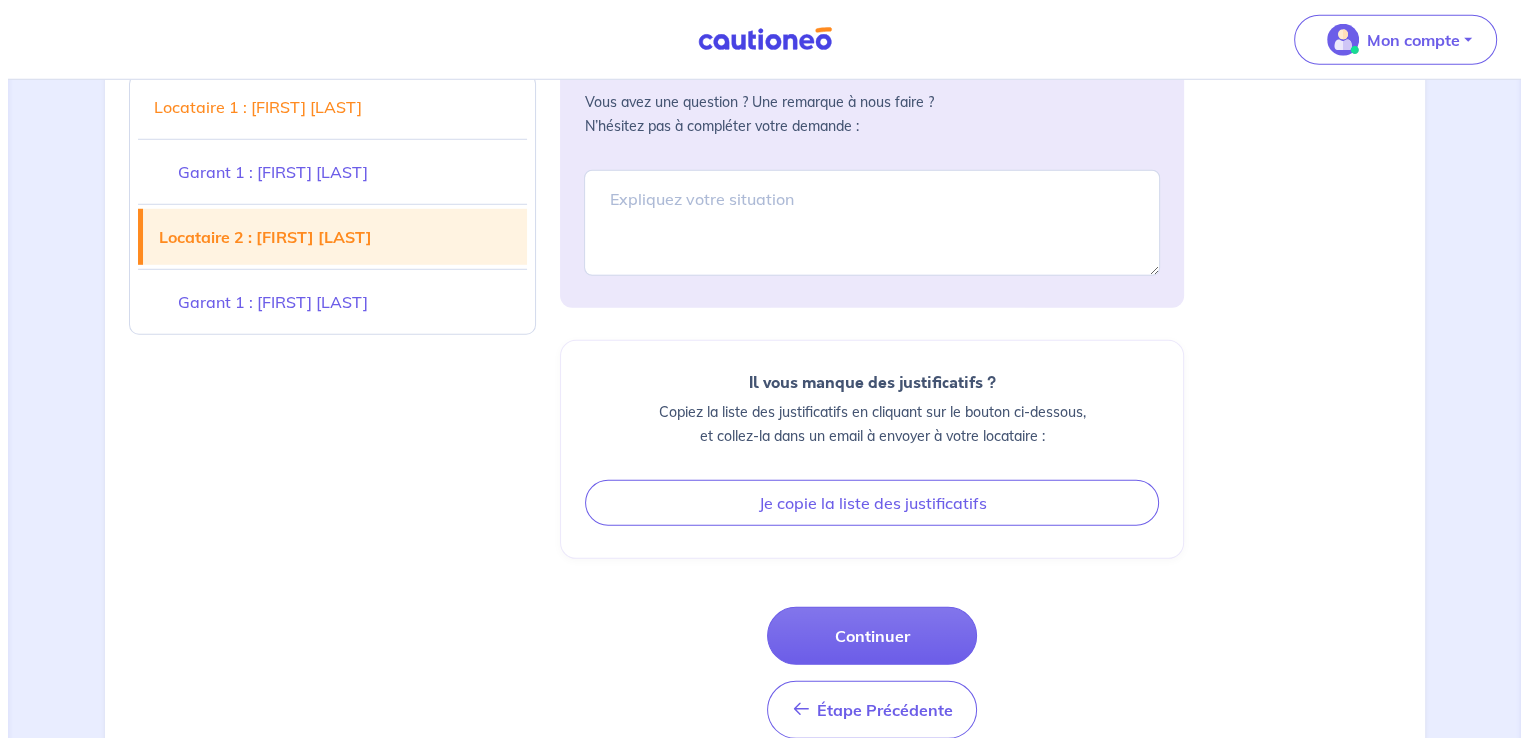 scroll, scrollTop: 5708, scrollLeft: 0, axis: vertical 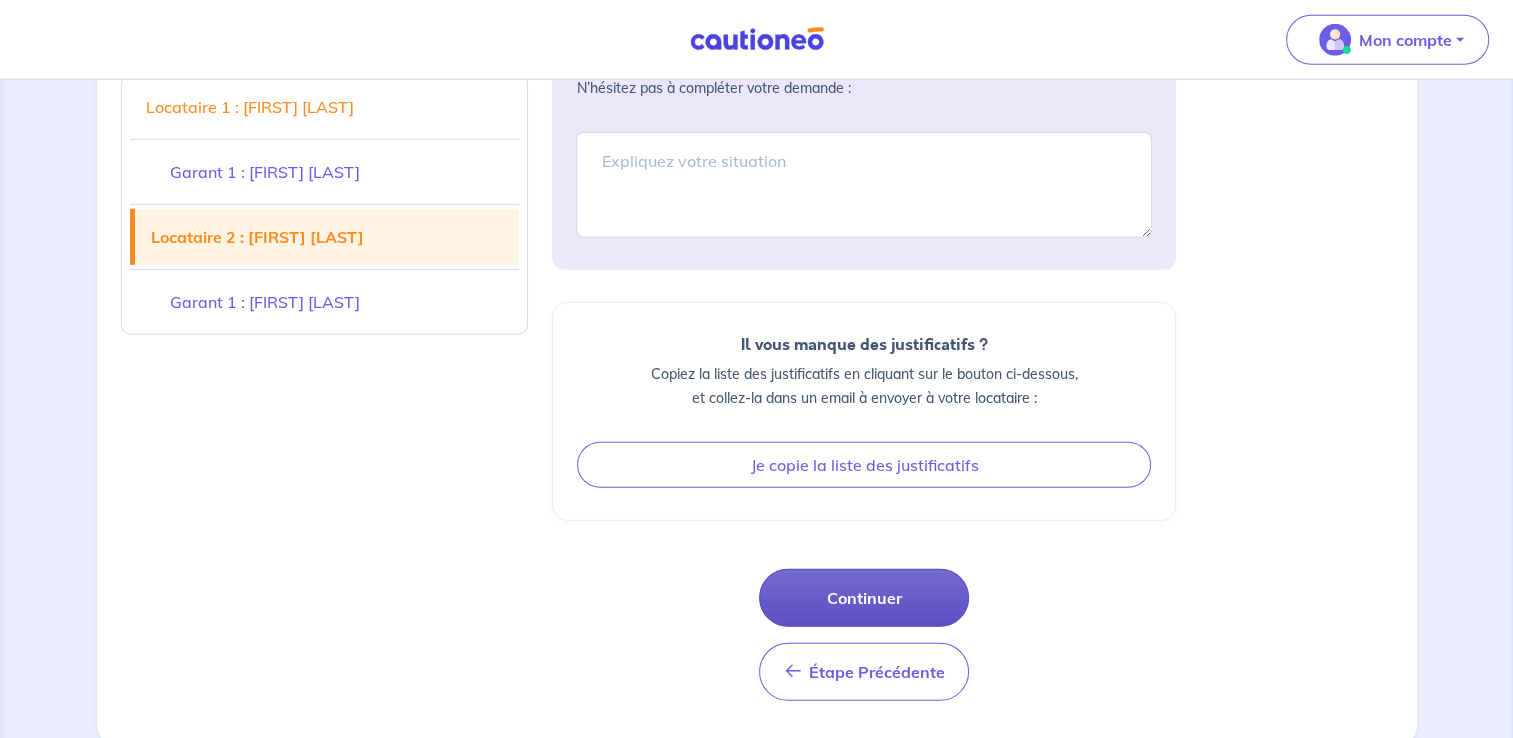 click on "Continuer" at bounding box center (864, 598) 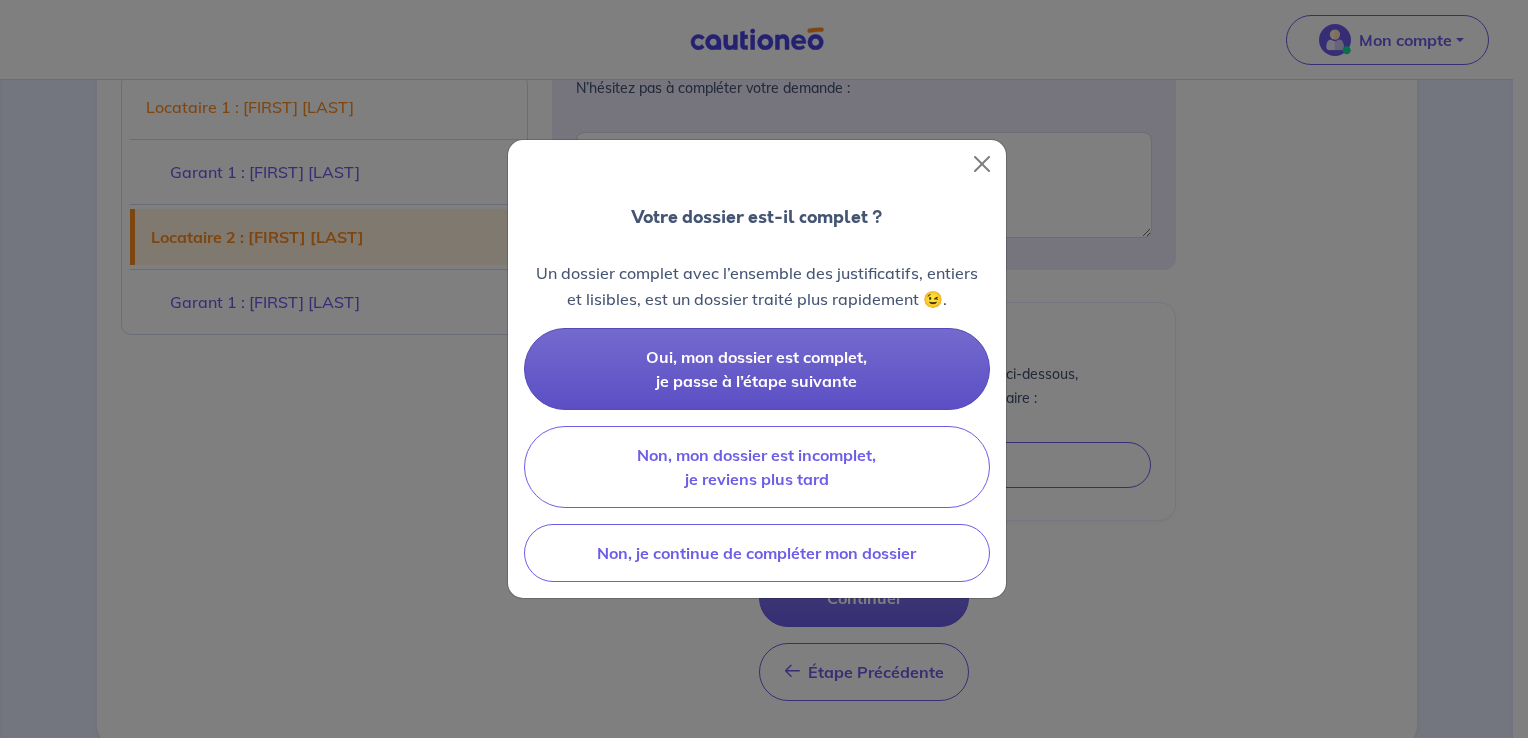 click on "Oui, mon dossier est complet,
je passe à l’étape suivante" at bounding box center [757, 369] 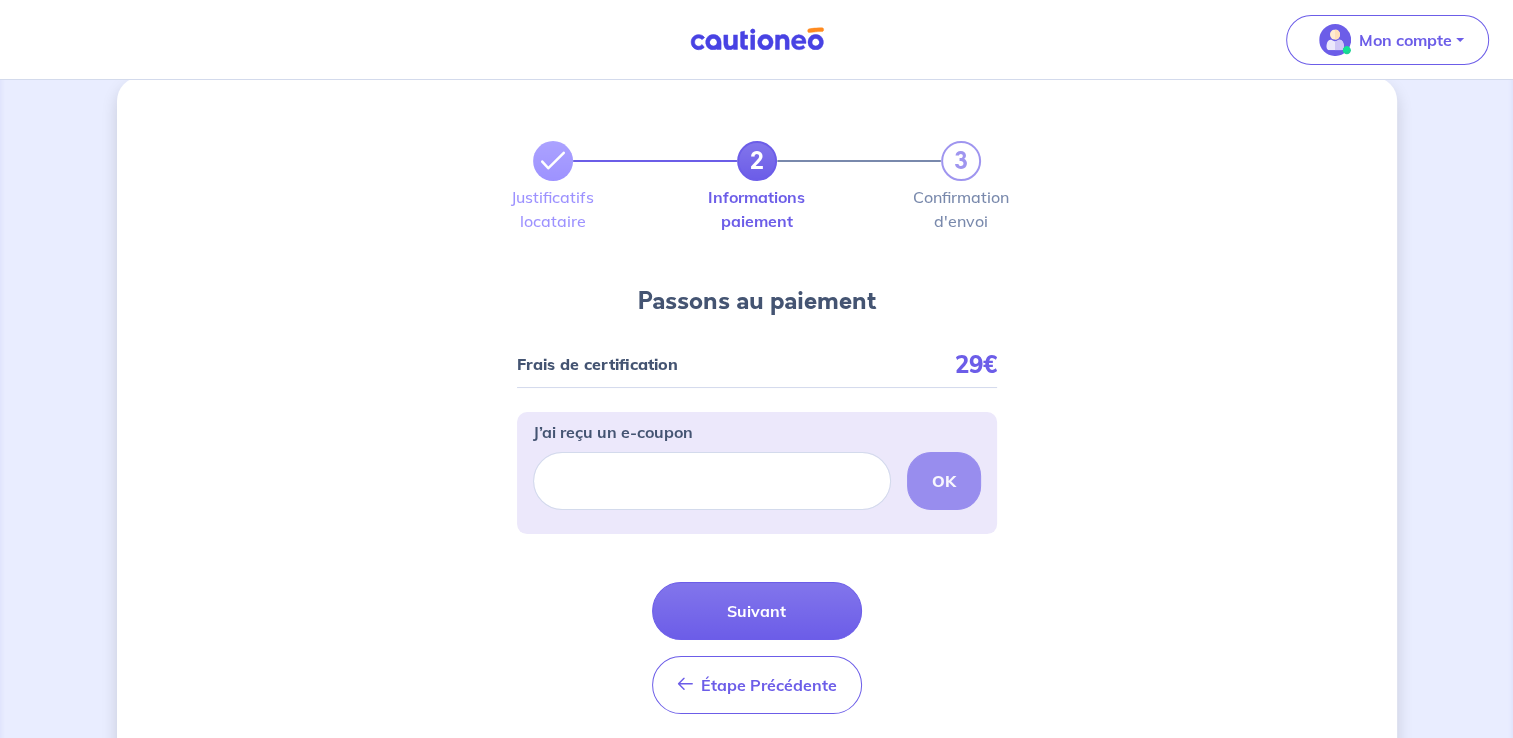 scroll, scrollTop: 0, scrollLeft: 0, axis: both 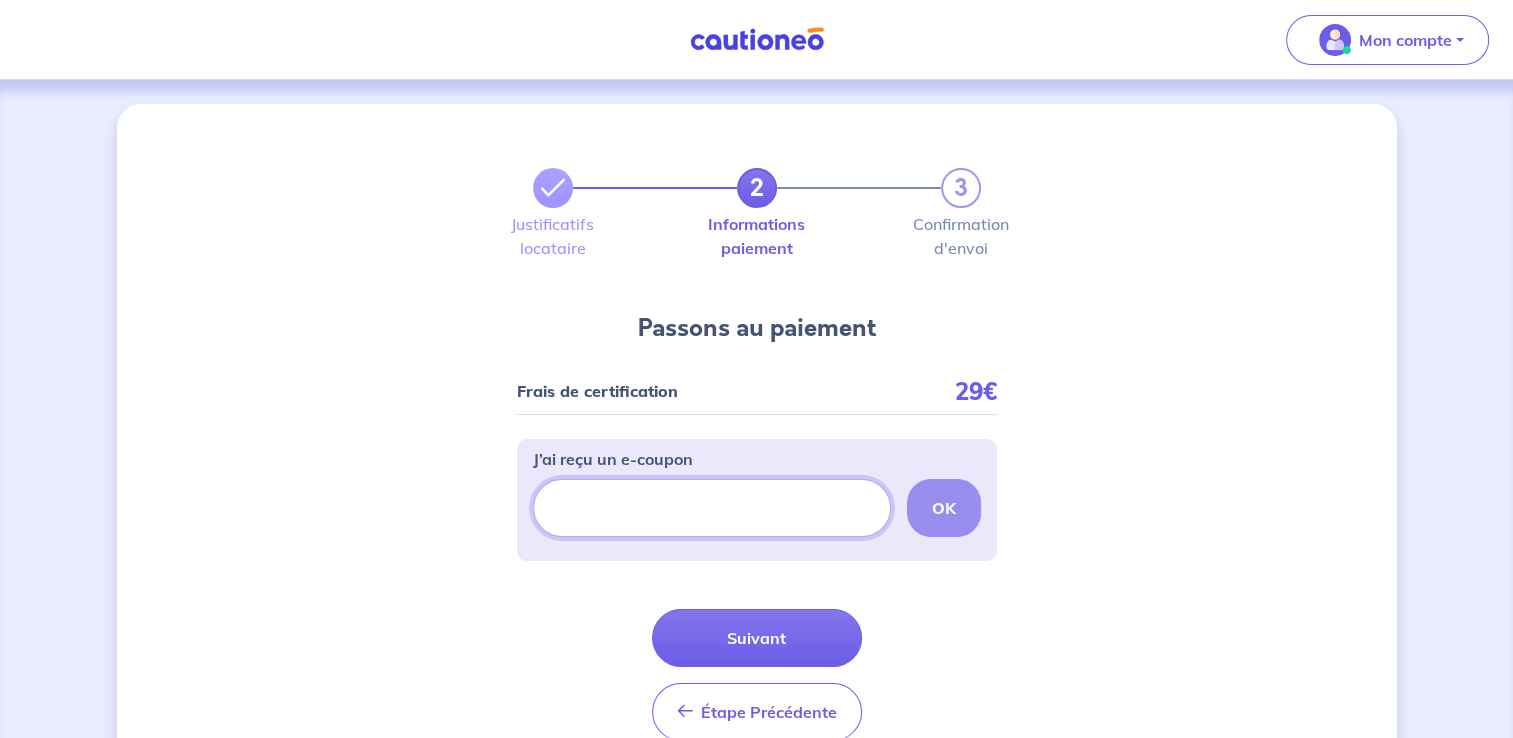 click on "J’ai reçu un e-coupon" at bounding box center (712, 508) 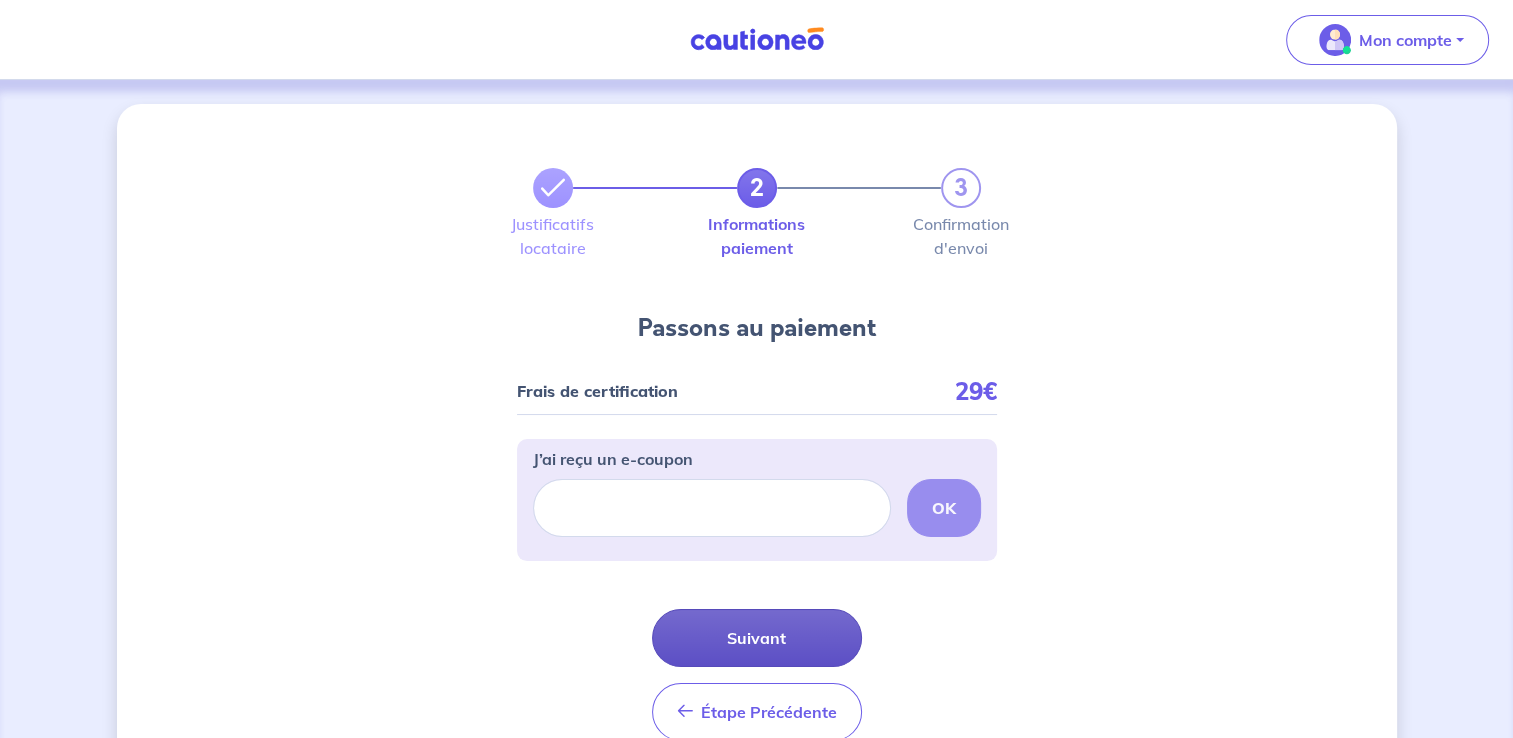 click on "Suivant" at bounding box center [757, 638] 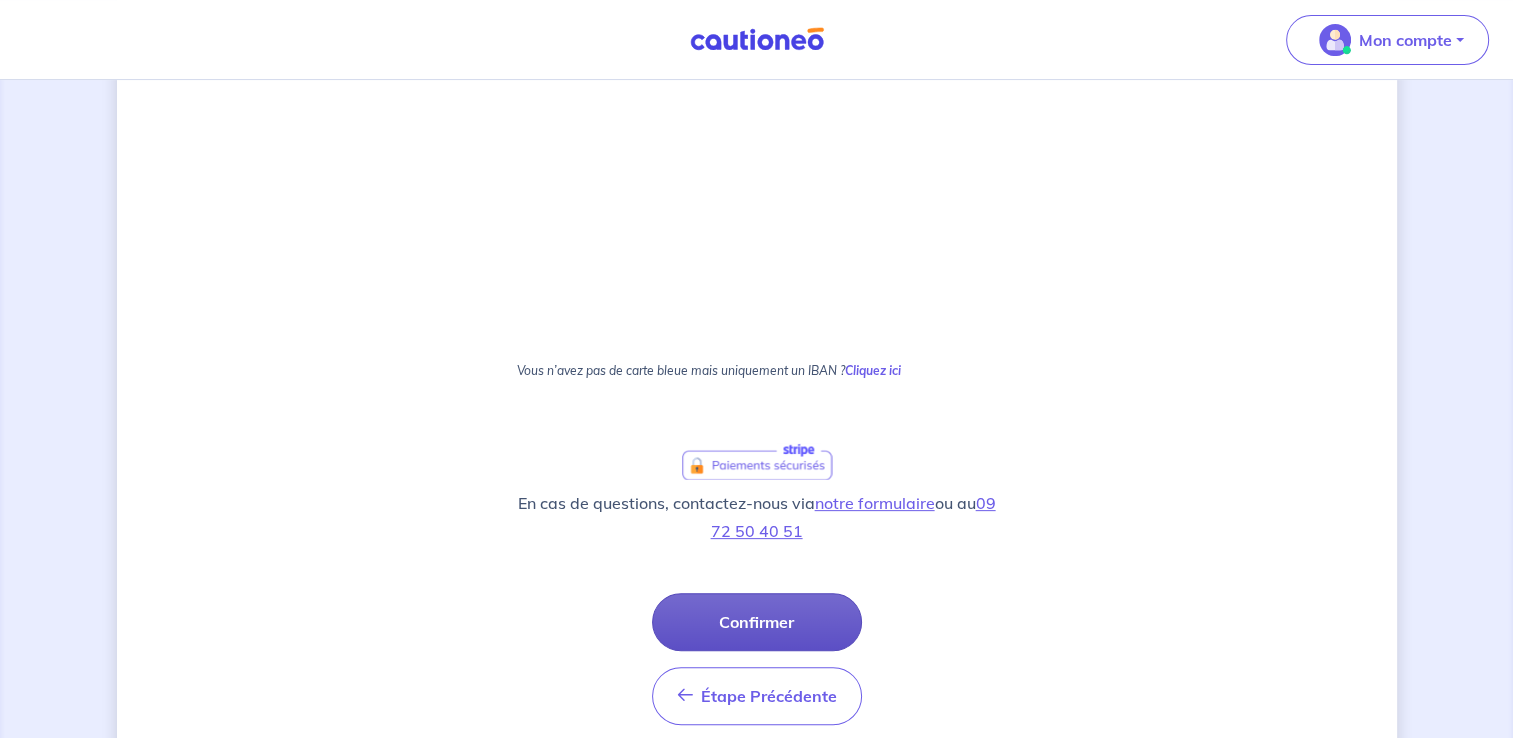 scroll, scrollTop: 500, scrollLeft: 0, axis: vertical 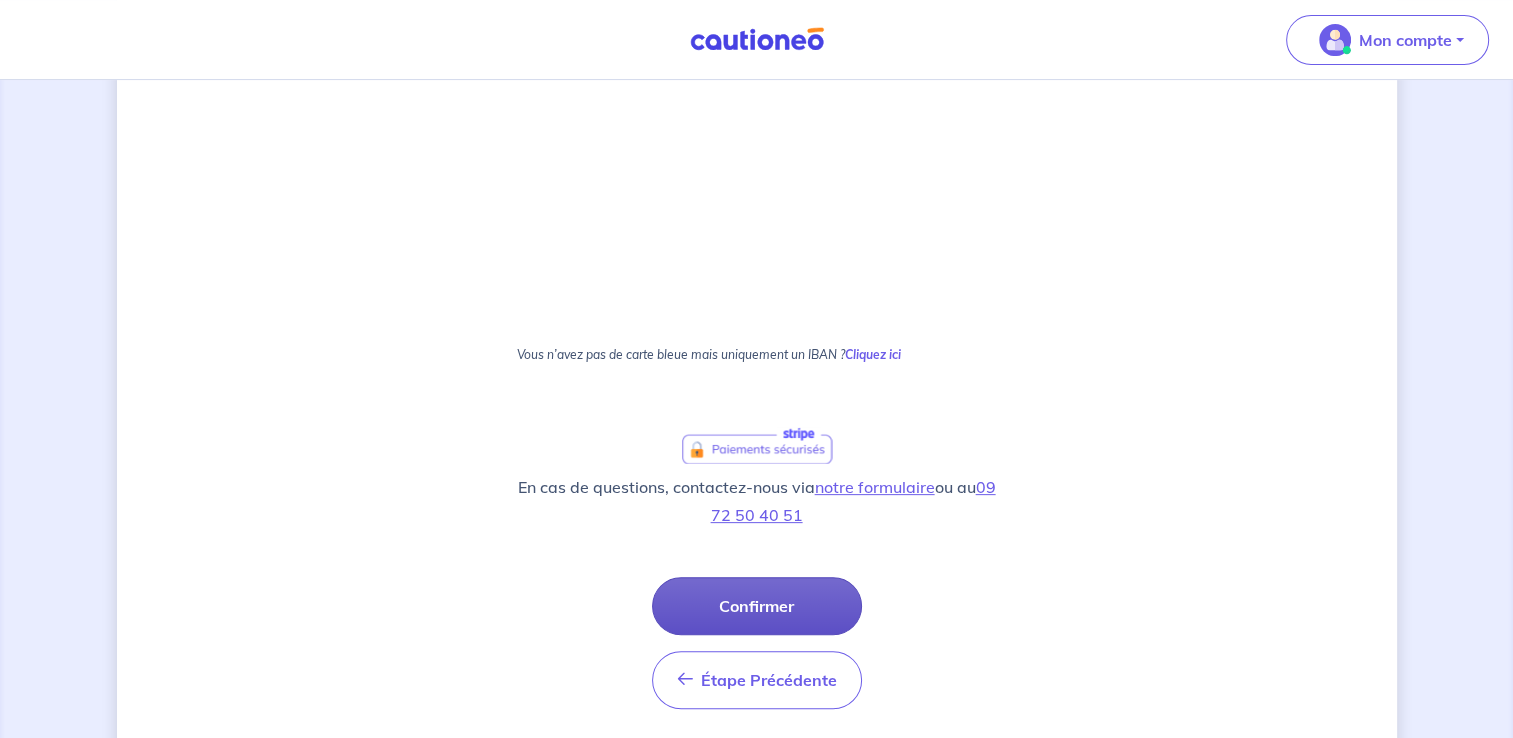 click on "Confirmer" at bounding box center (757, 606) 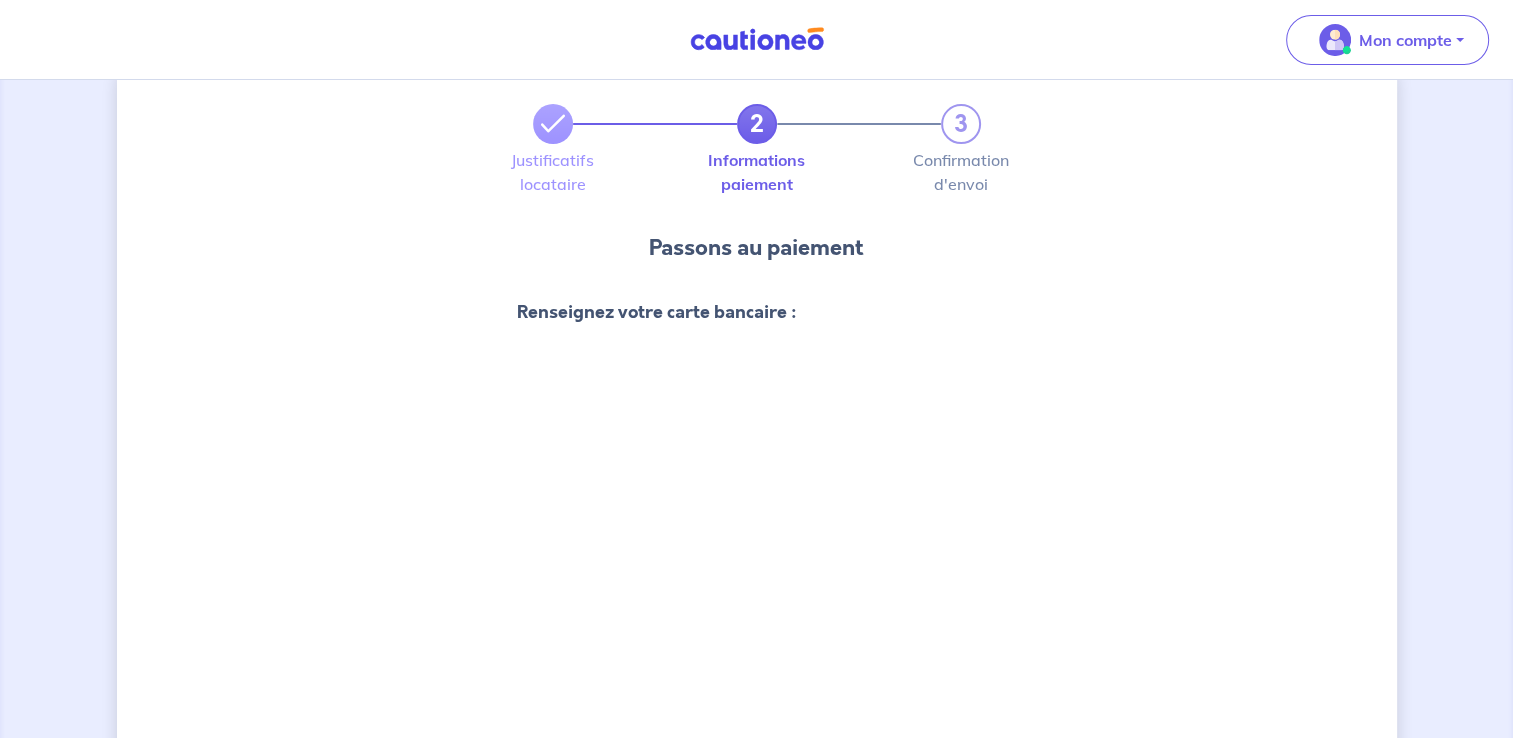 scroll, scrollTop: 0, scrollLeft: 0, axis: both 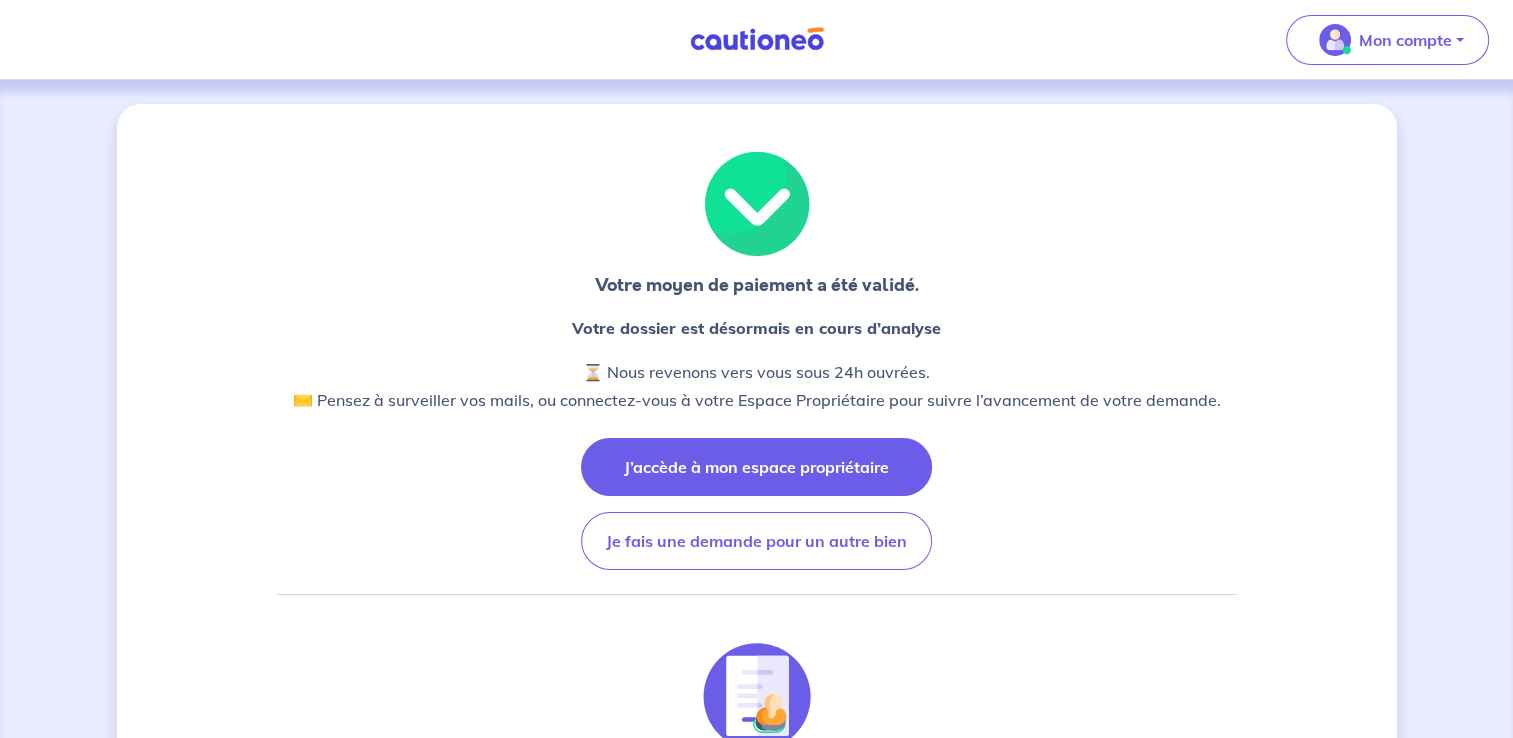 click on "J’accède à mon espace propriétaire" at bounding box center [756, 467] 